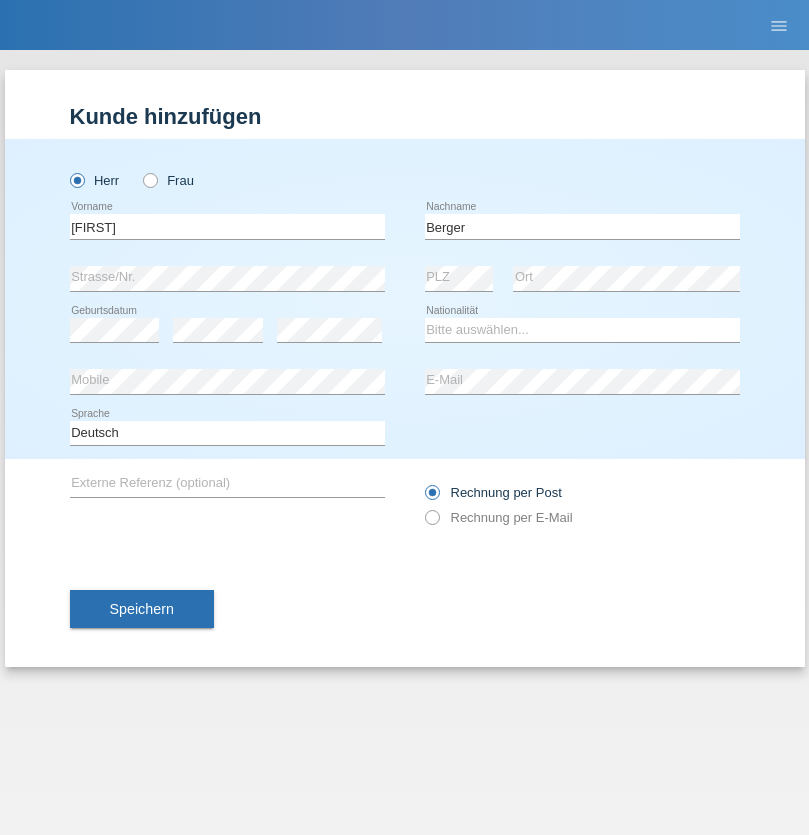 scroll, scrollTop: 0, scrollLeft: 0, axis: both 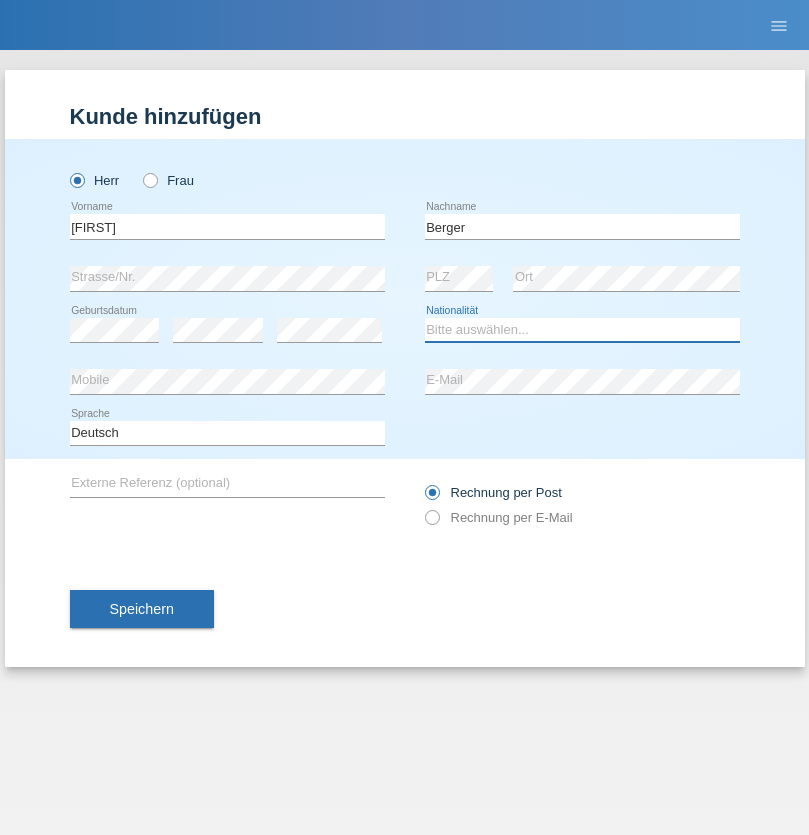 select on "CH" 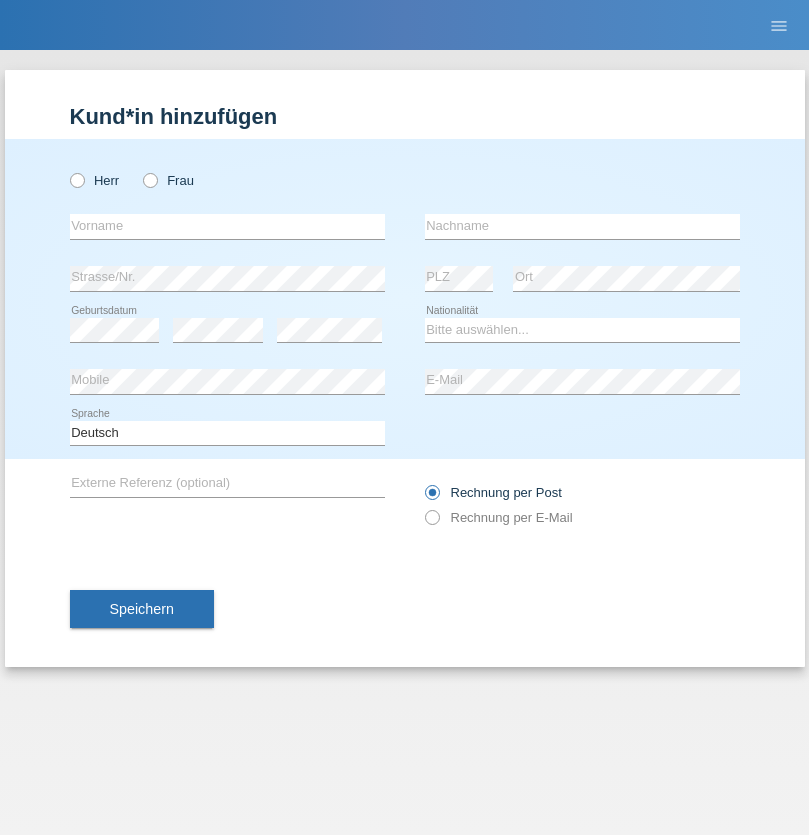 scroll, scrollTop: 0, scrollLeft: 0, axis: both 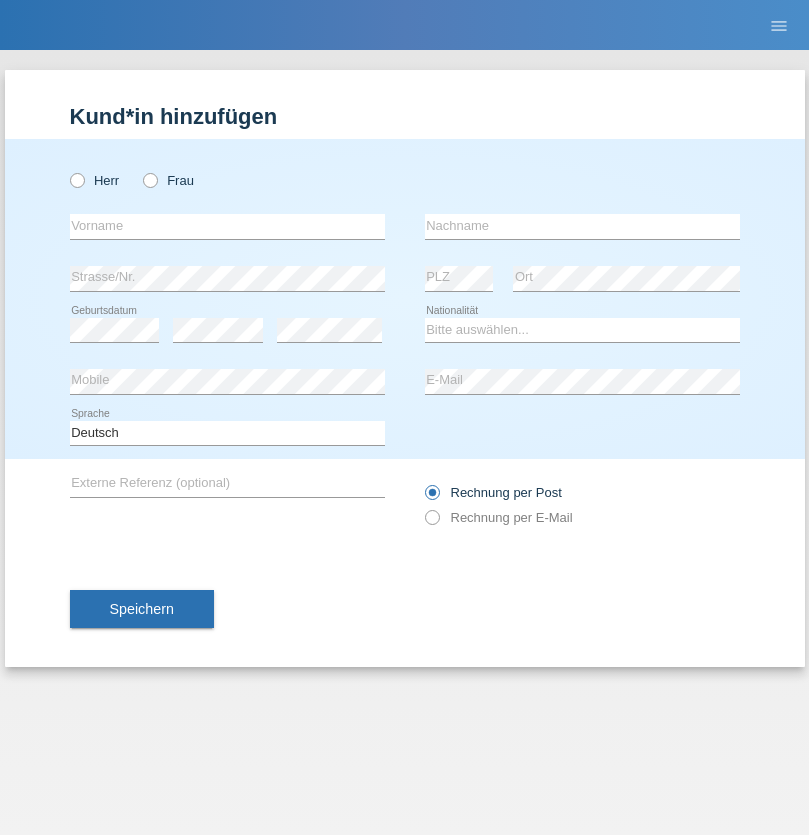 radio on "true" 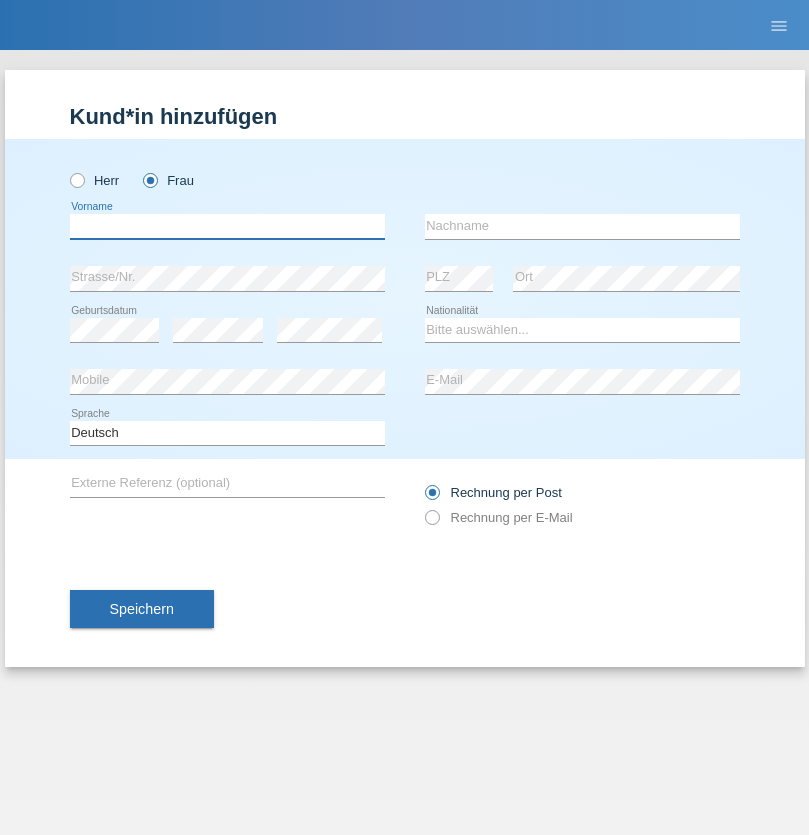 click at bounding box center (227, 226) 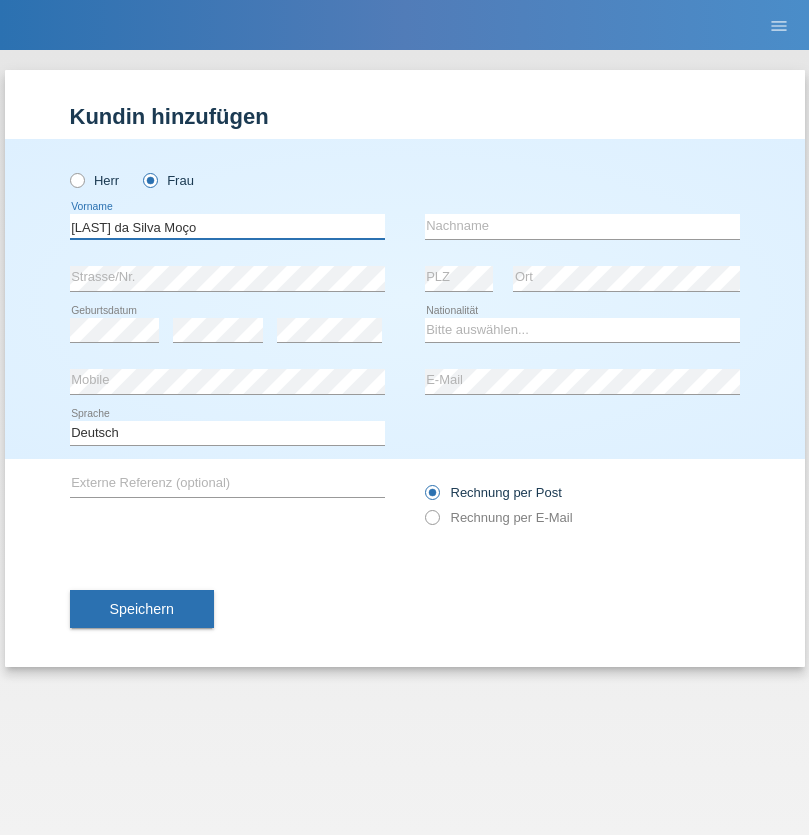 type on "Teixeira da Silva Moço" 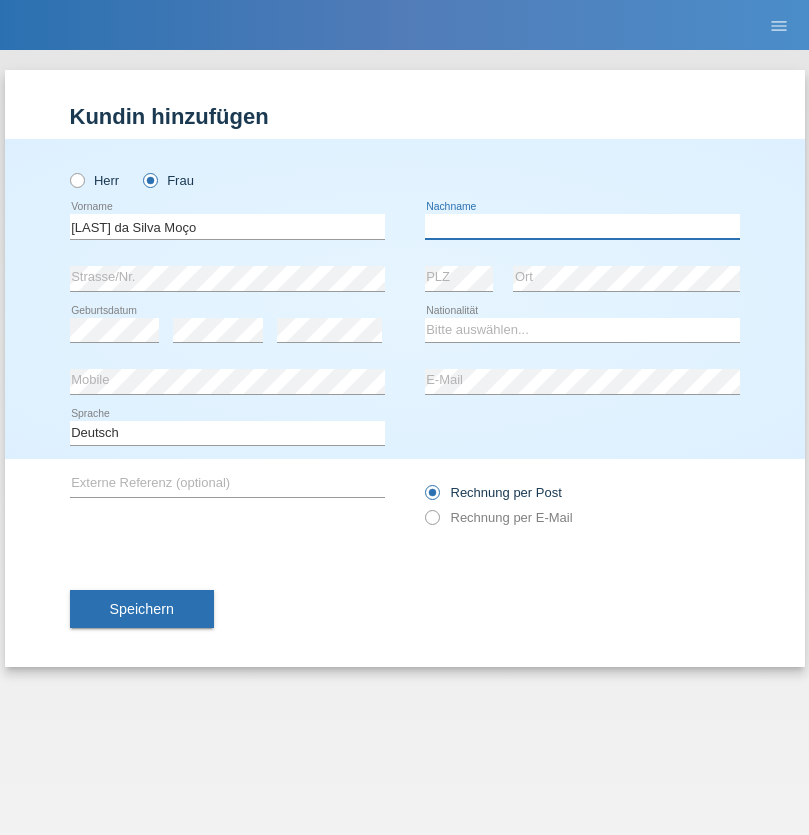 click at bounding box center [582, 226] 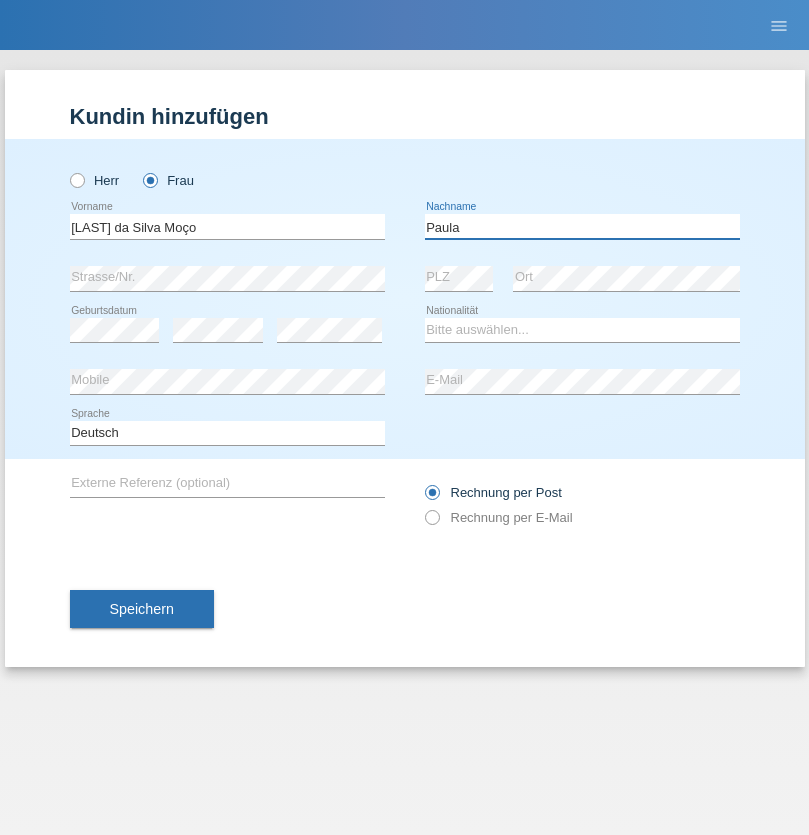 type on "Paula" 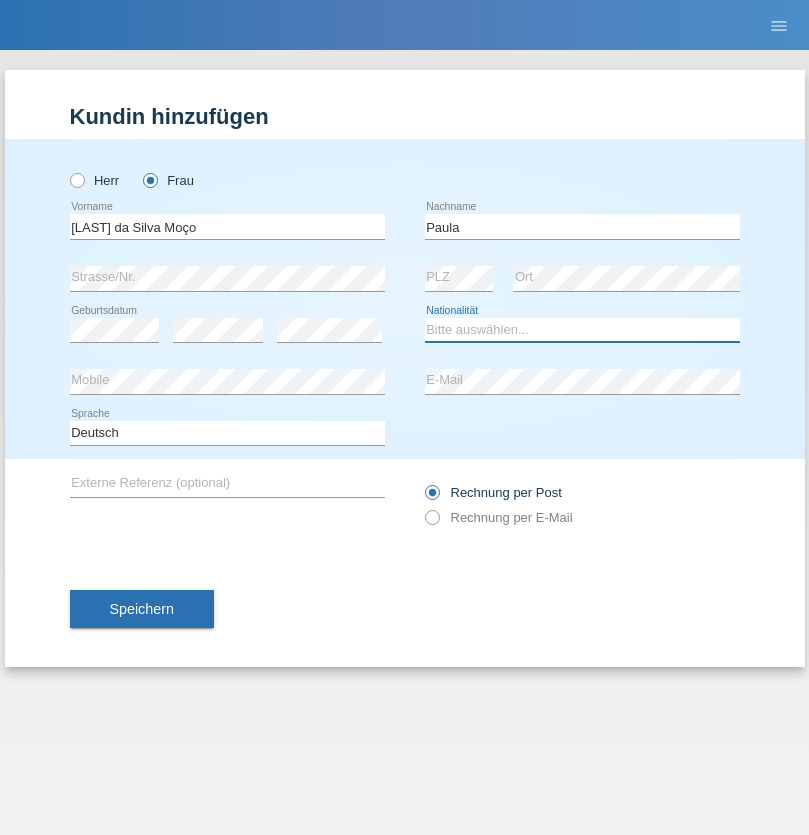 select on "PT" 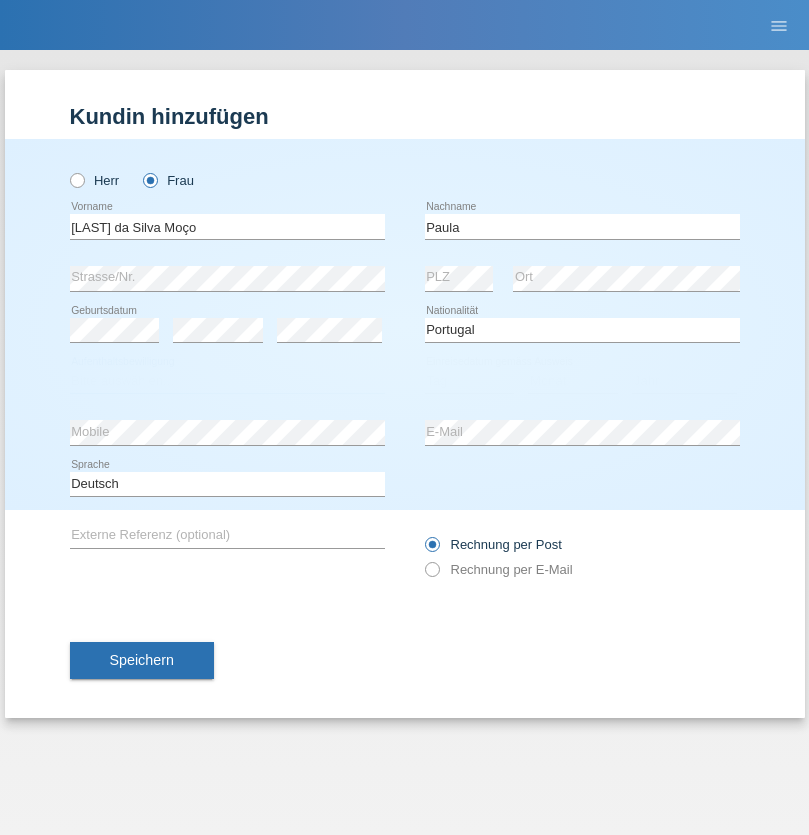 select on "C" 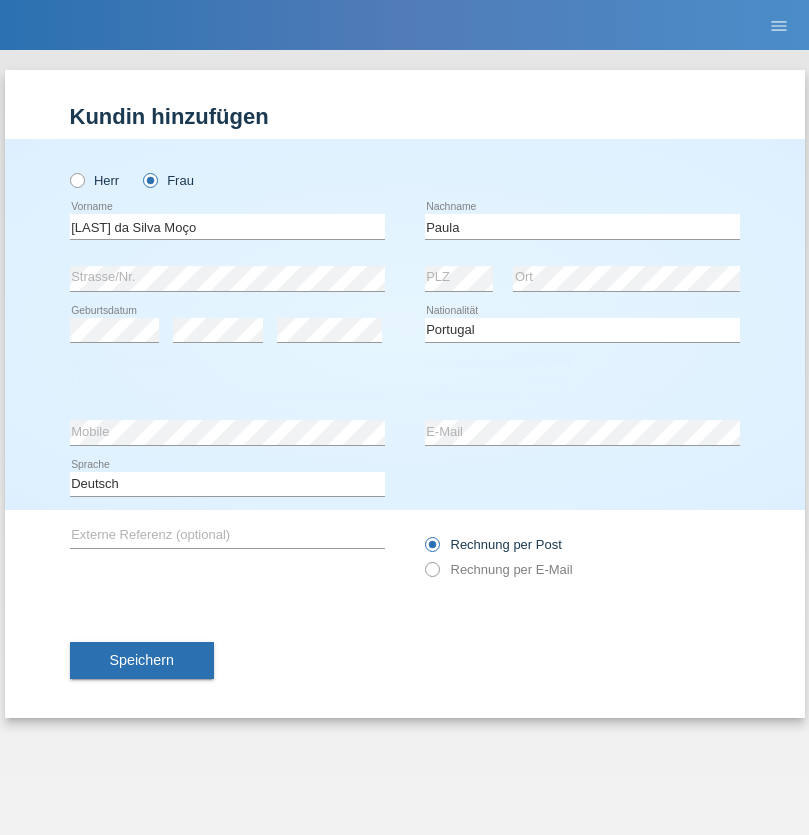 select on "28" 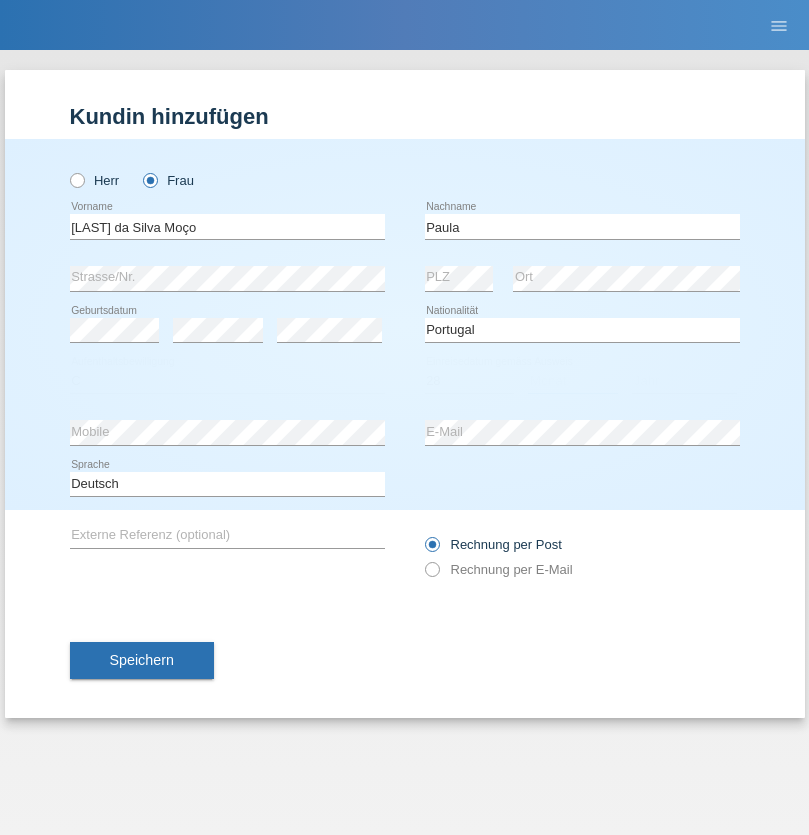 select on "03" 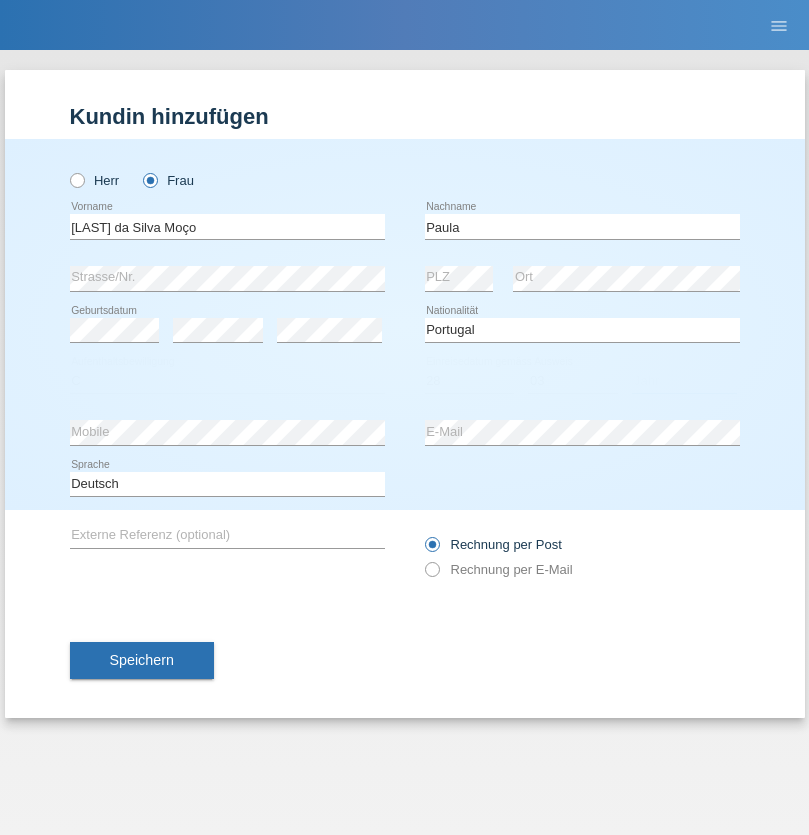select on "2005" 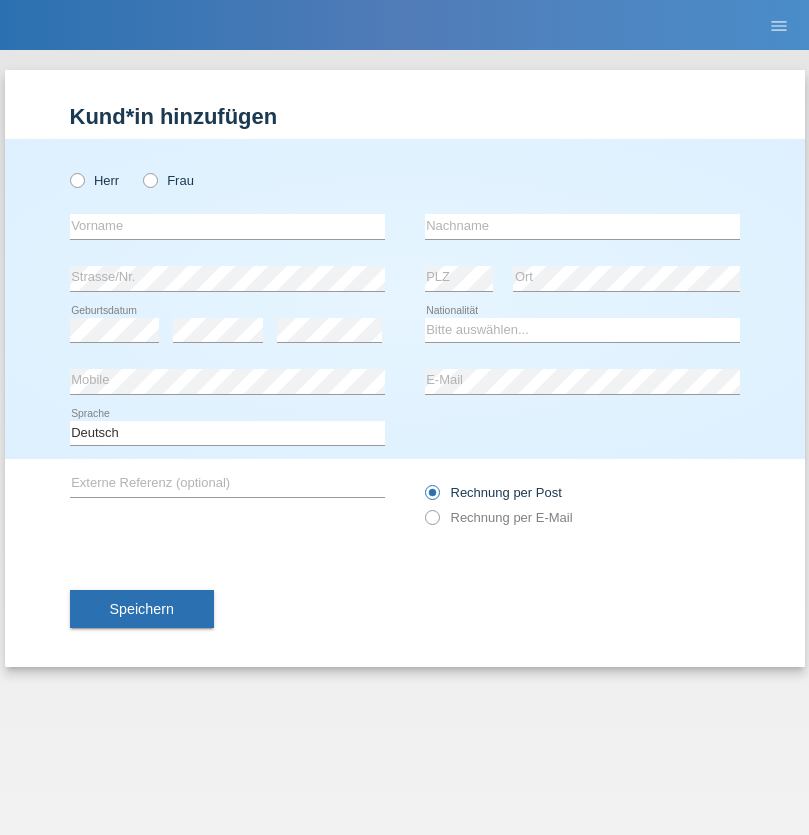 scroll, scrollTop: 0, scrollLeft: 0, axis: both 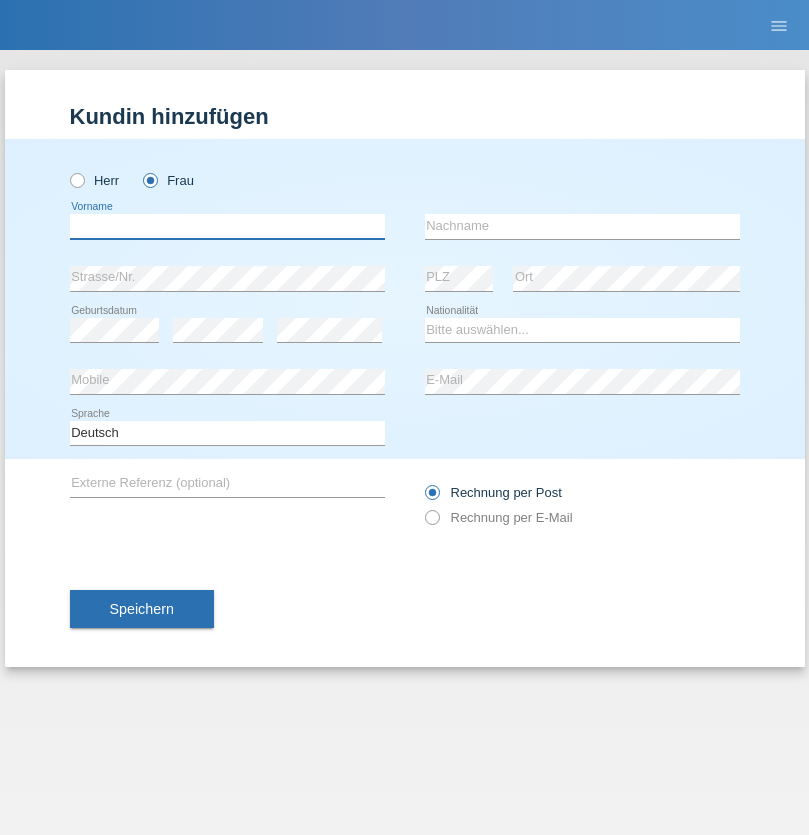 click at bounding box center [227, 226] 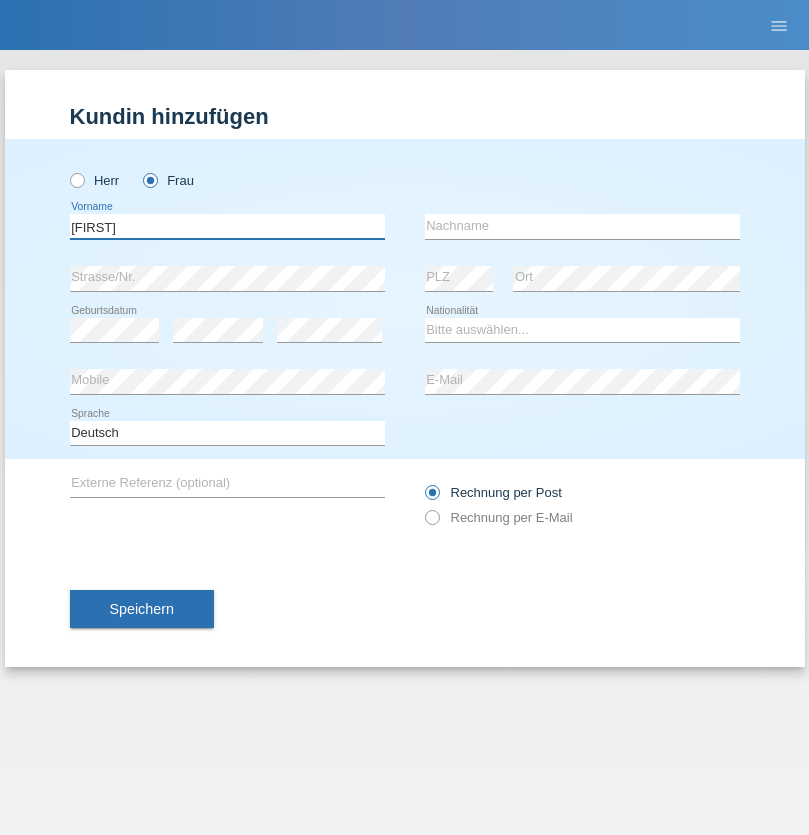 type on "[FIRST]" 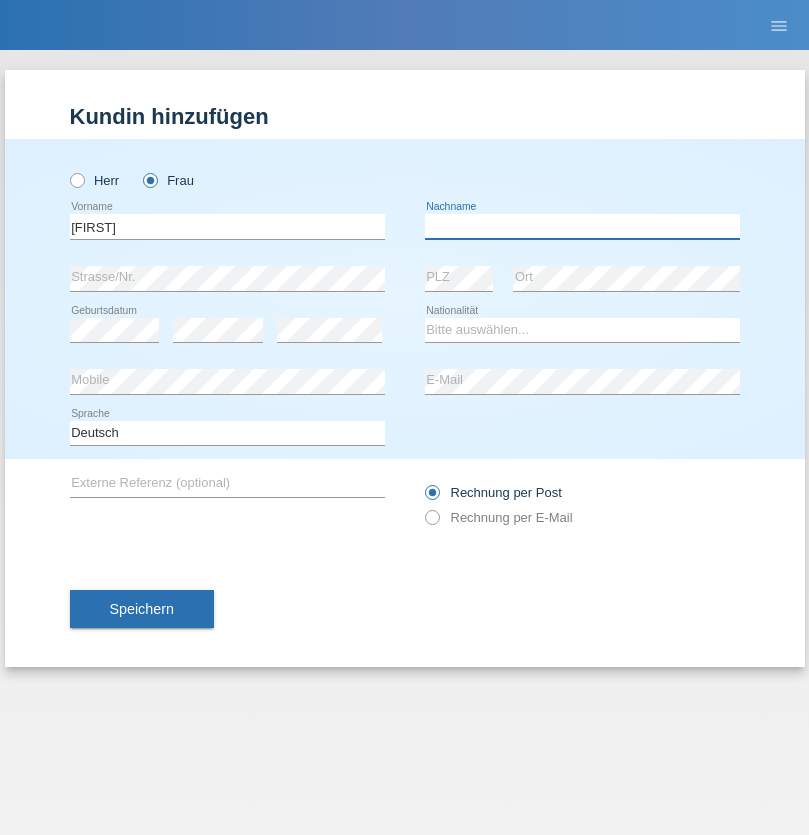 click at bounding box center [582, 226] 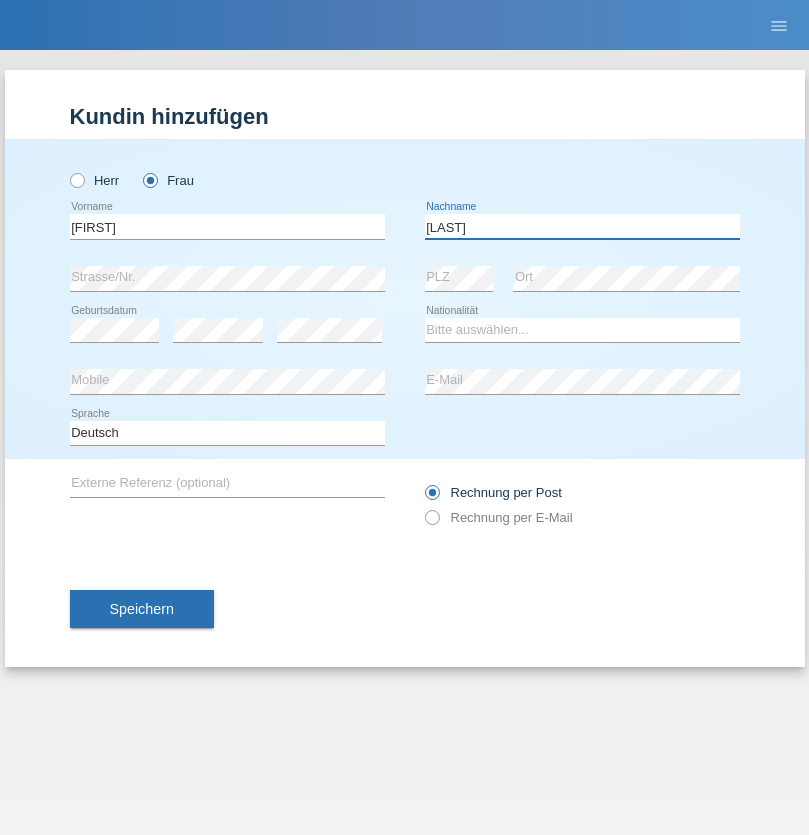 type on "[LAST]" 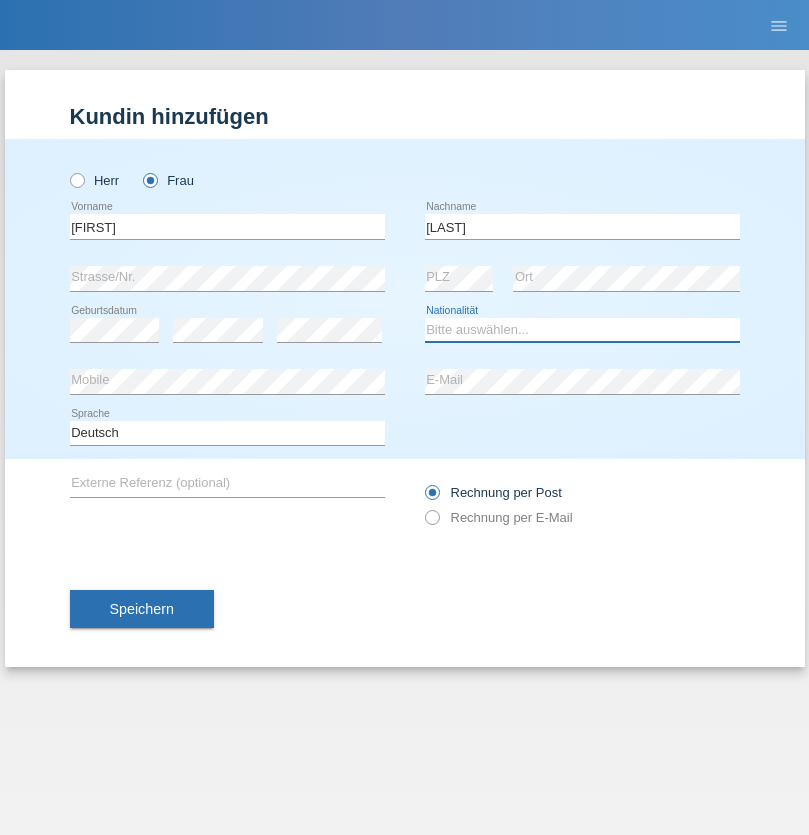 select on "HU" 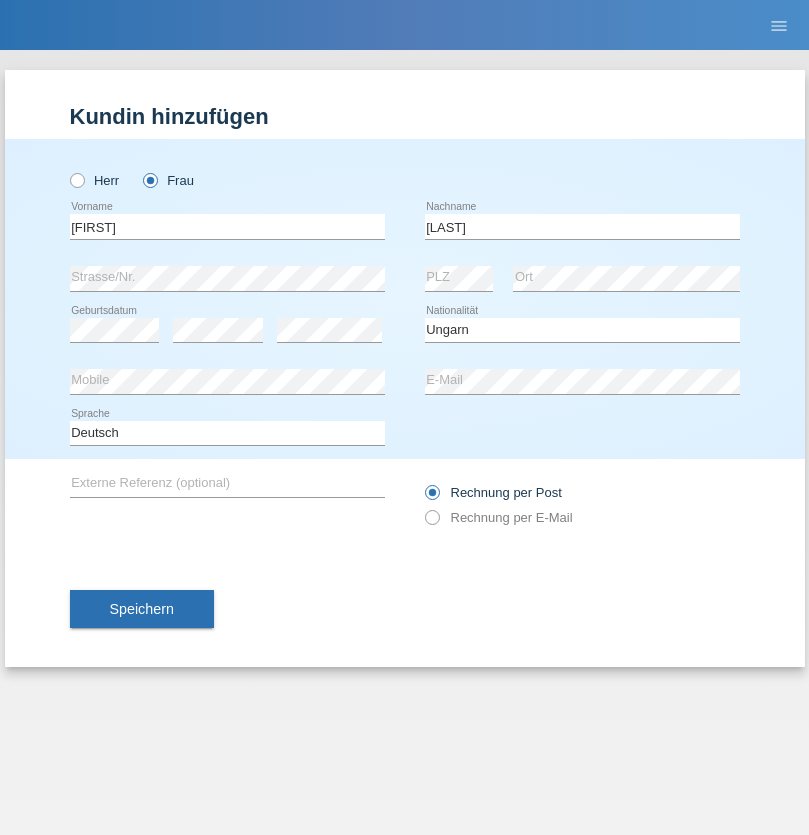 select on "C" 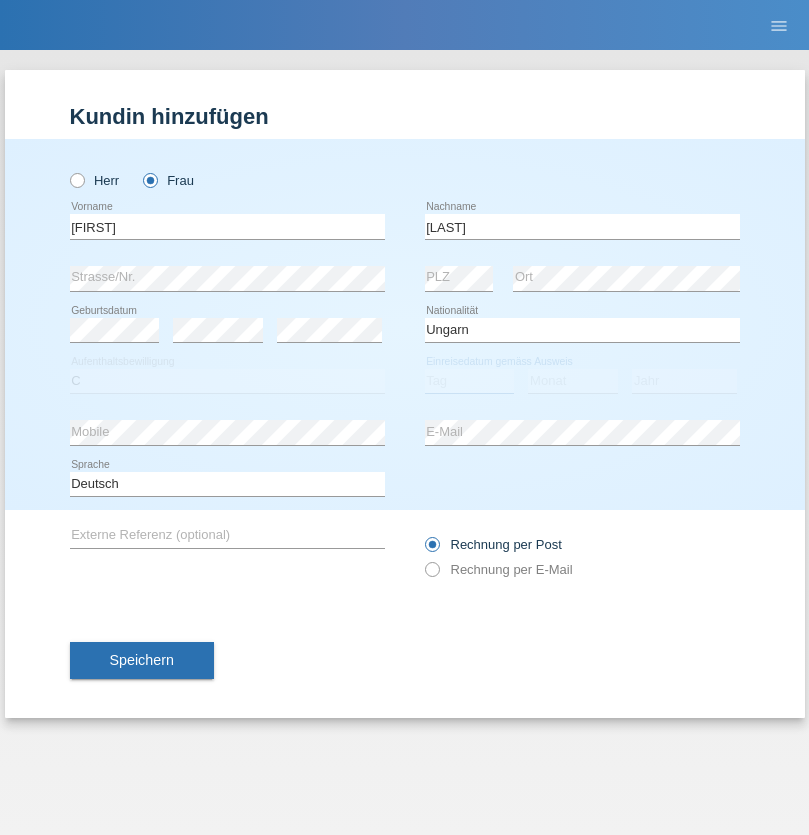 select on "01" 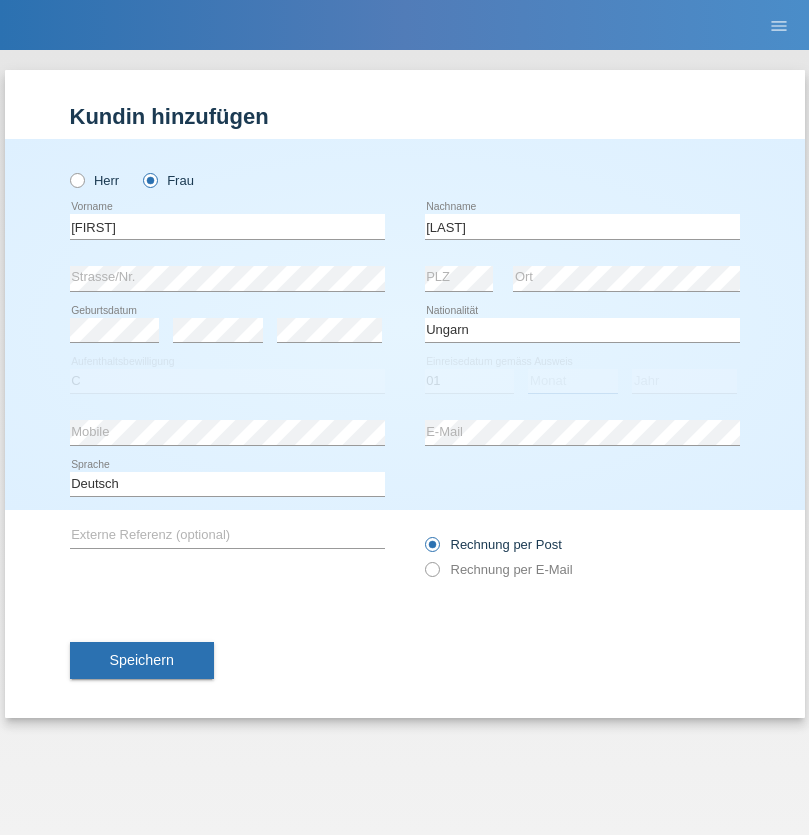 select on "10" 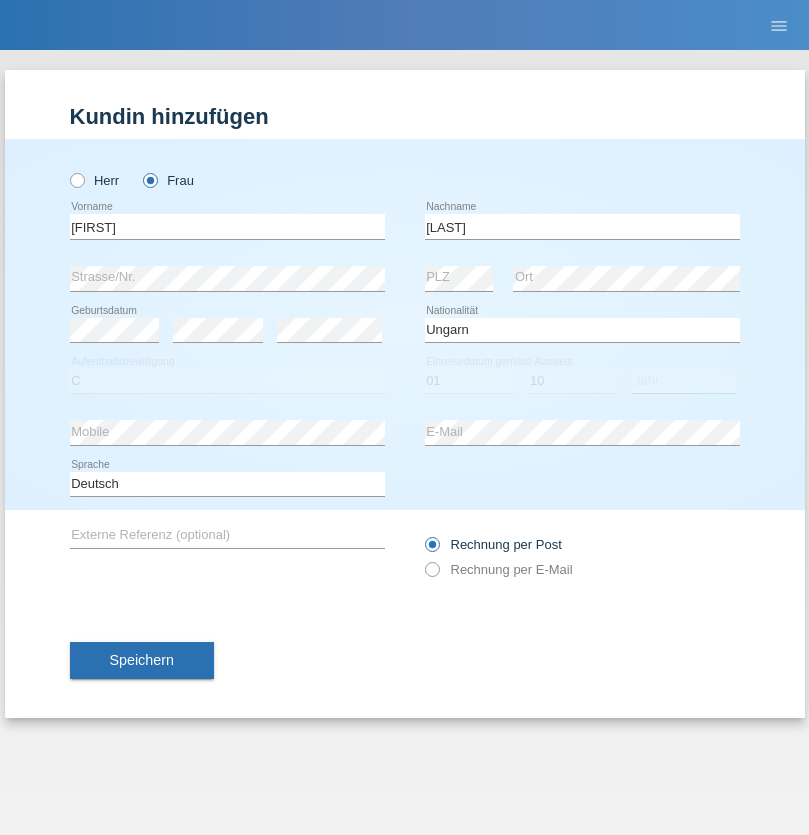 select on "2014" 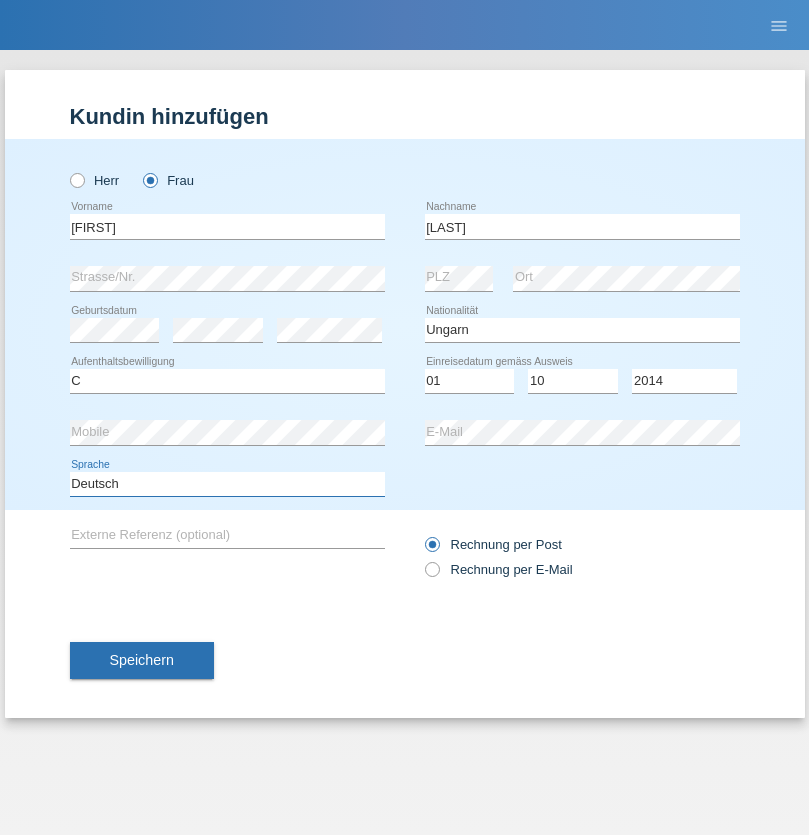 select on "en" 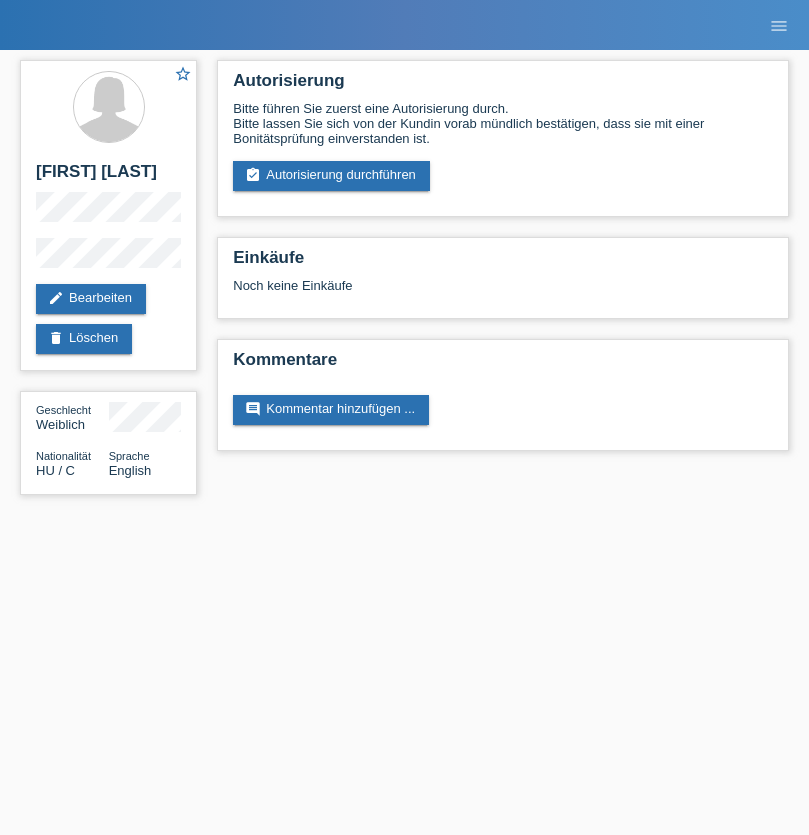 scroll, scrollTop: 0, scrollLeft: 0, axis: both 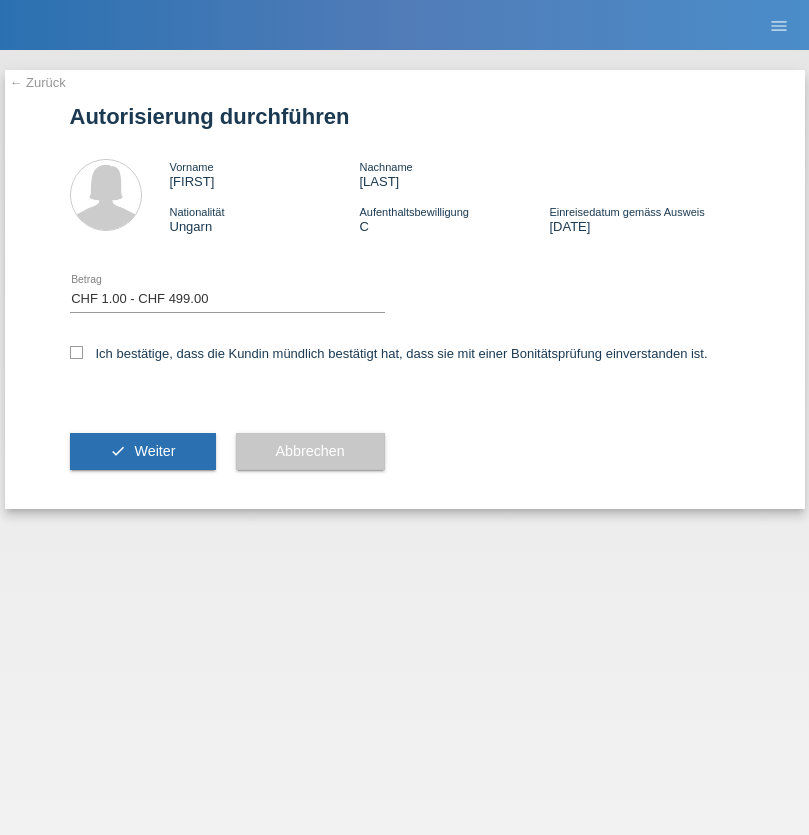 select on "1" 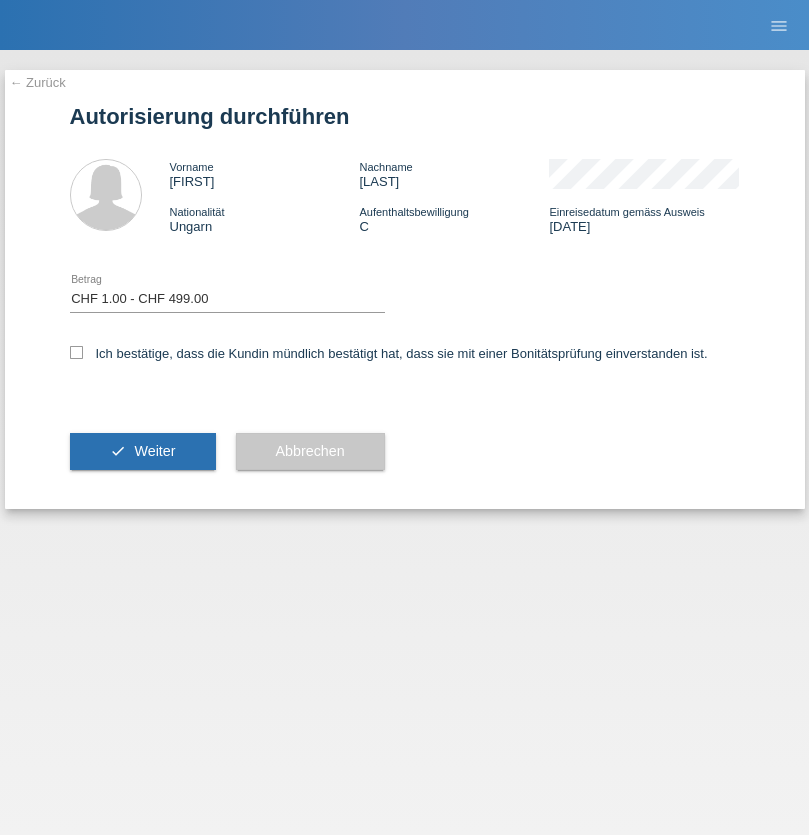 scroll, scrollTop: 0, scrollLeft: 0, axis: both 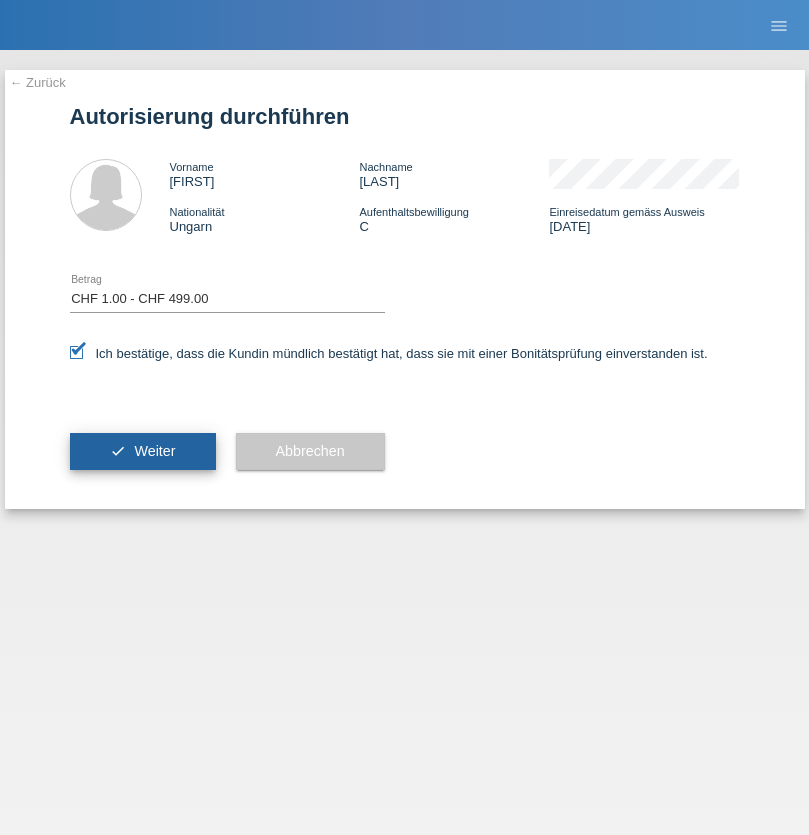 click on "Weiter" at bounding box center [154, 451] 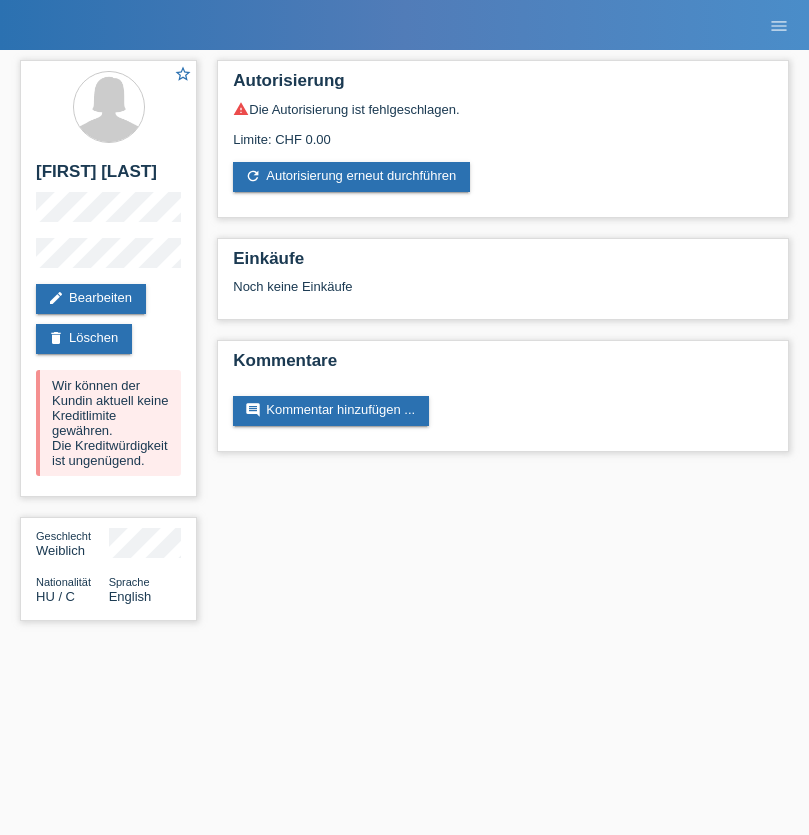 scroll, scrollTop: 0, scrollLeft: 0, axis: both 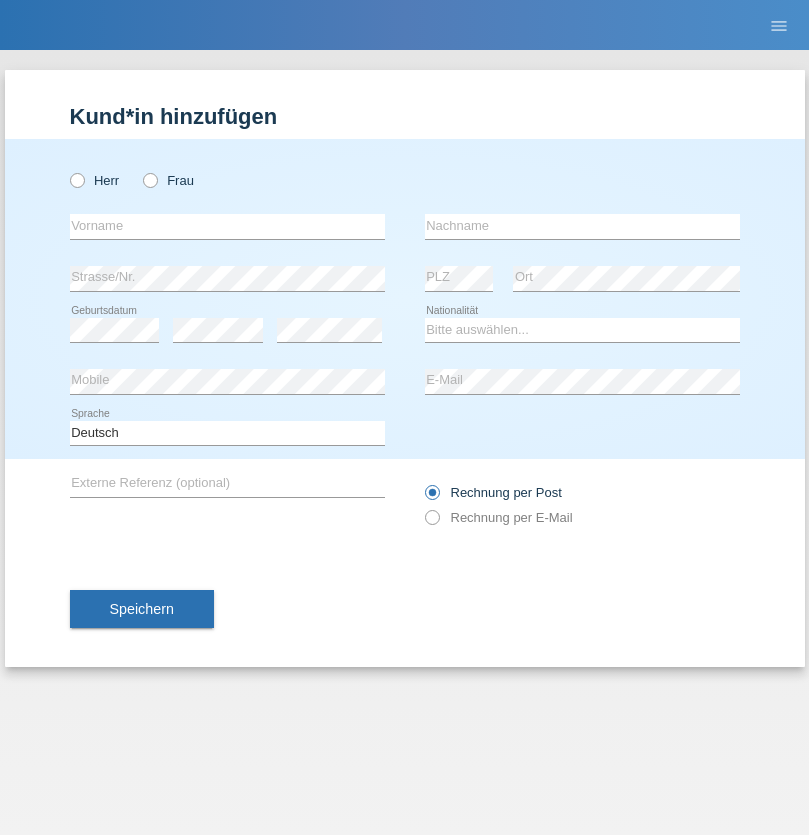 radio on "true" 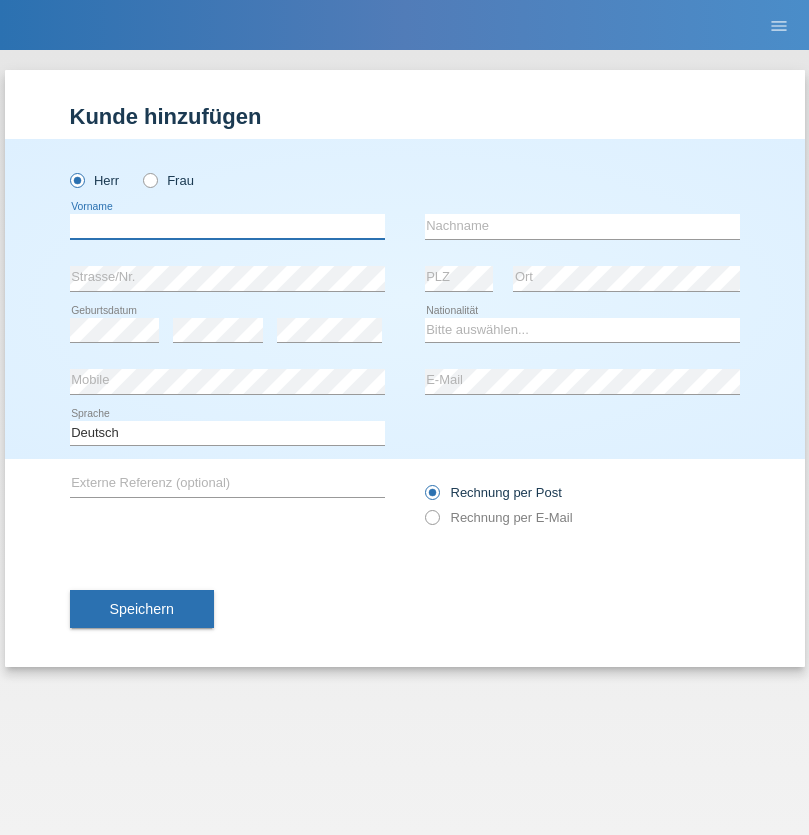 click at bounding box center (227, 226) 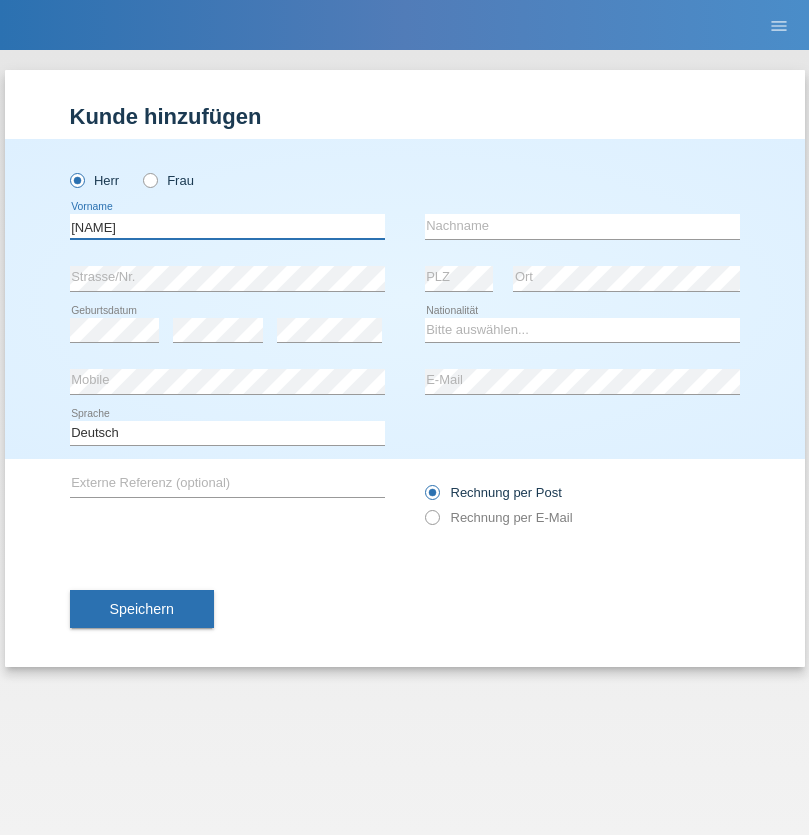 type on "Tibor" 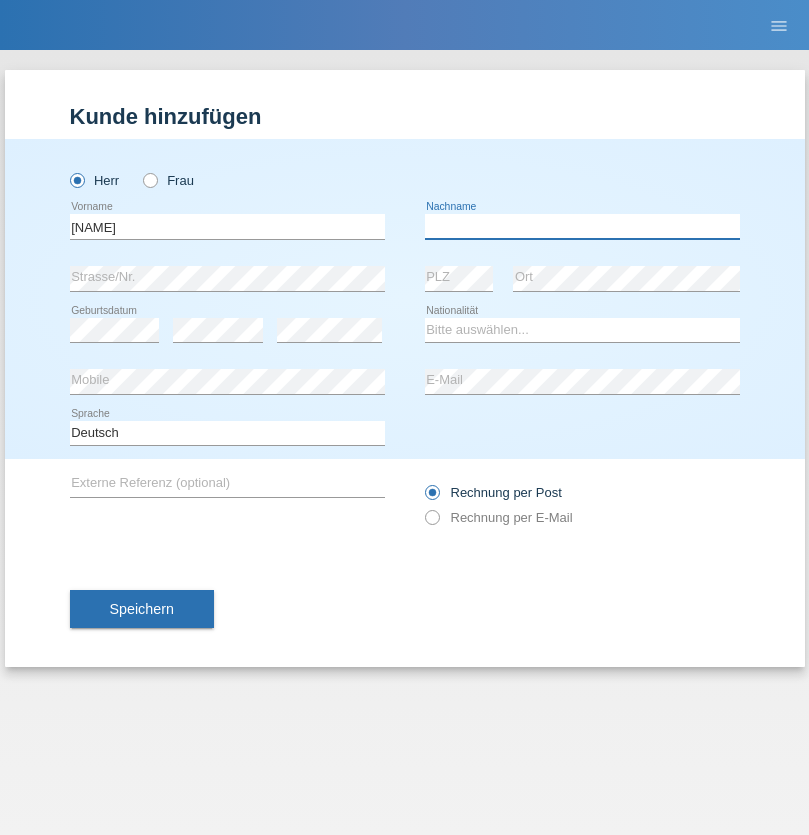 click at bounding box center (582, 226) 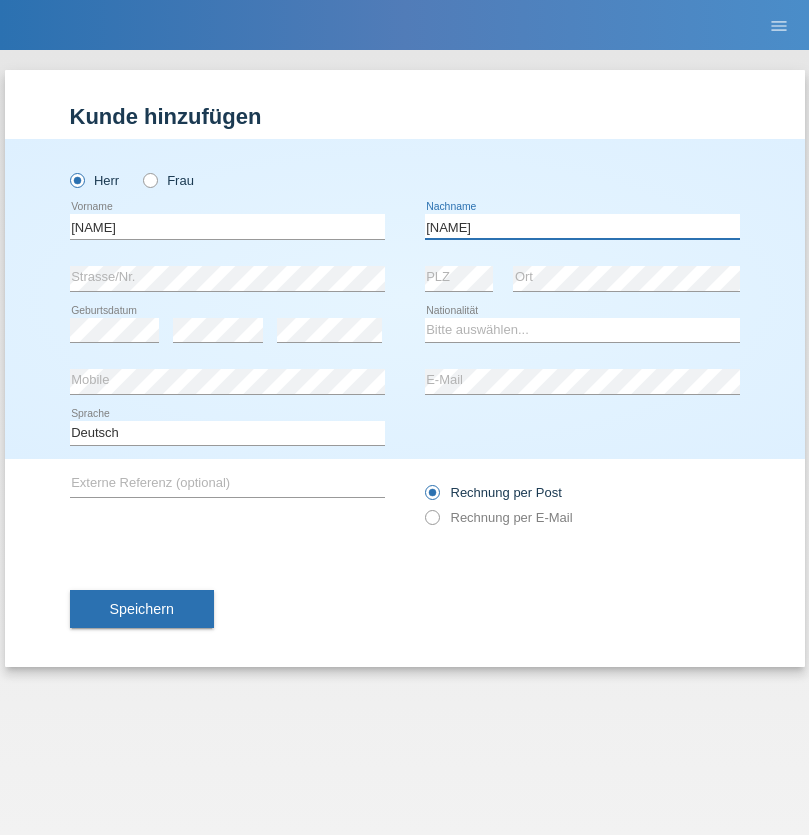 type on "Feit" 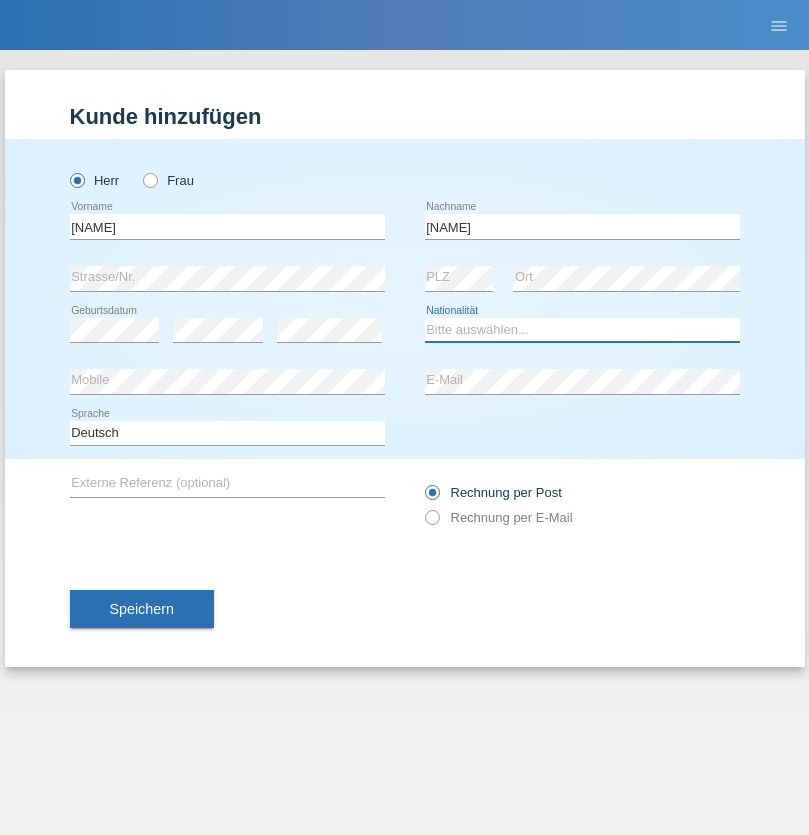 select on "HU" 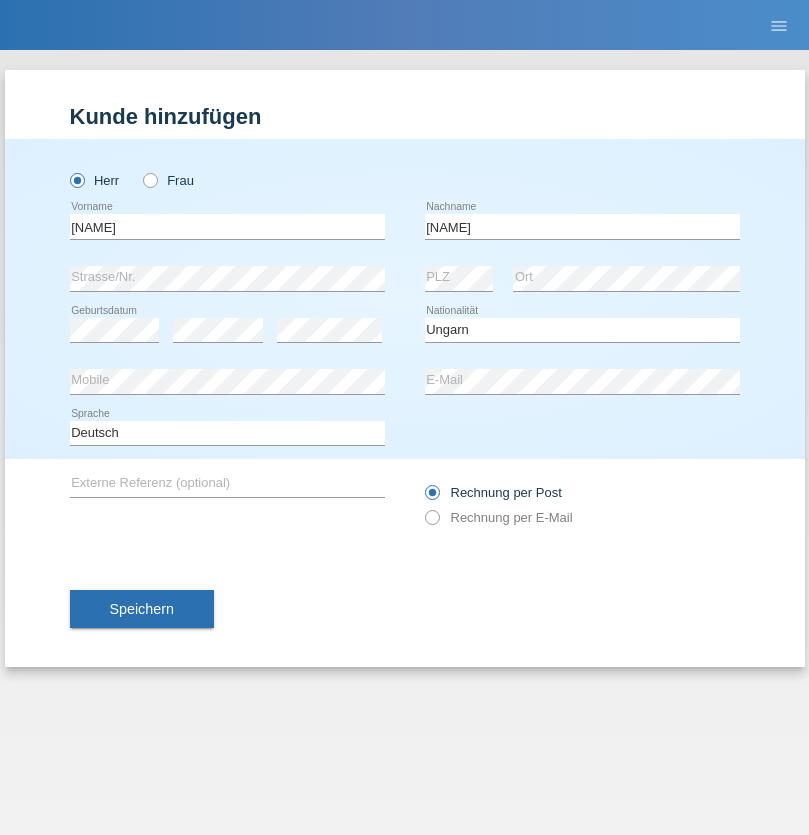 select on "C" 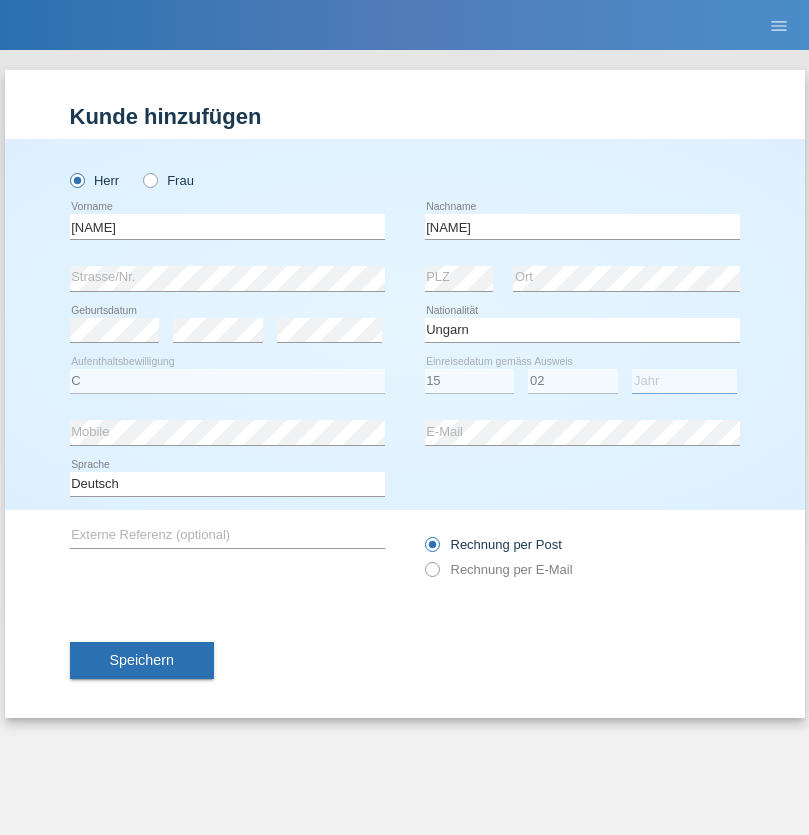 select on "2021" 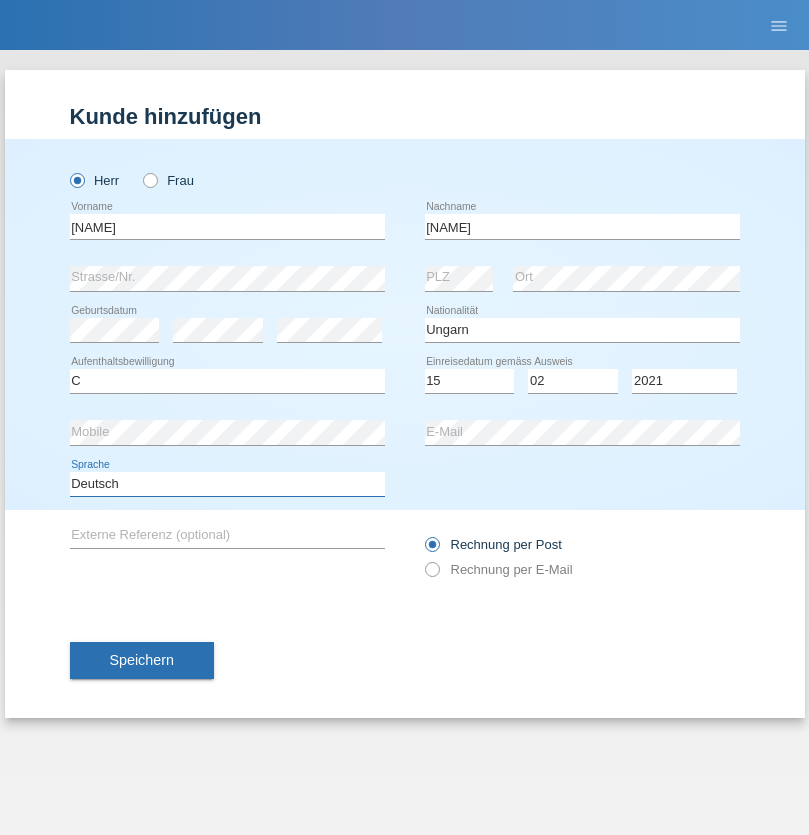 select on "en" 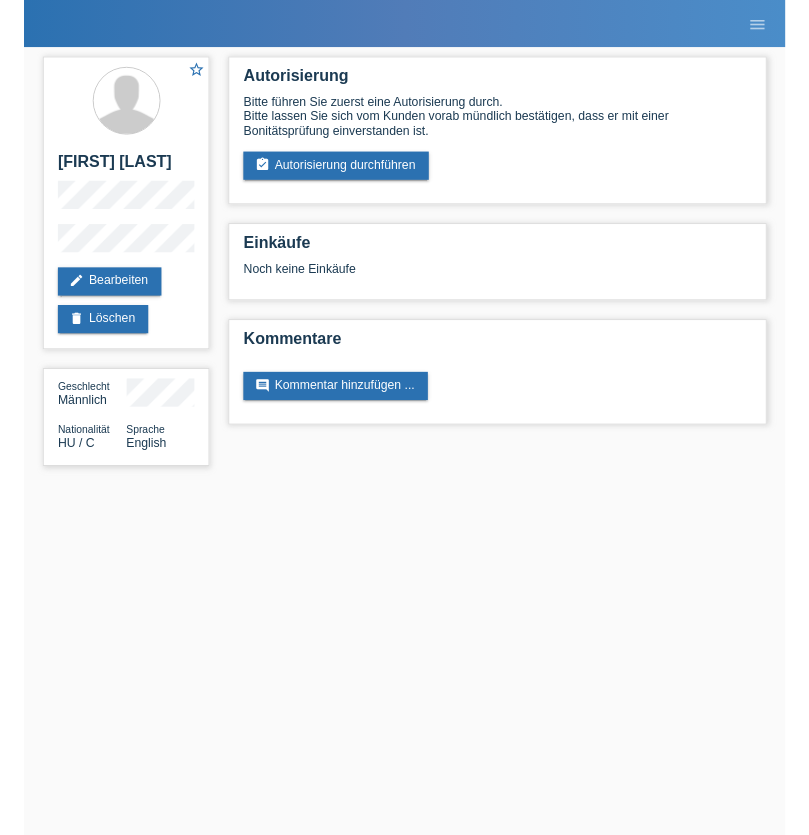 scroll, scrollTop: 0, scrollLeft: 0, axis: both 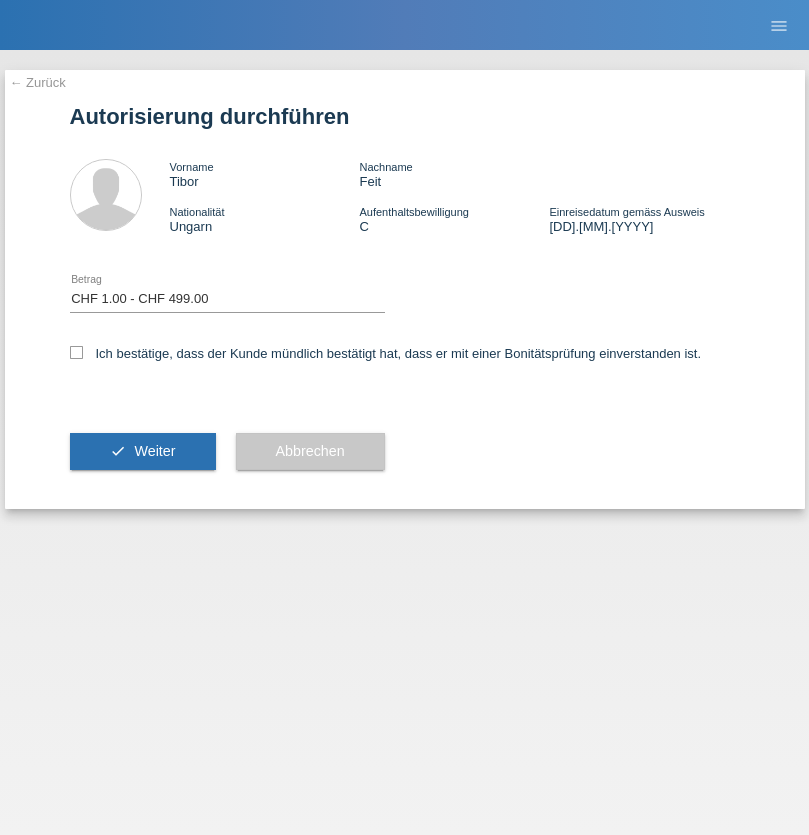 select on "1" 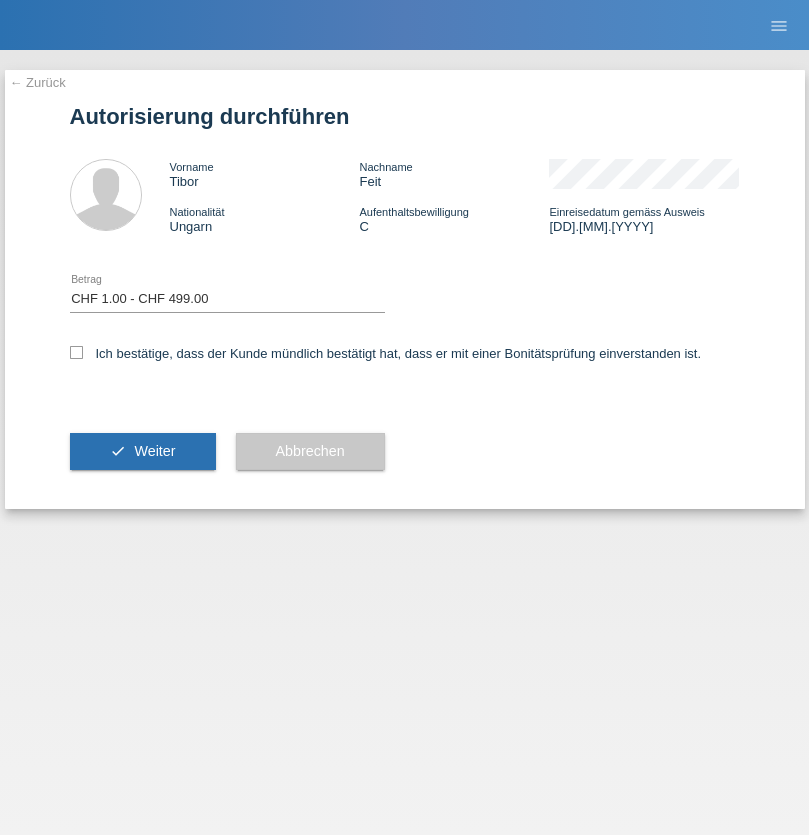 checkbox on "true" 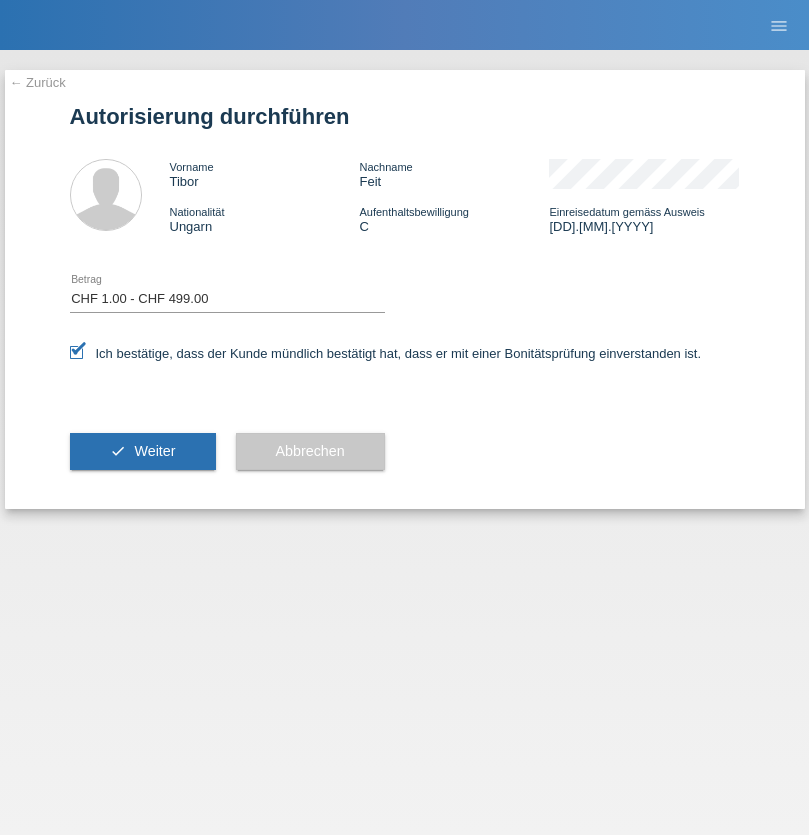scroll, scrollTop: 0, scrollLeft: 0, axis: both 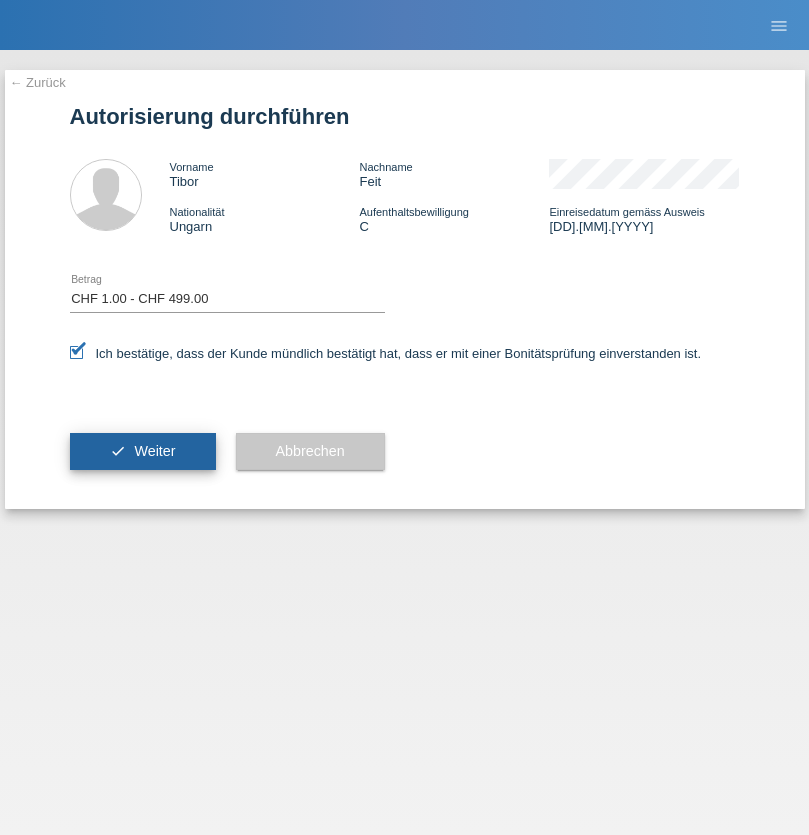 click on "Weiter" at bounding box center (154, 451) 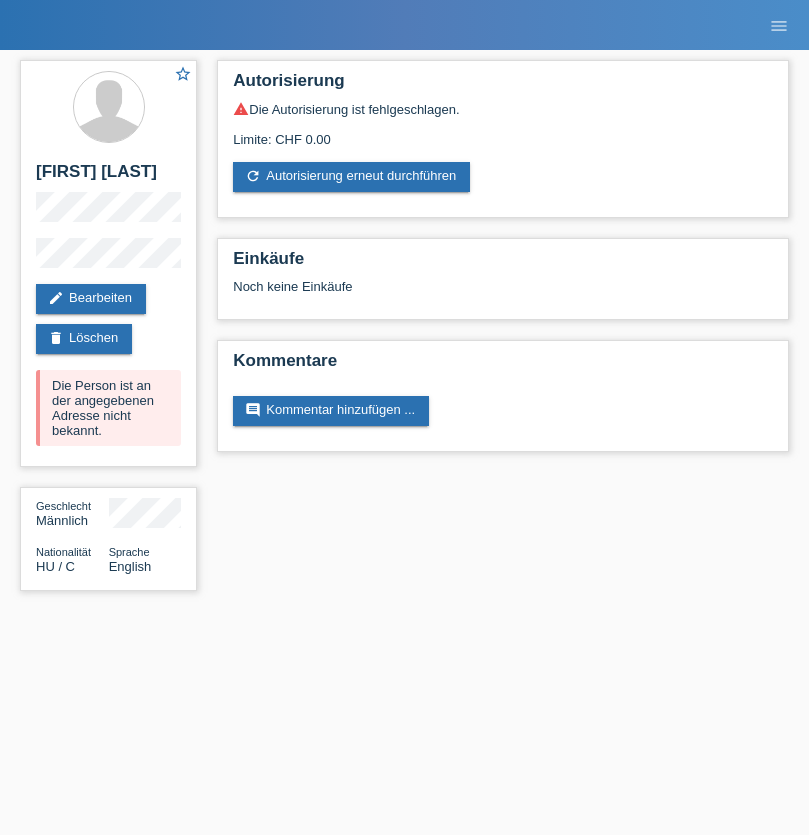 scroll, scrollTop: 0, scrollLeft: 0, axis: both 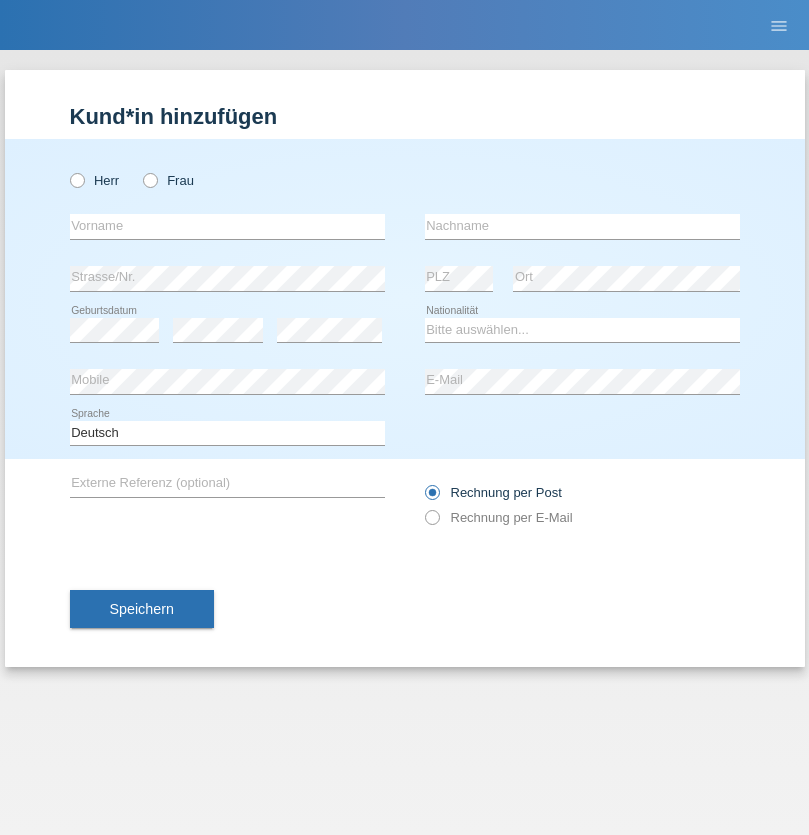 radio on "true" 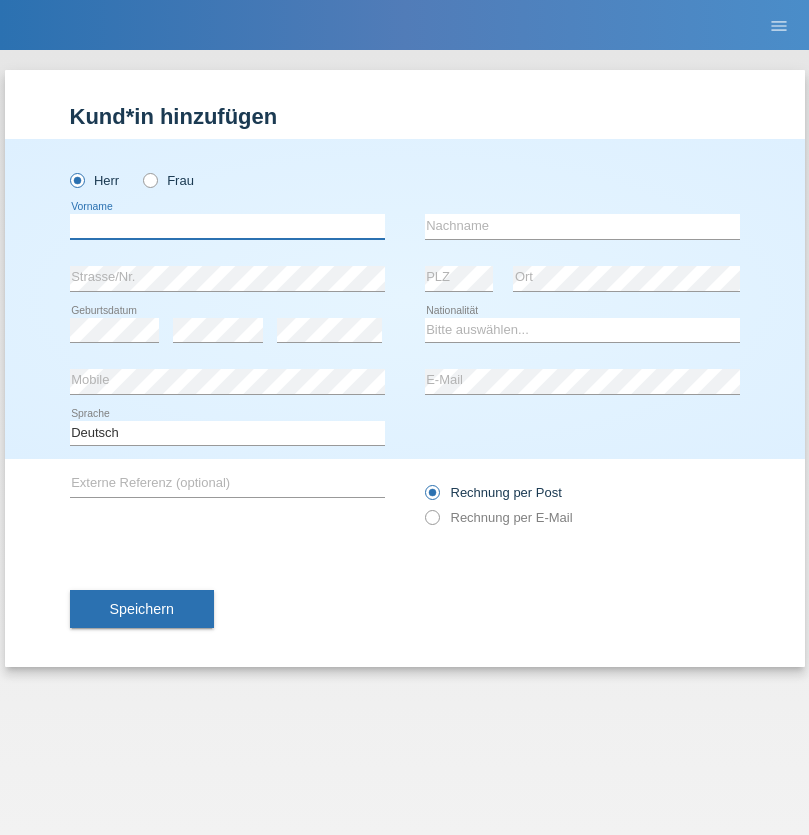 click at bounding box center (227, 226) 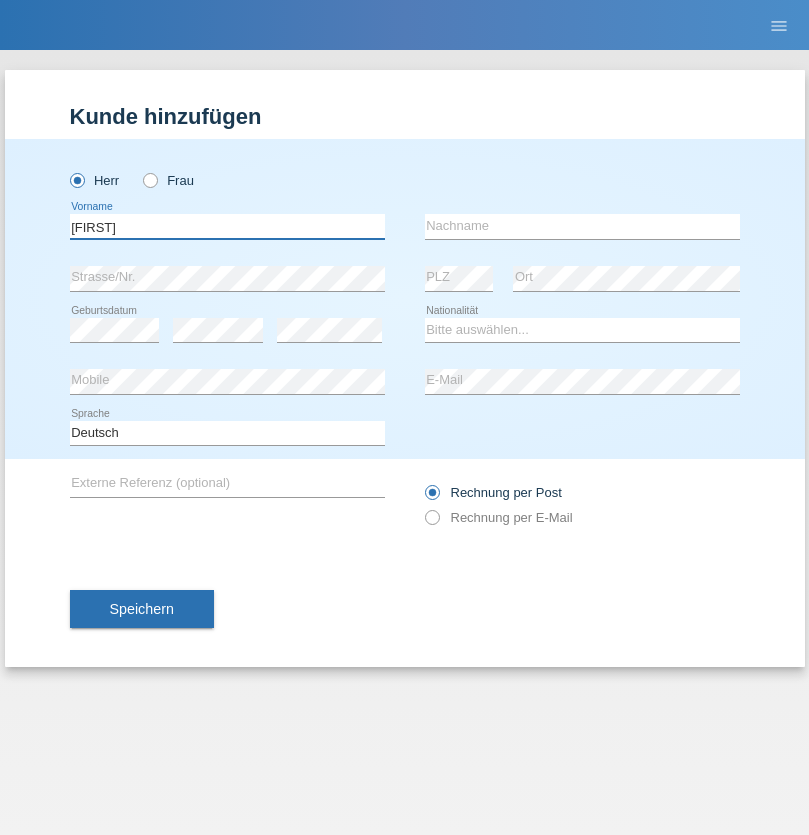 type on "[FIRST]" 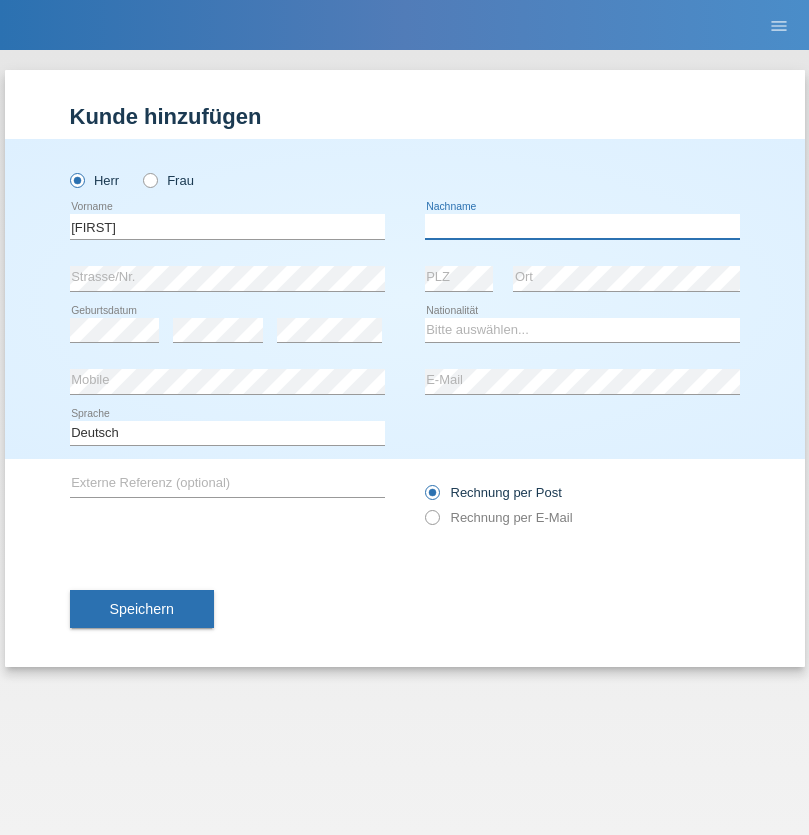 click at bounding box center (582, 226) 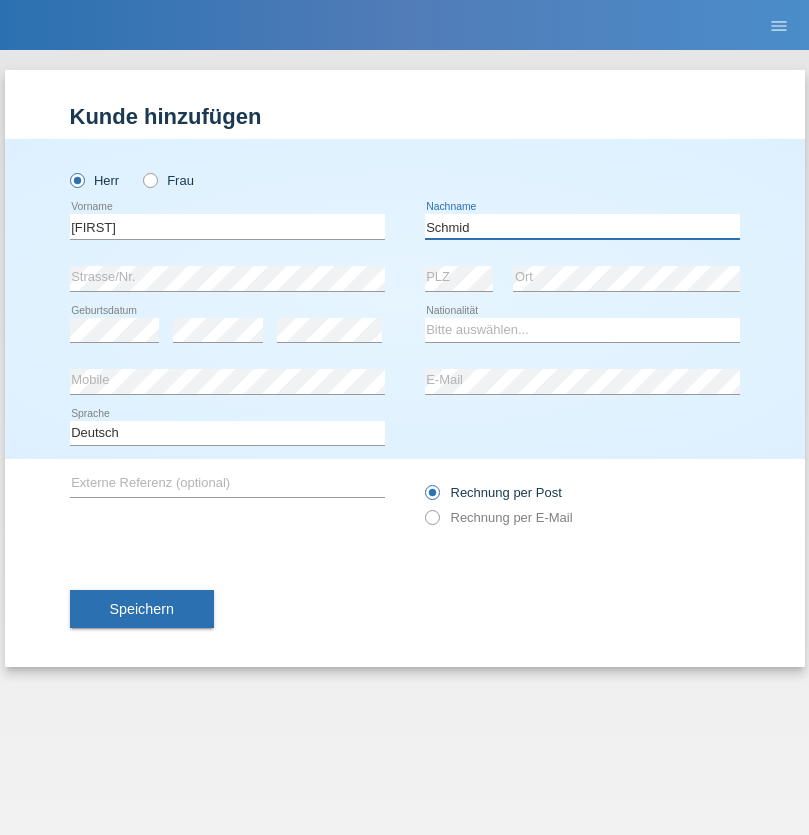 type on "Schmid" 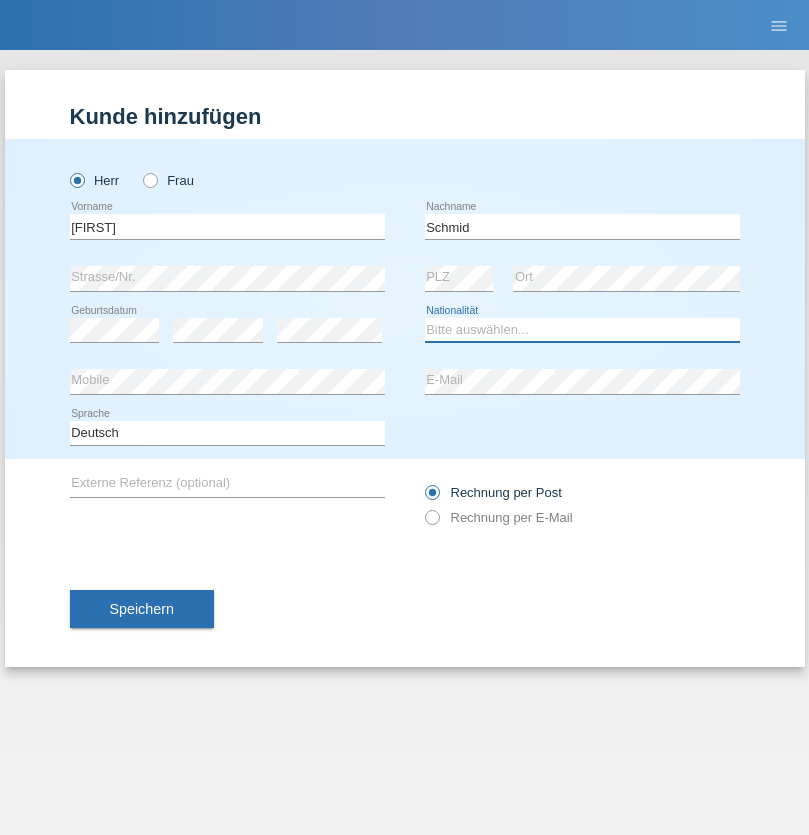 select on "CH" 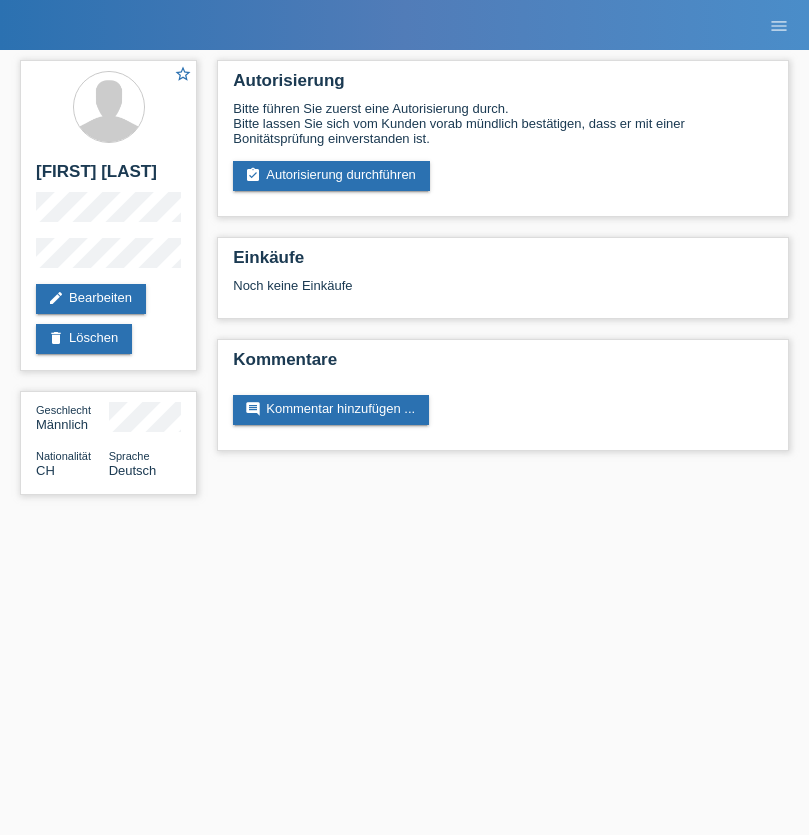 scroll, scrollTop: 0, scrollLeft: 0, axis: both 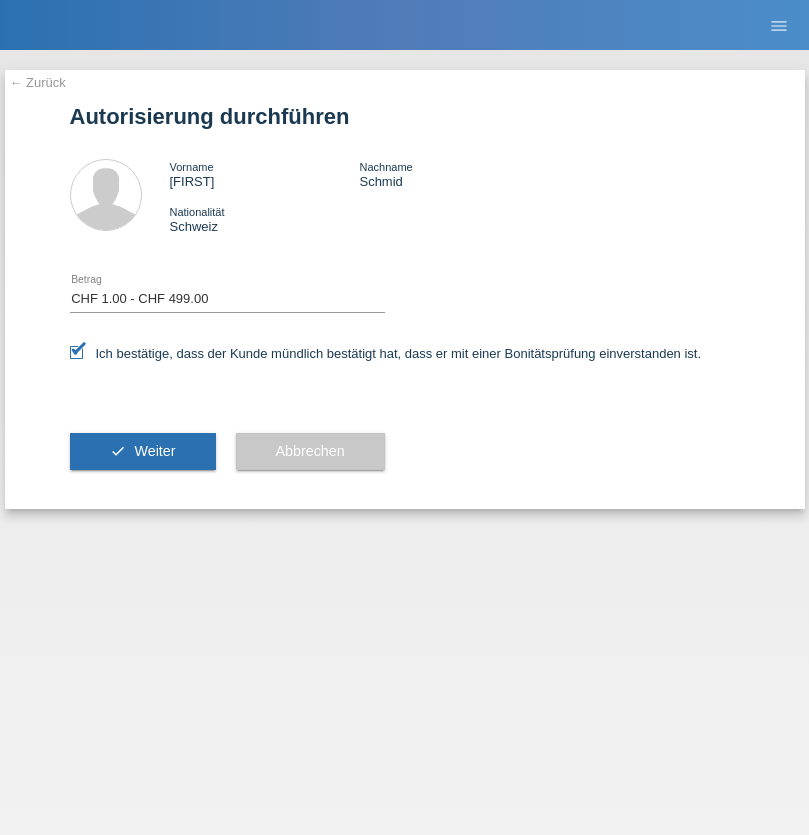 select on "1" 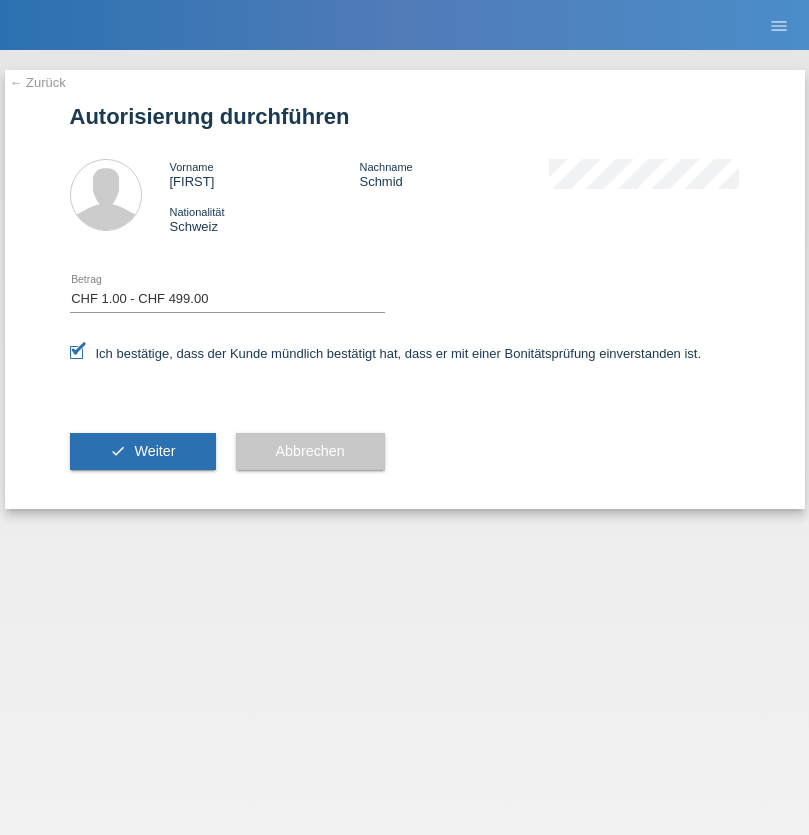 scroll, scrollTop: 0, scrollLeft: 0, axis: both 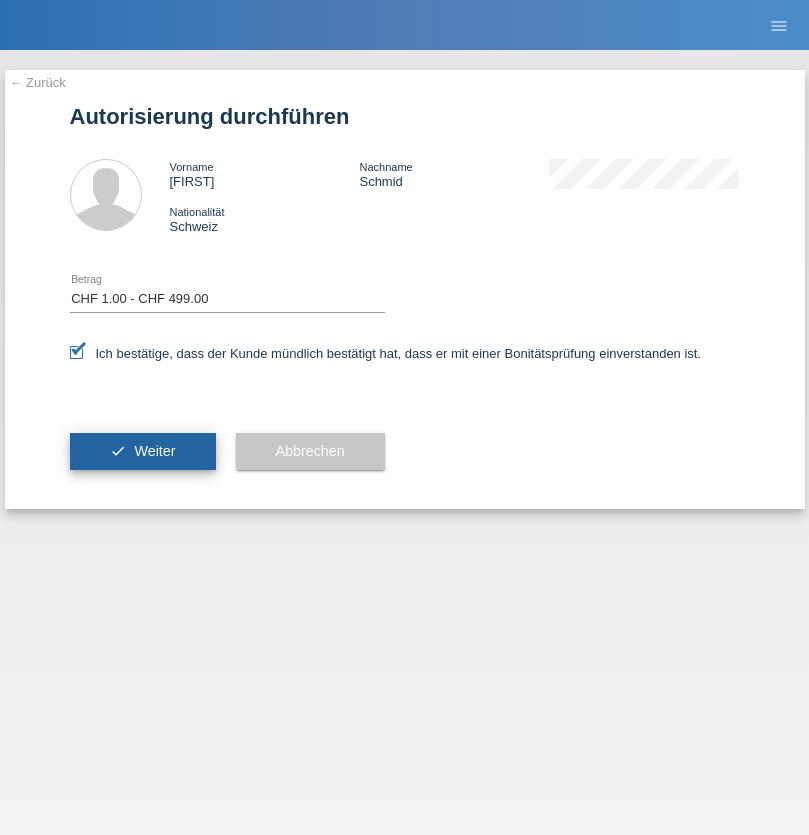 click on "Weiter" at bounding box center [154, 451] 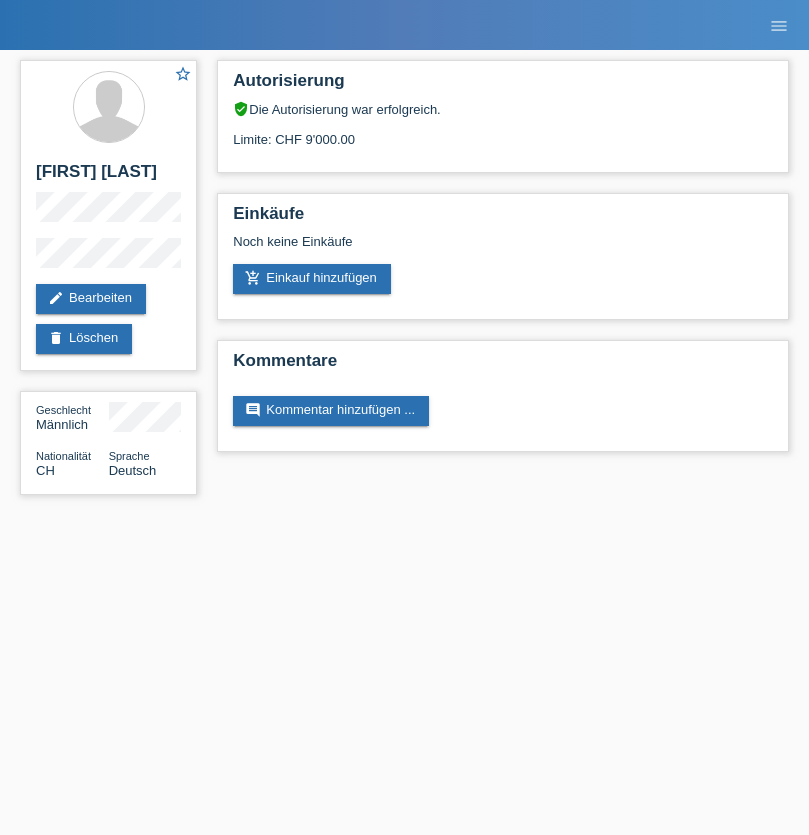 scroll, scrollTop: 0, scrollLeft: 0, axis: both 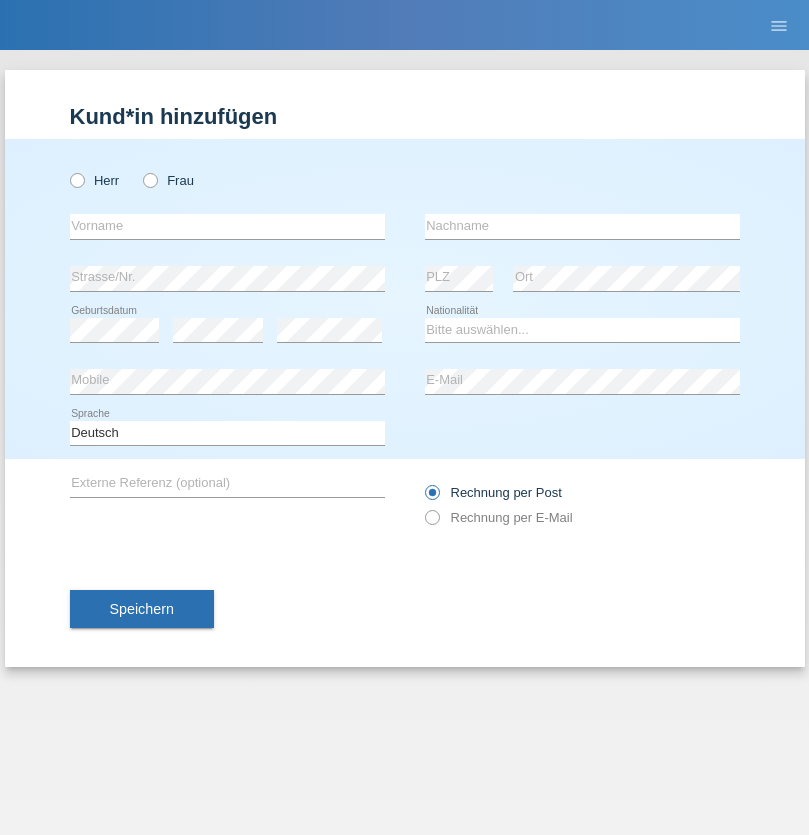 radio on "true" 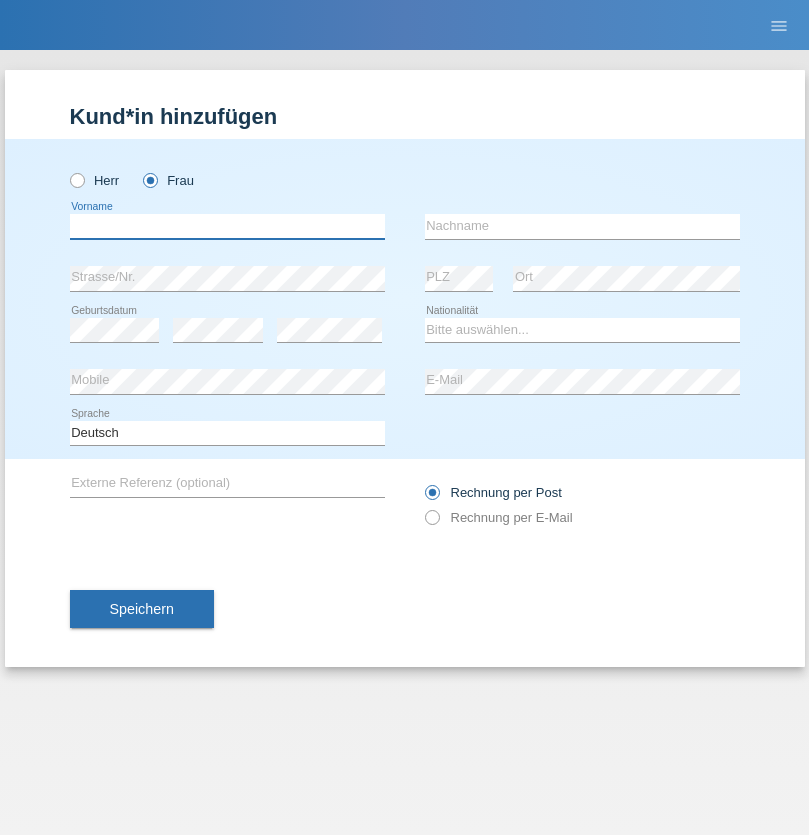 click at bounding box center [227, 226] 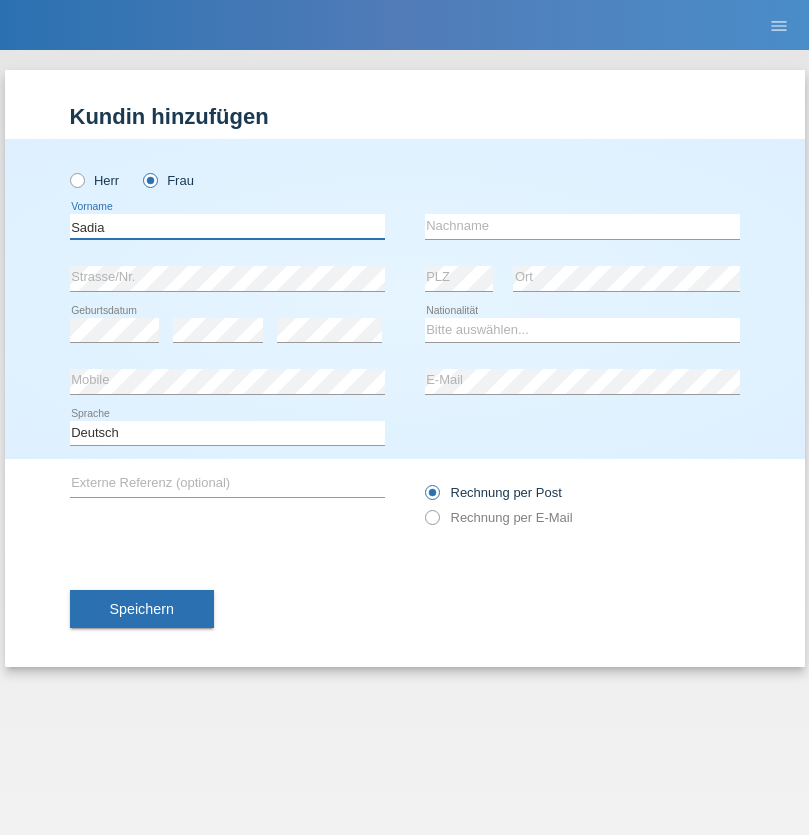 type on "Sadia" 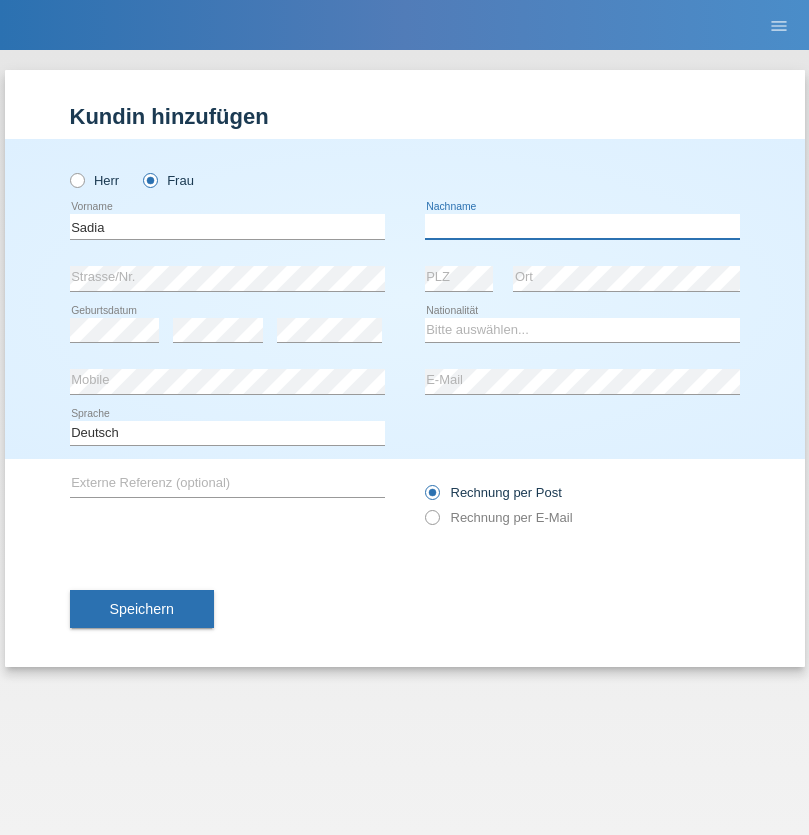 click at bounding box center (582, 226) 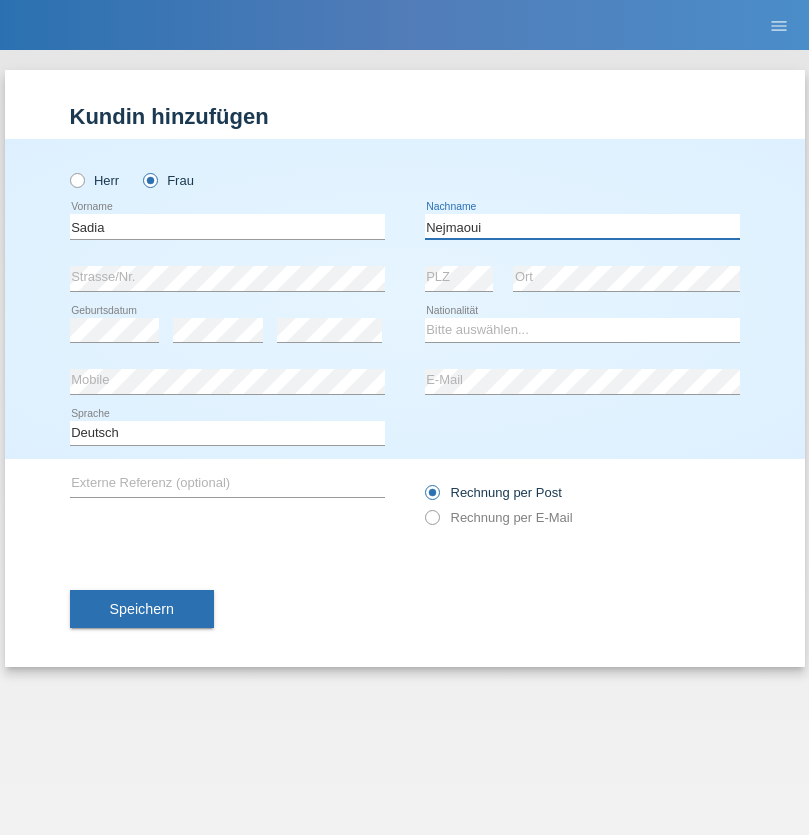 type on "Nejmaoui" 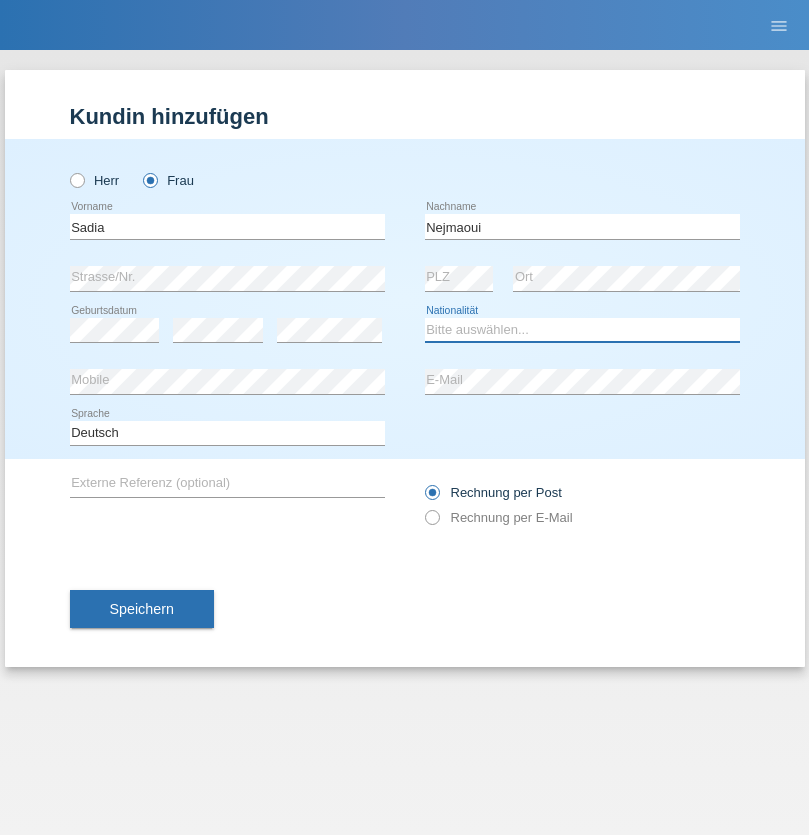 select on "MA" 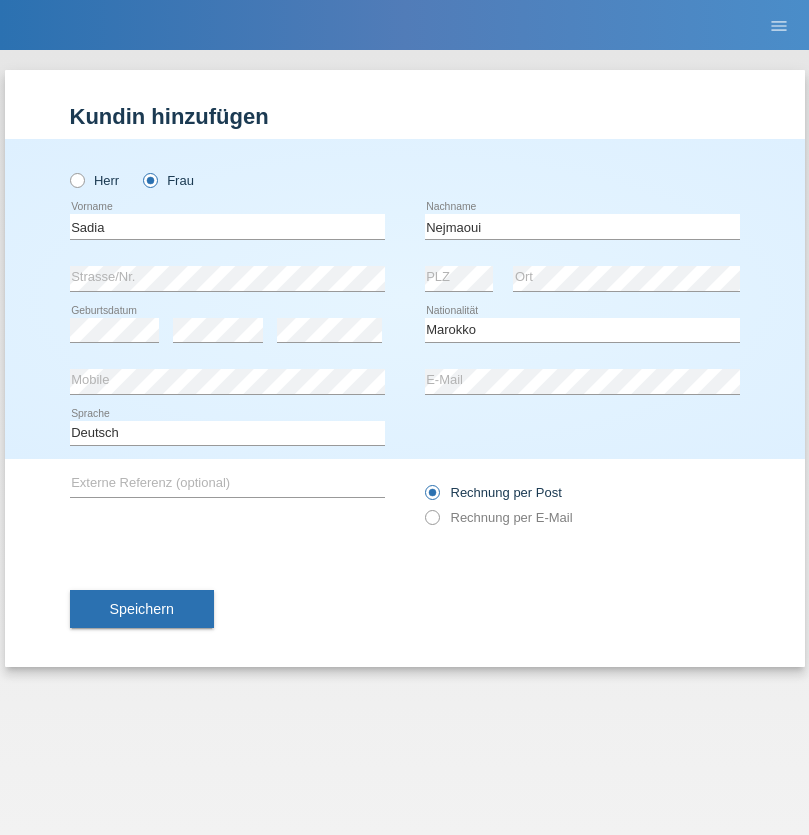 select on "C" 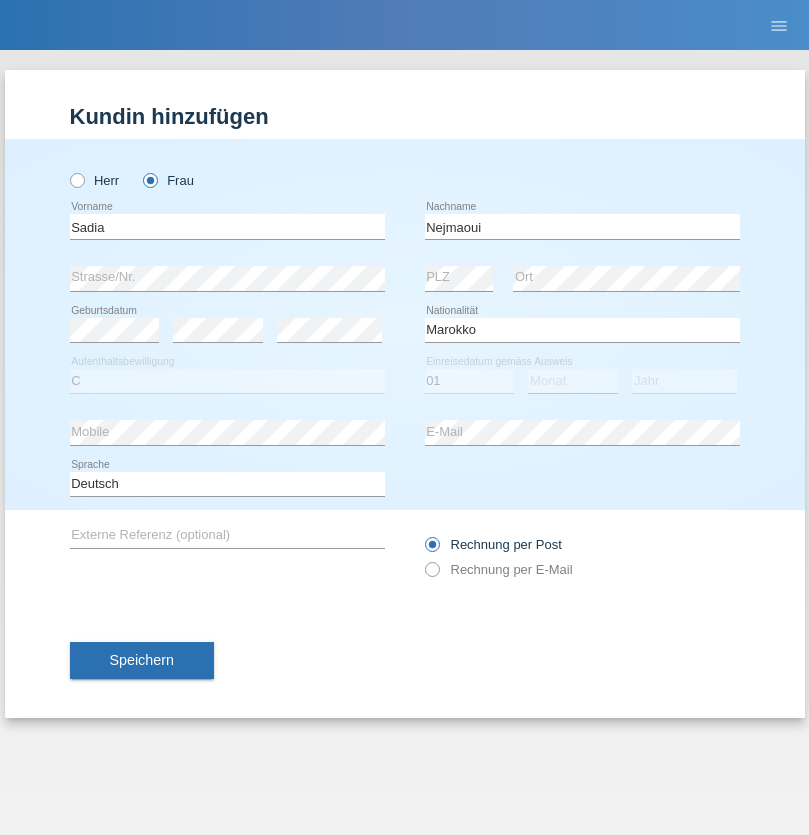 select on "06" 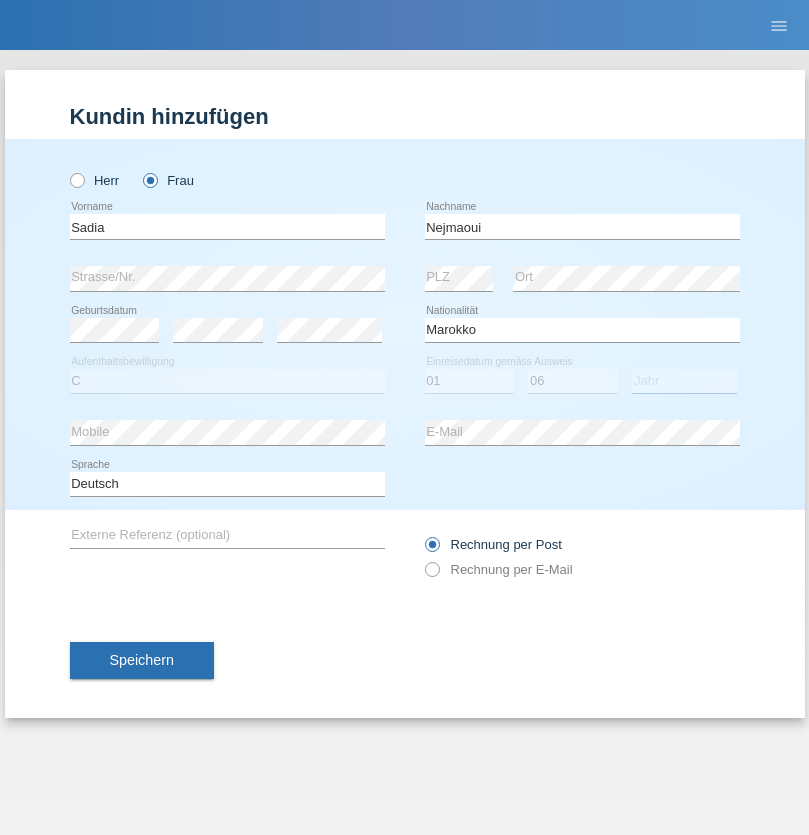 select on "1964" 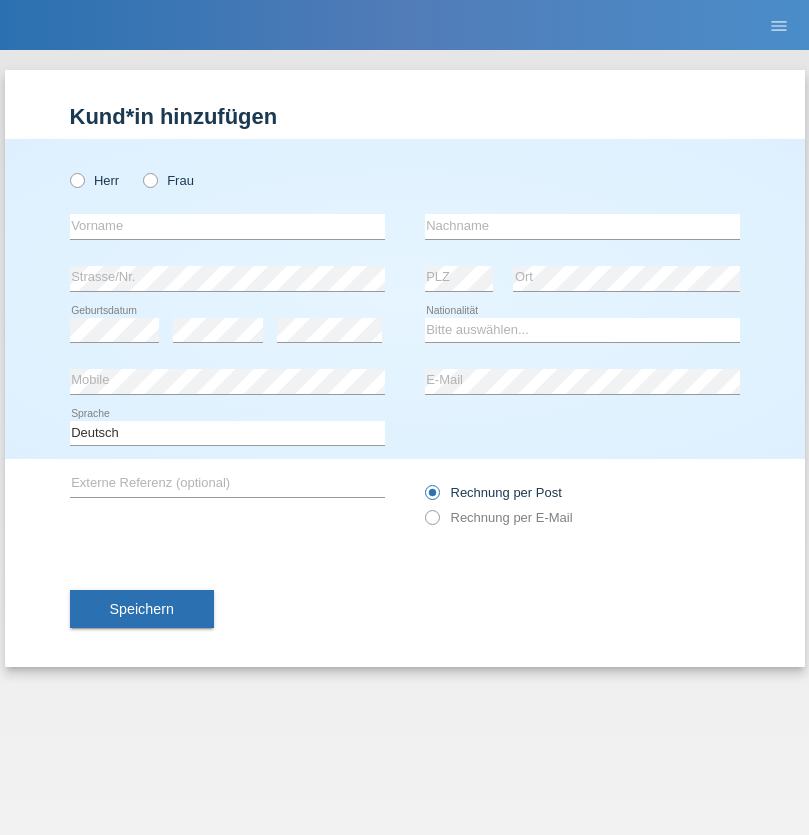 scroll, scrollTop: 0, scrollLeft: 0, axis: both 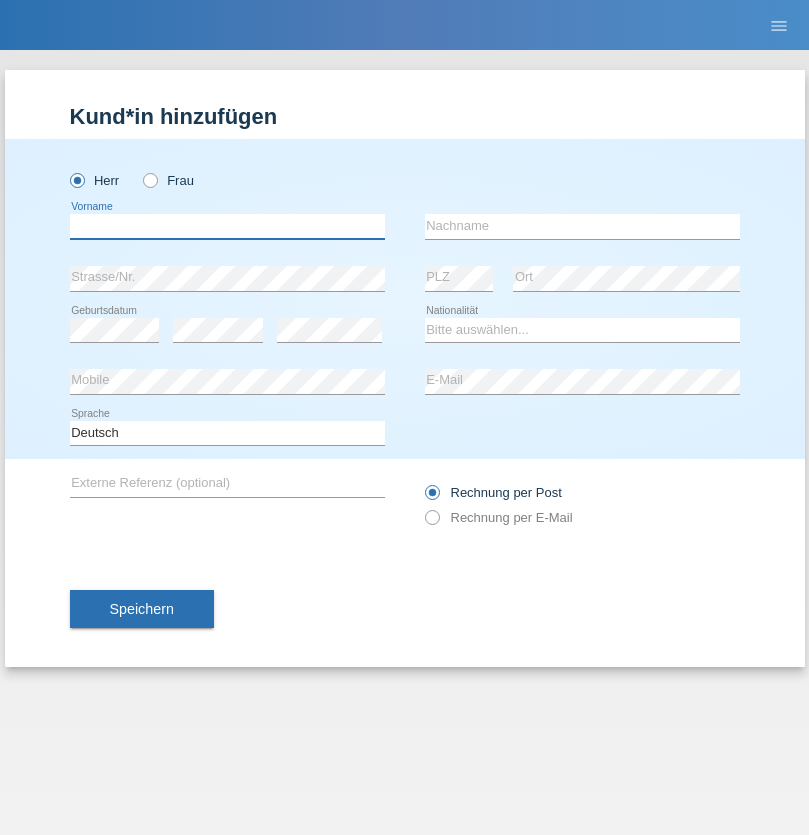 click at bounding box center (227, 226) 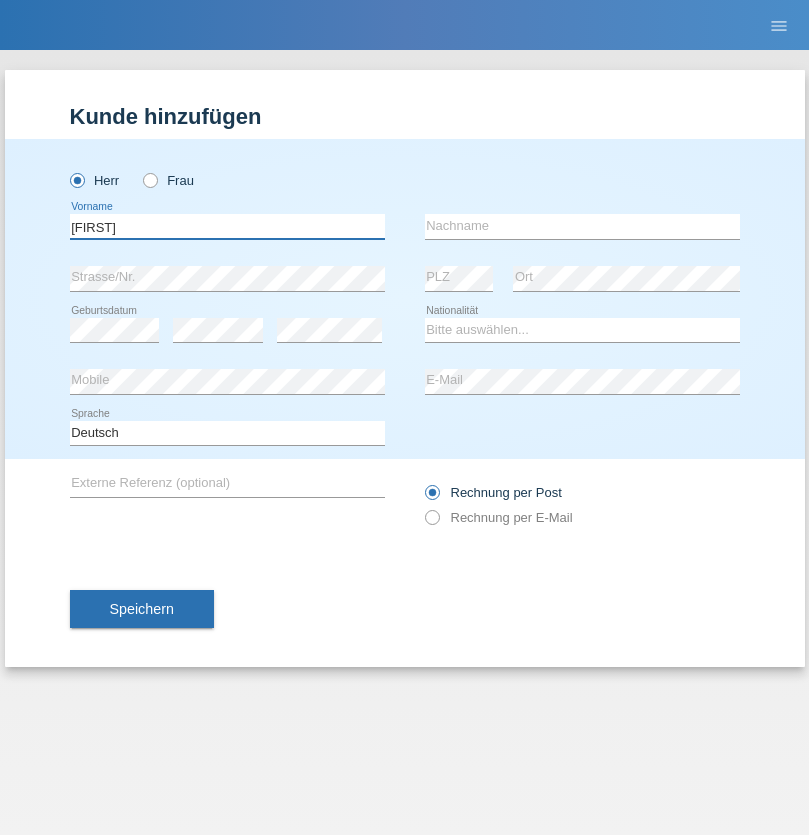 type on "Carlos" 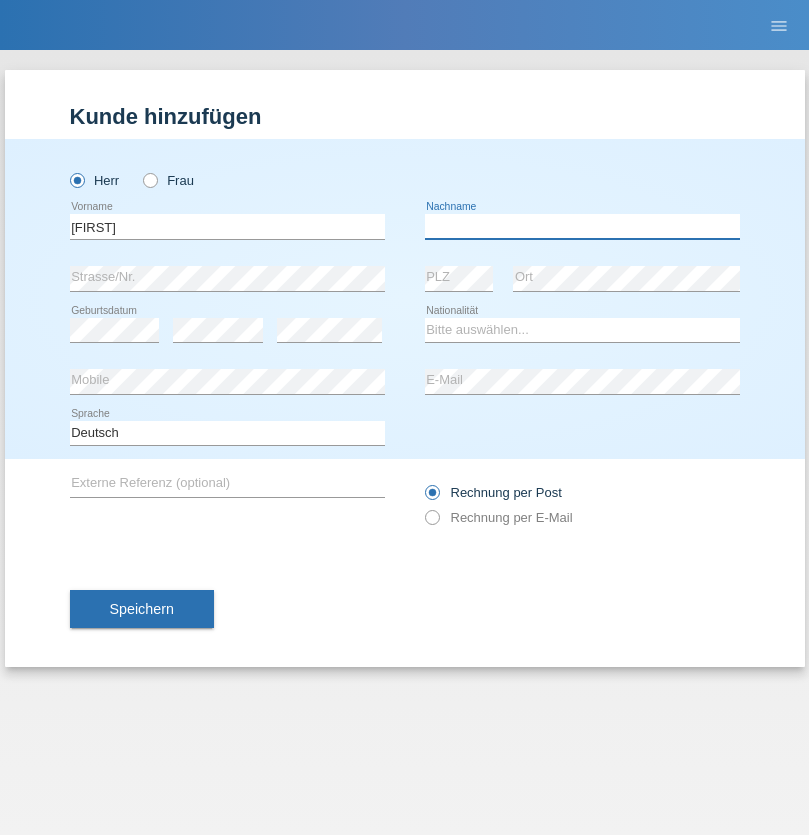 click at bounding box center (582, 226) 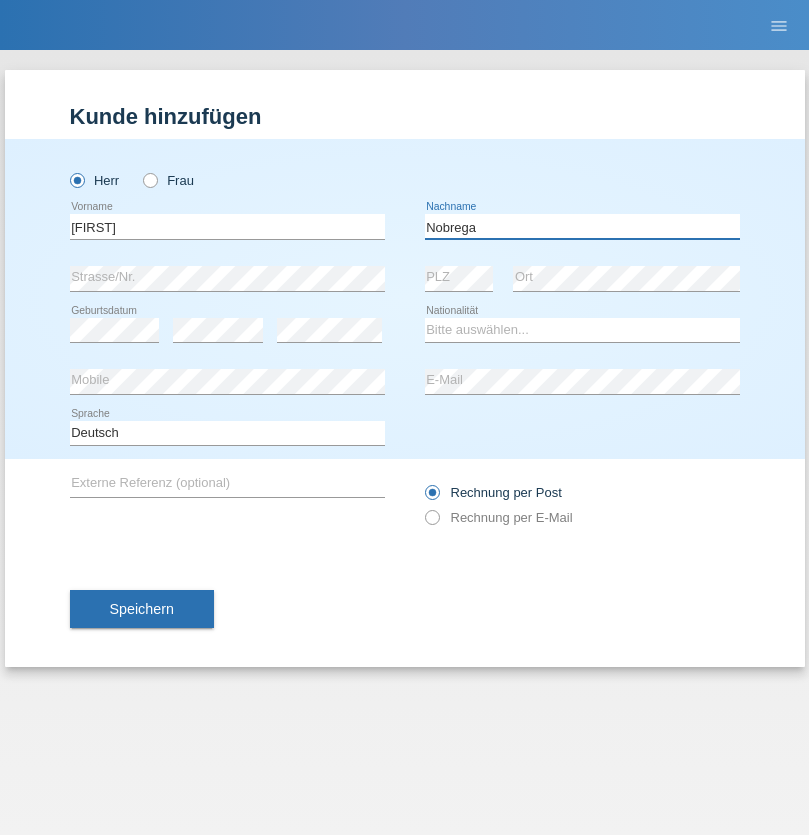 type on "Nobrega" 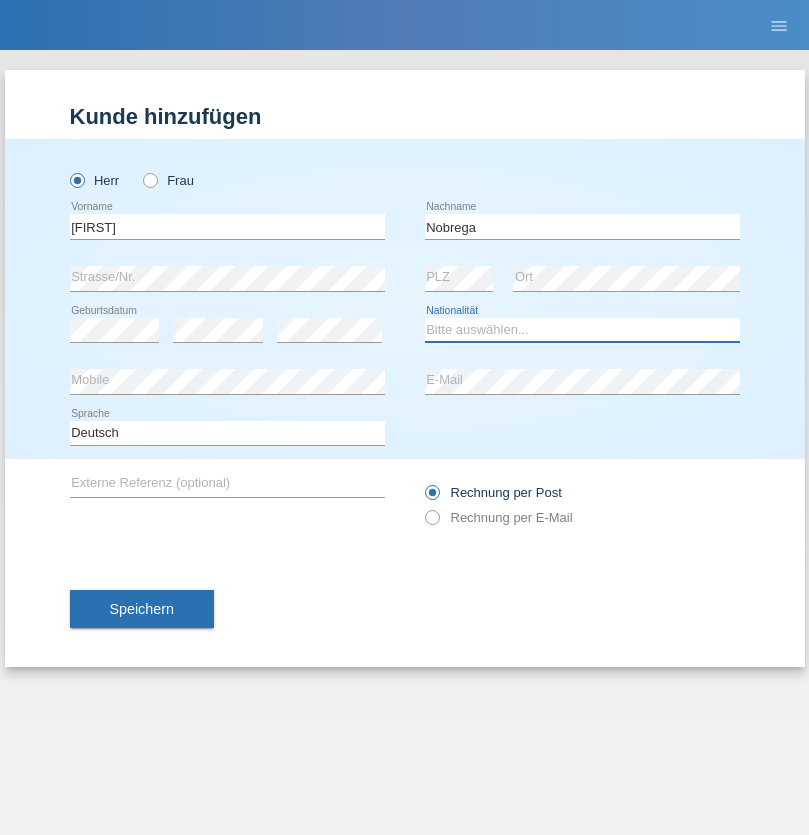 select on "CH" 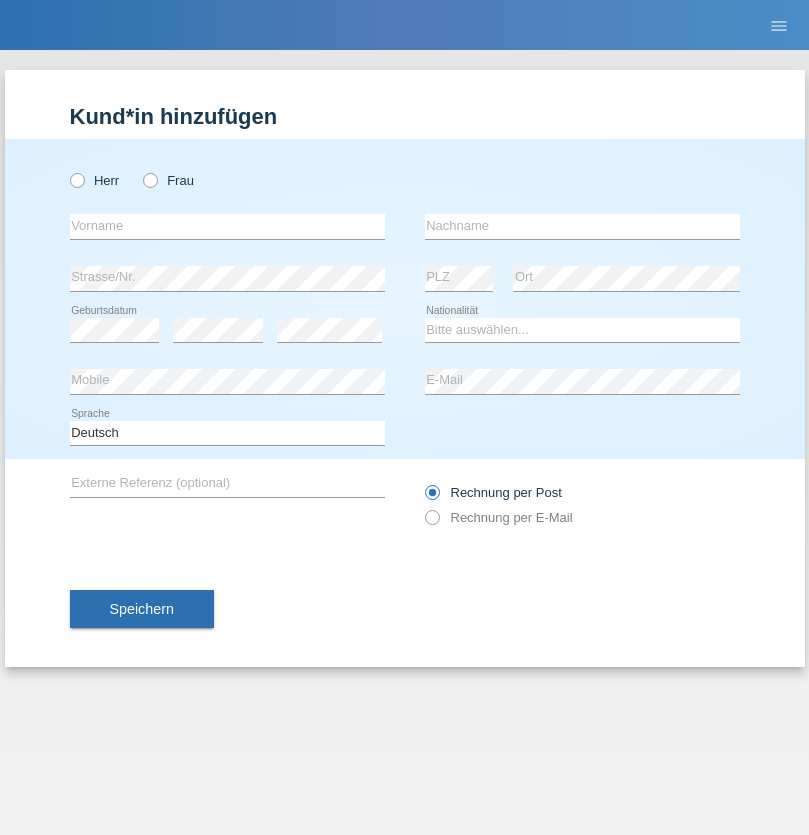 scroll, scrollTop: 0, scrollLeft: 0, axis: both 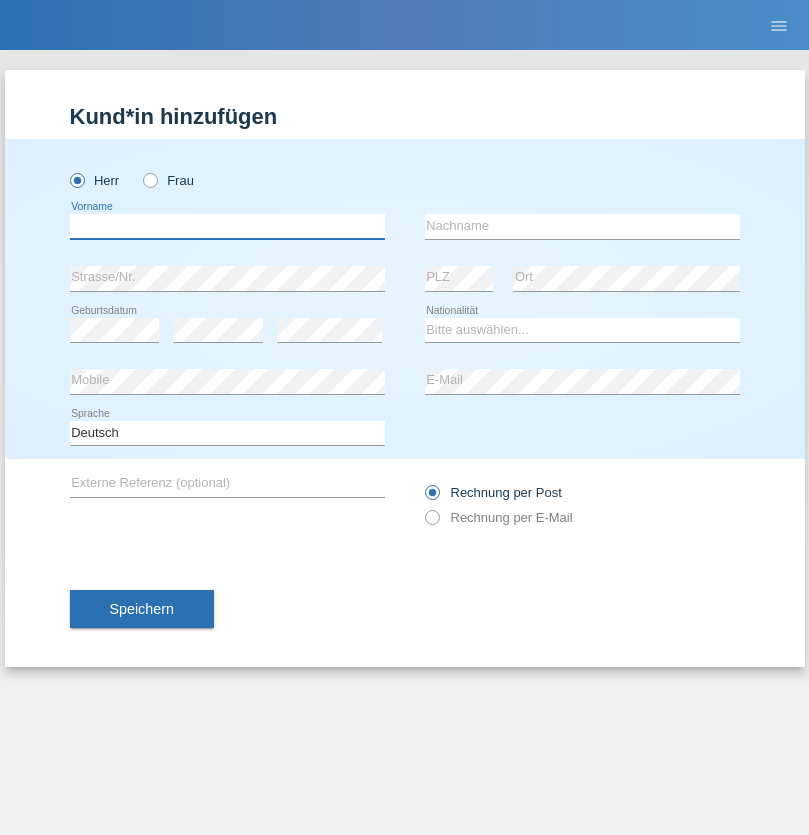 click at bounding box center [227, 226] 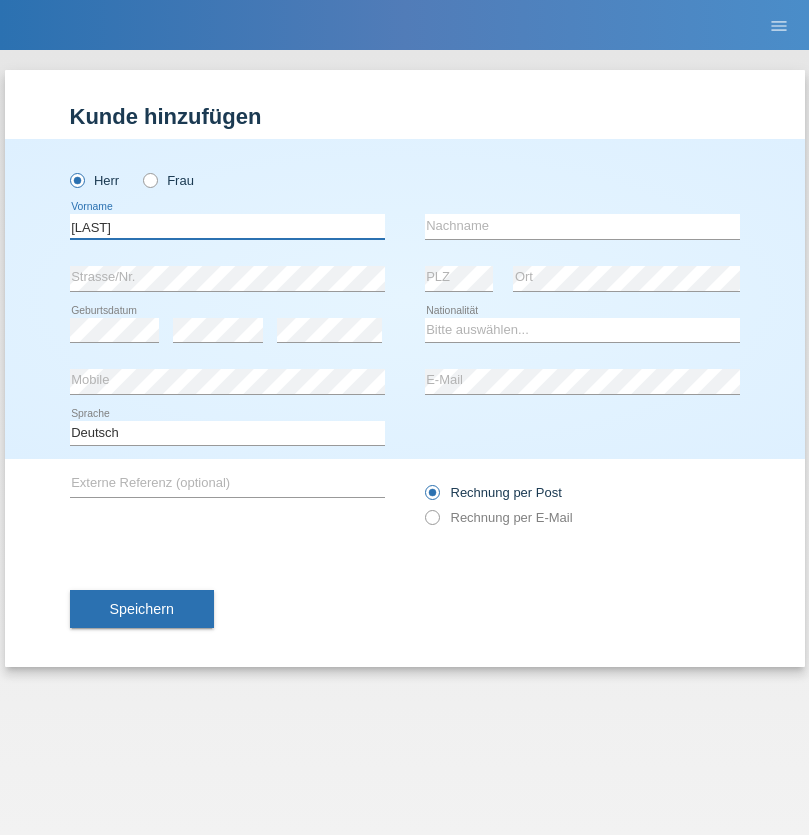 type on "Thivagaran" 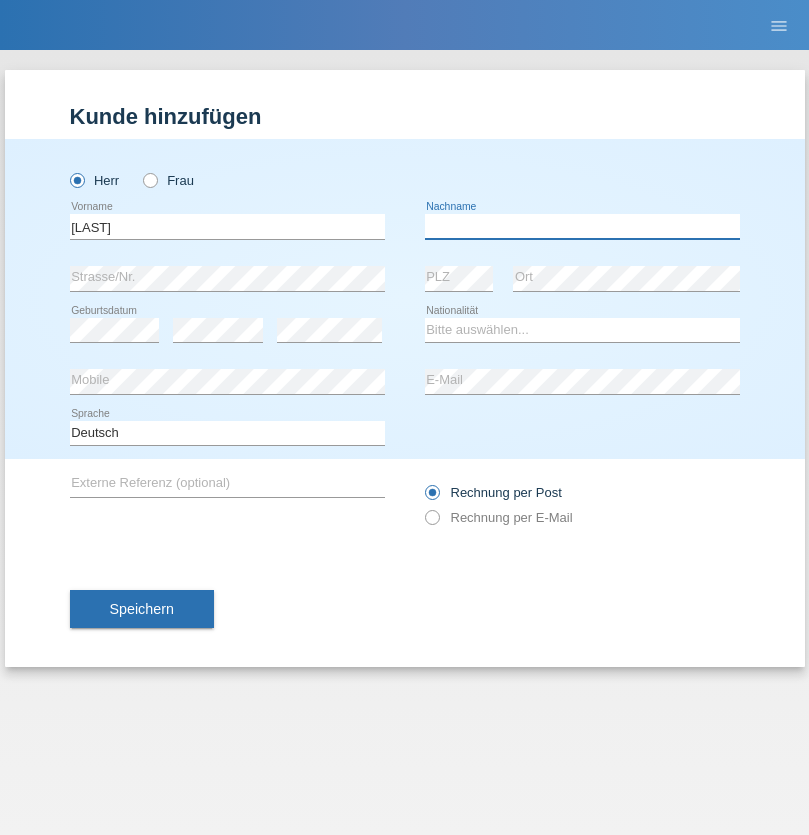 click at bounding box center [582, 226] 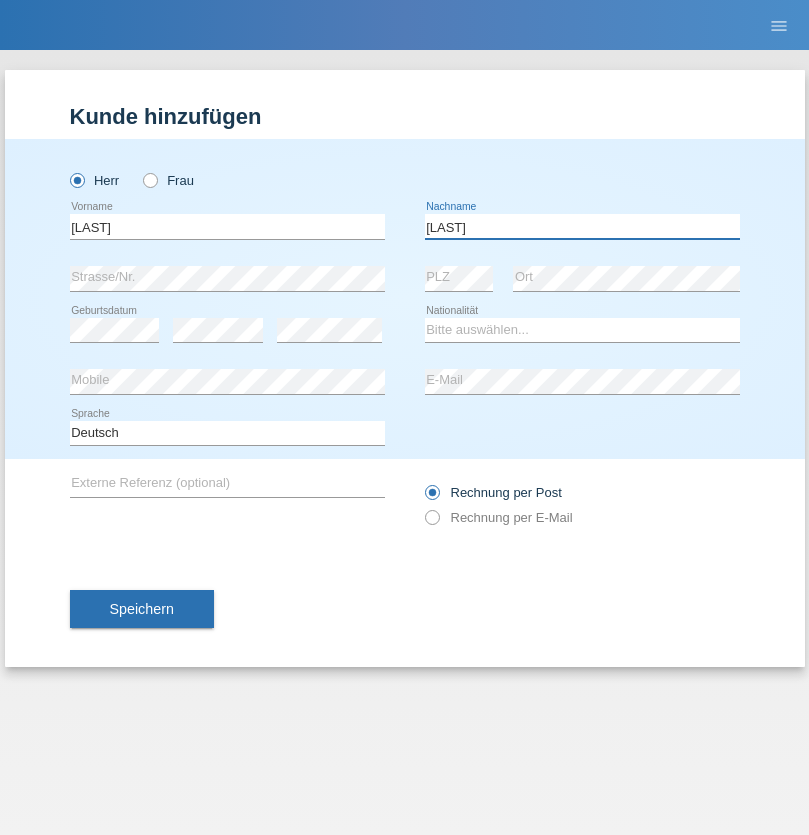 type on "Selvanayagam" 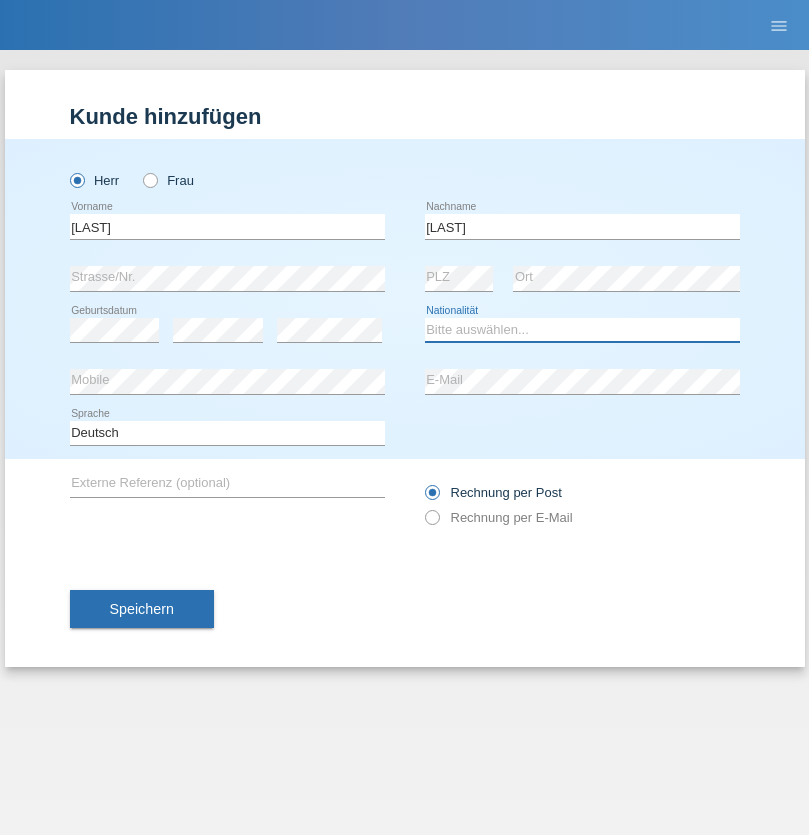 select on "LK" 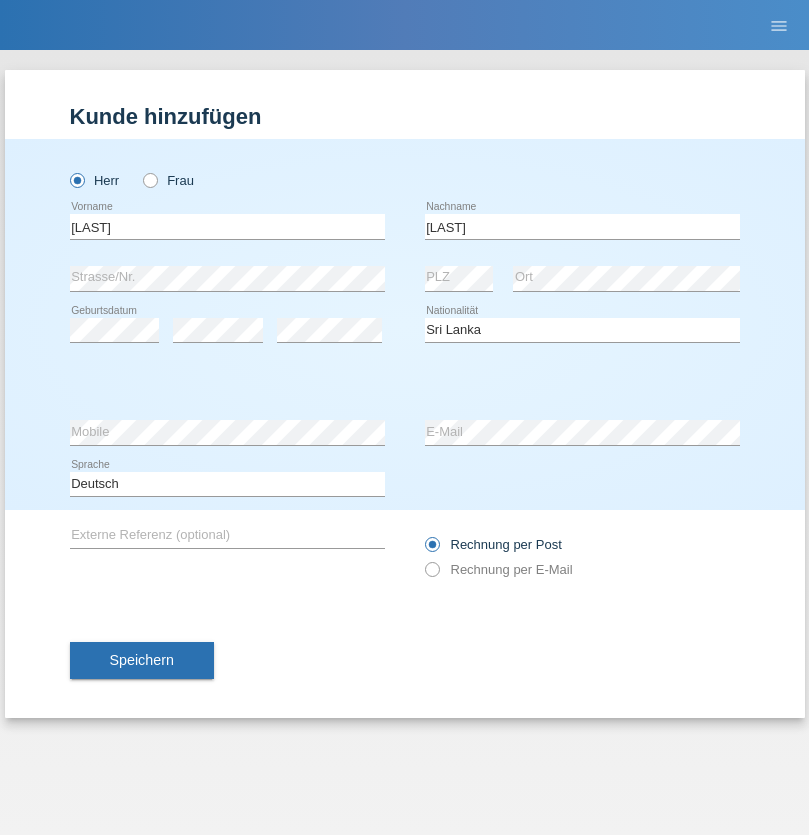 select on "C" 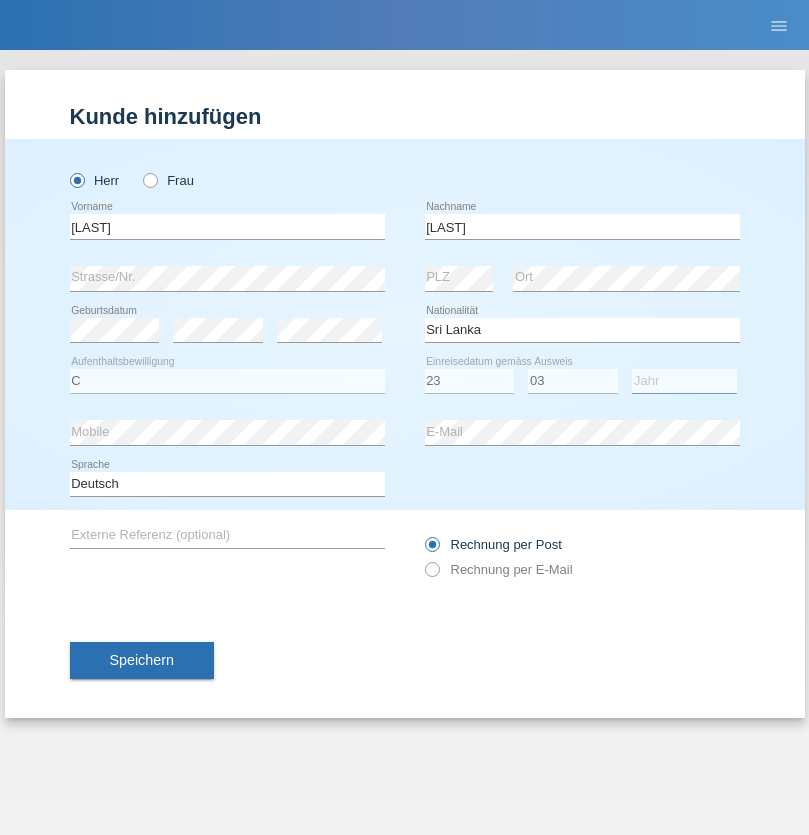 select on "2021" 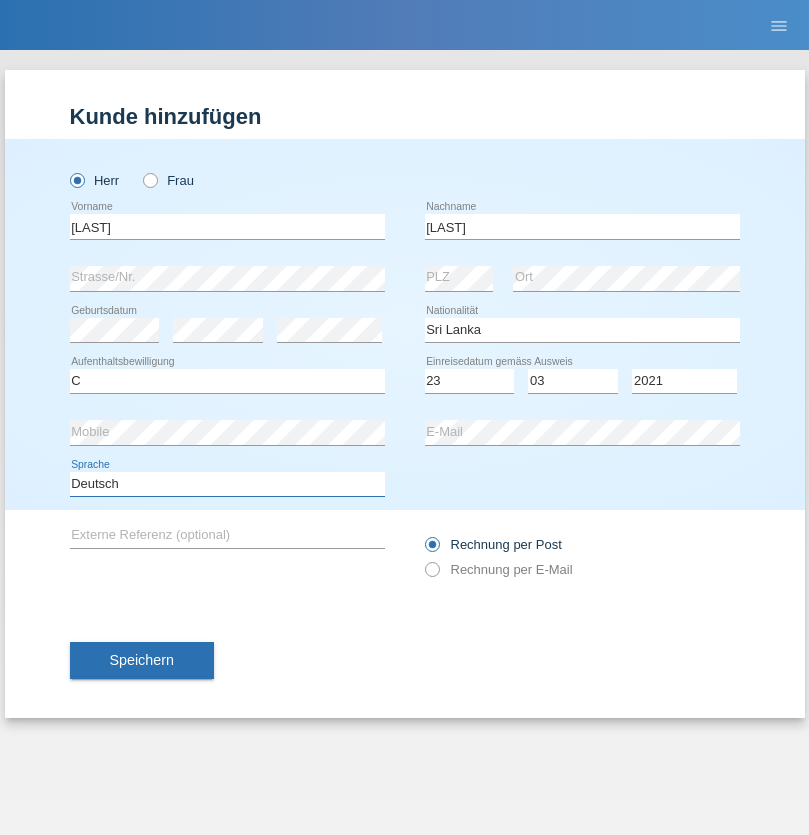 select on "en" 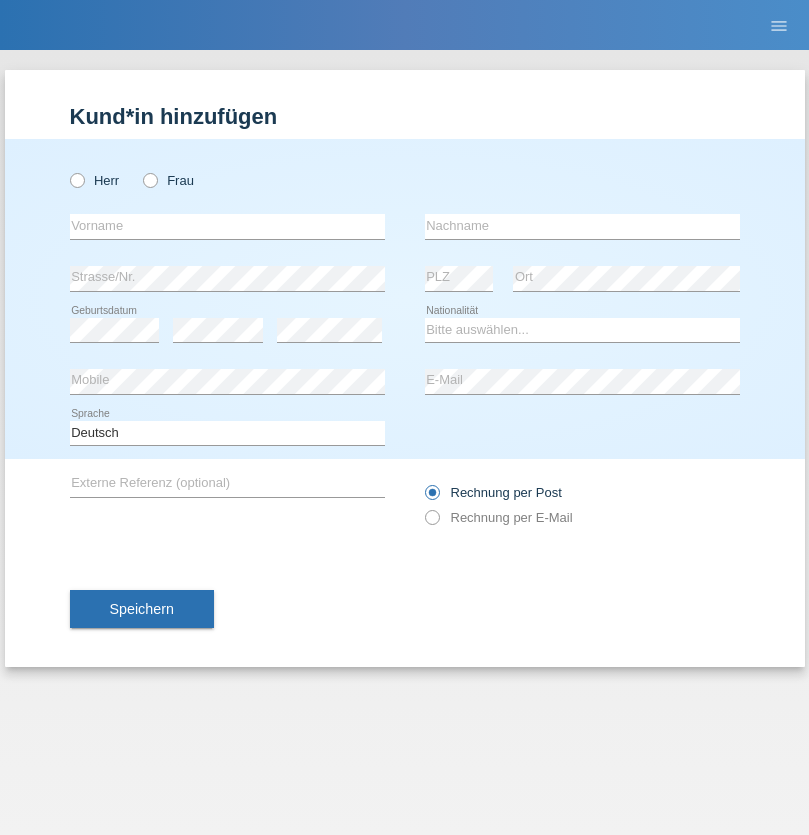 scroll, scrollTop: 0, scrollLeft: 0, axis: both 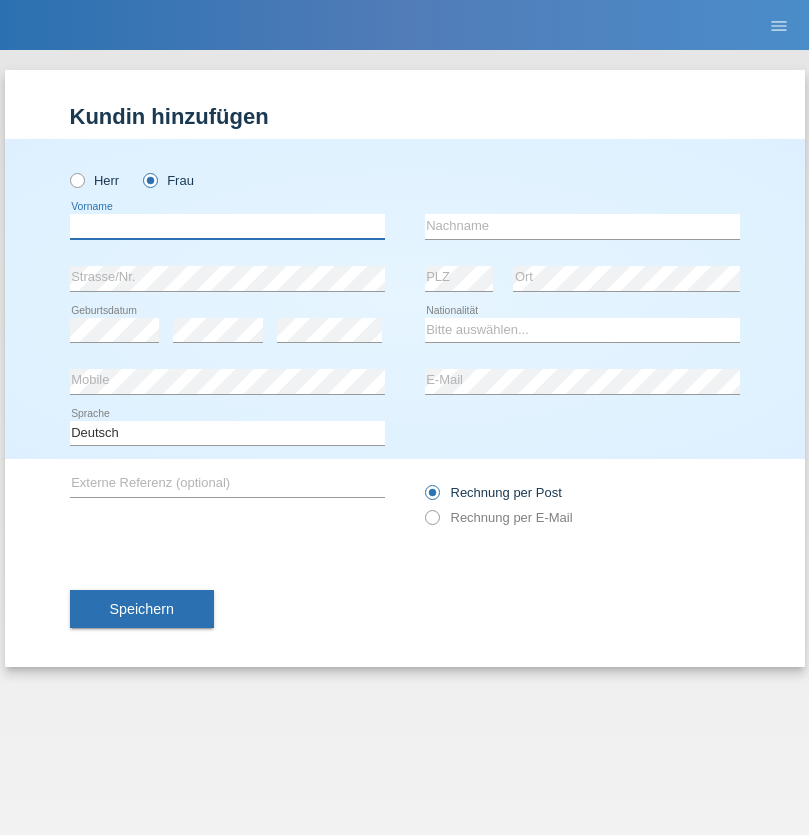 click at bounding box center [227, 226] 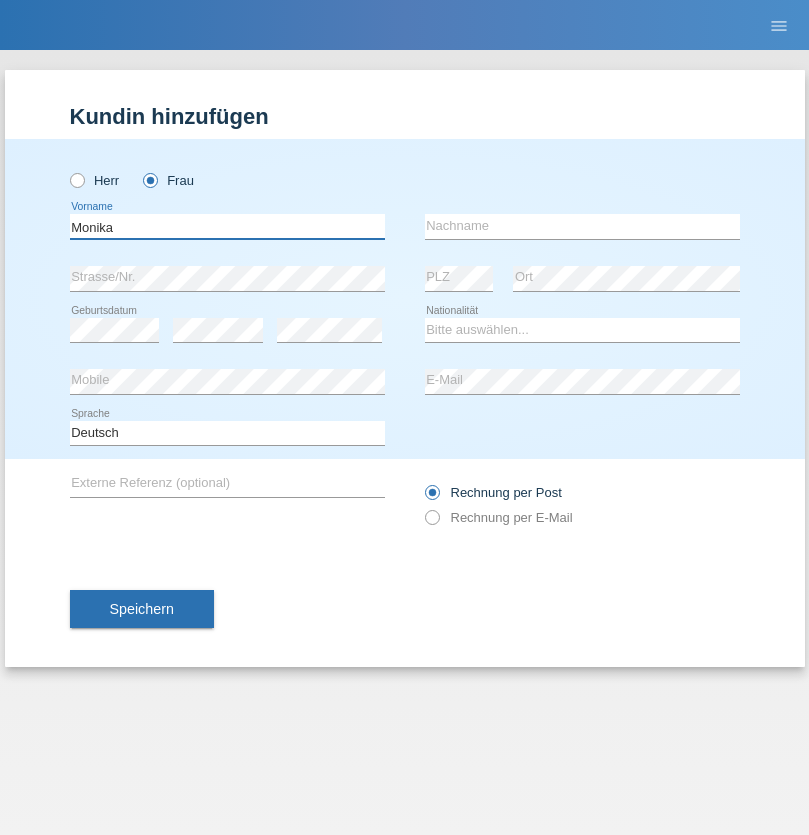 type on "Monika" 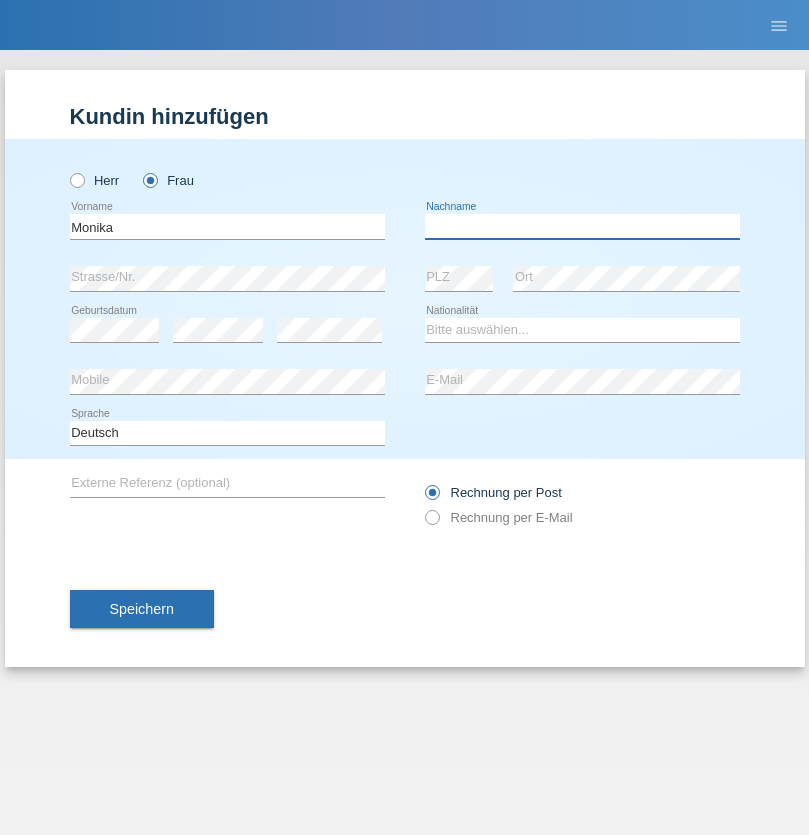 click at bounding box center (582, 226) 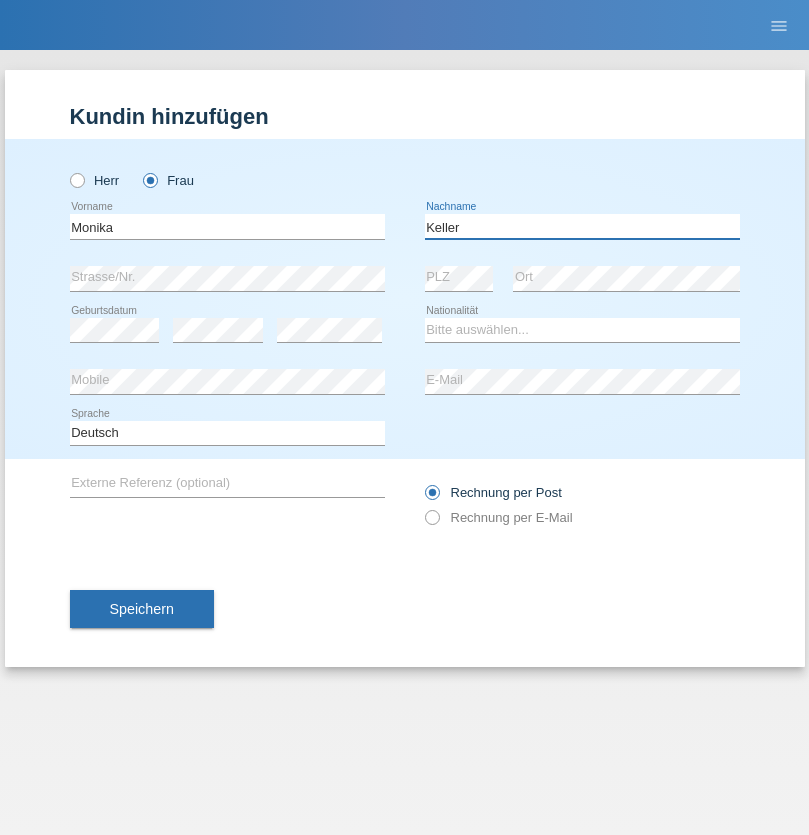 type on "Keller" 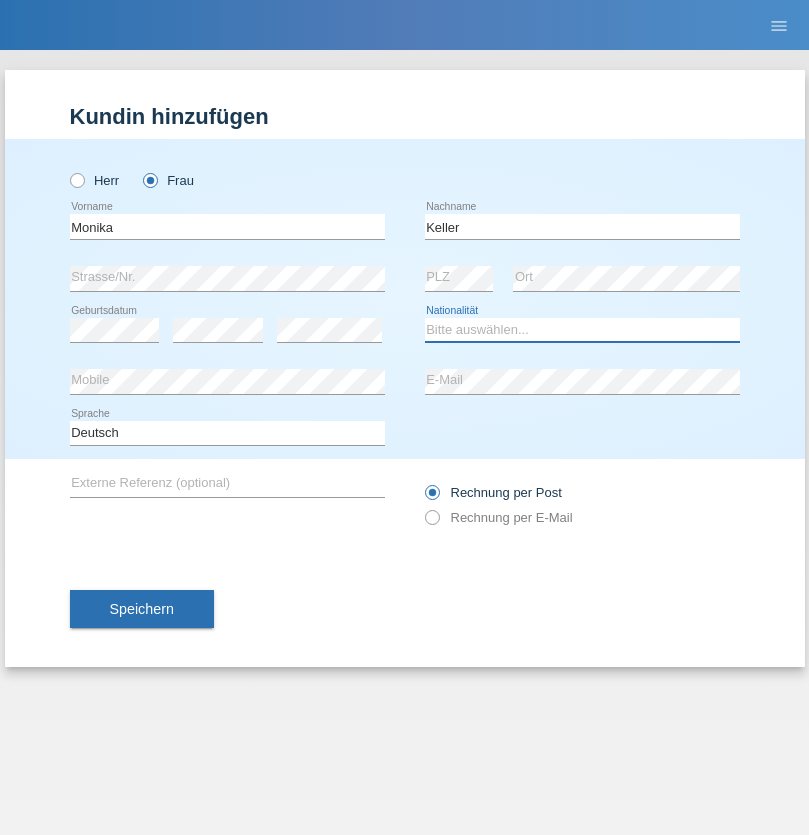 select on "CH" 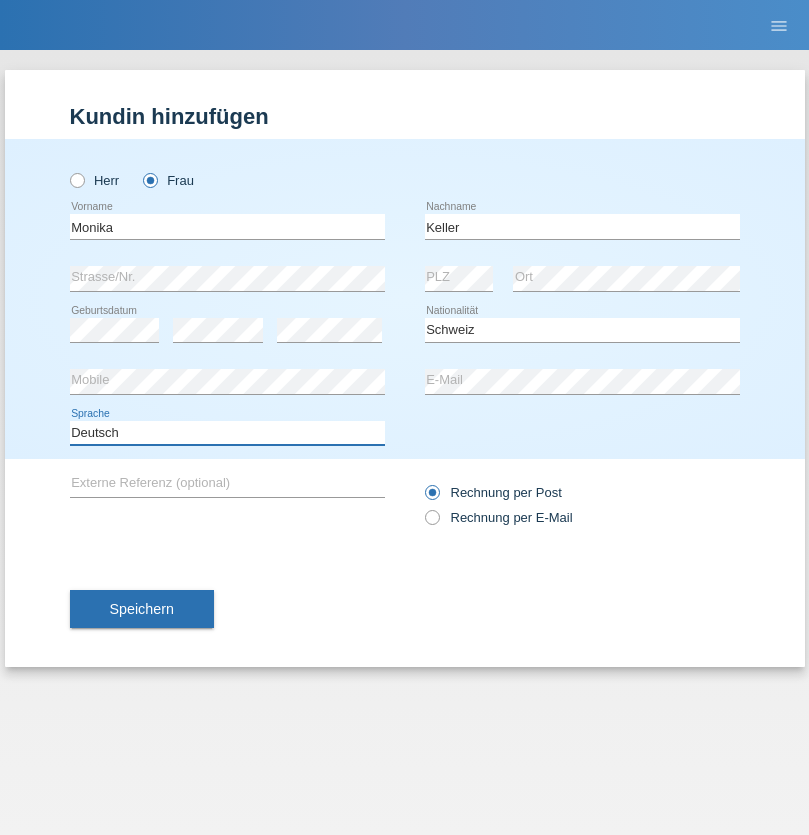 select on "en" 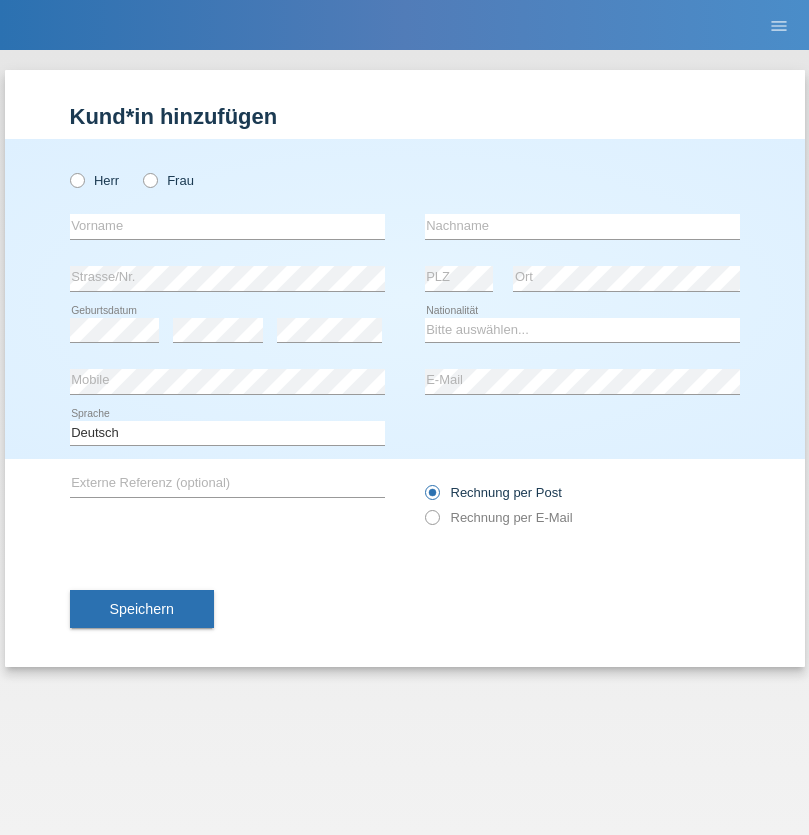 scroll, scrollTop: 0, scrollLeft: 0, axis: both 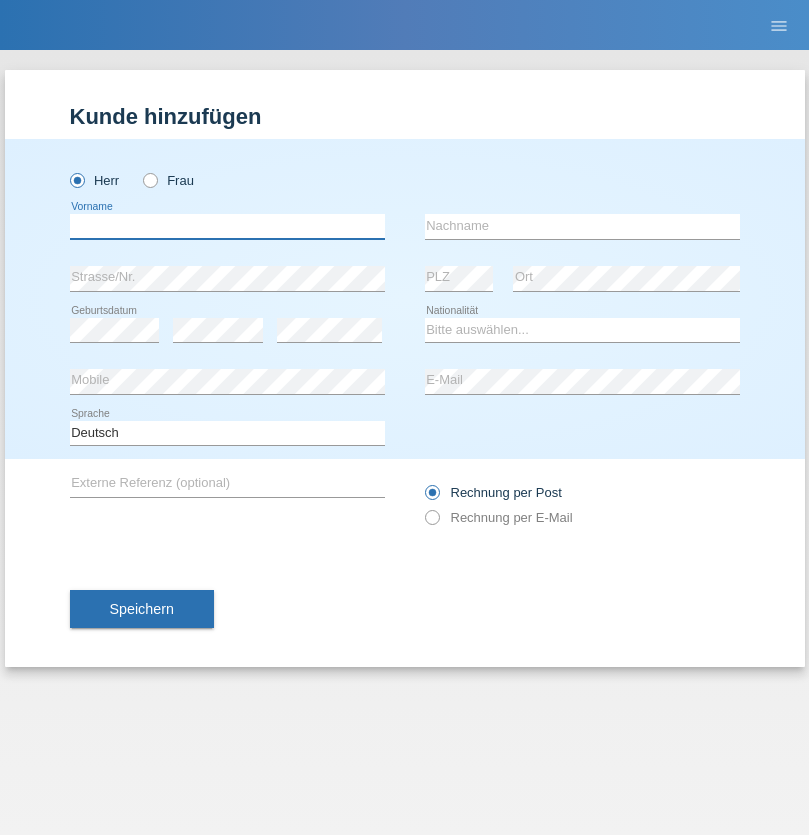 click at bounding box center (227, 226) 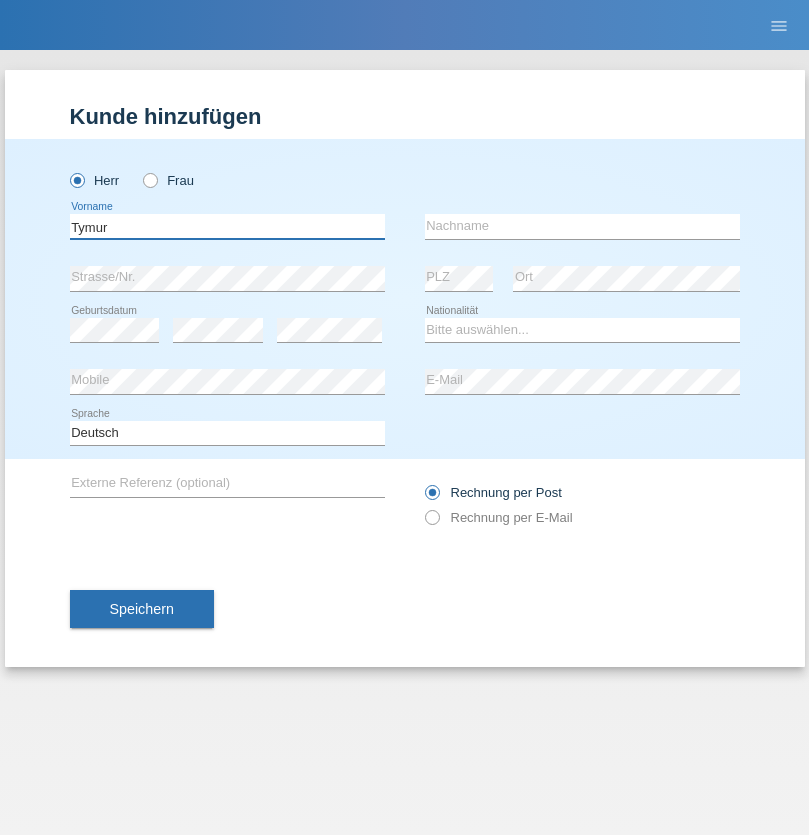 type on "Tymur" 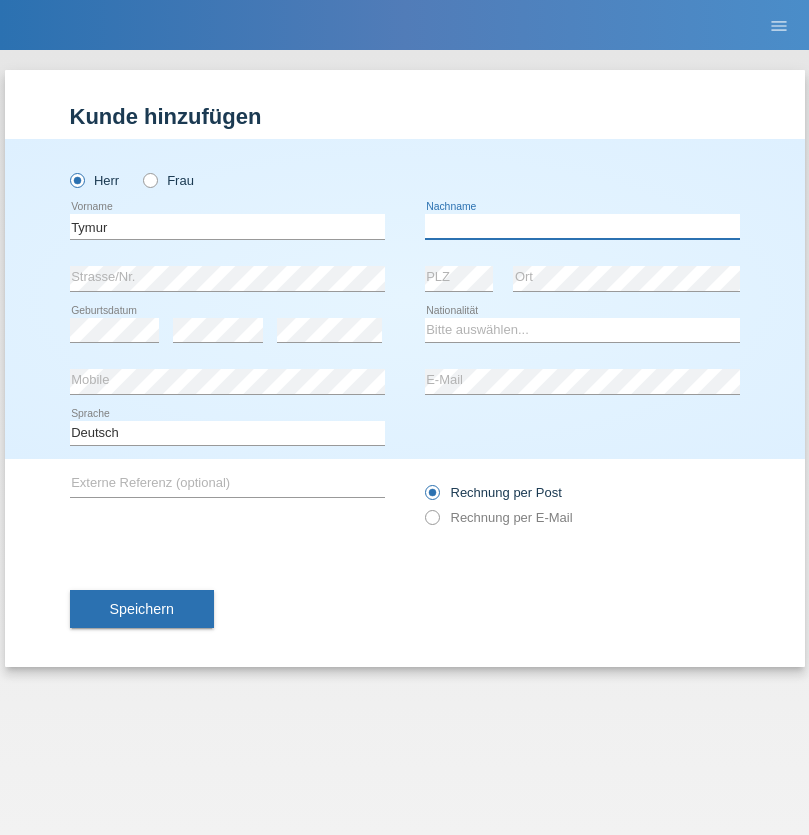 click at bounding box center (582, 226) 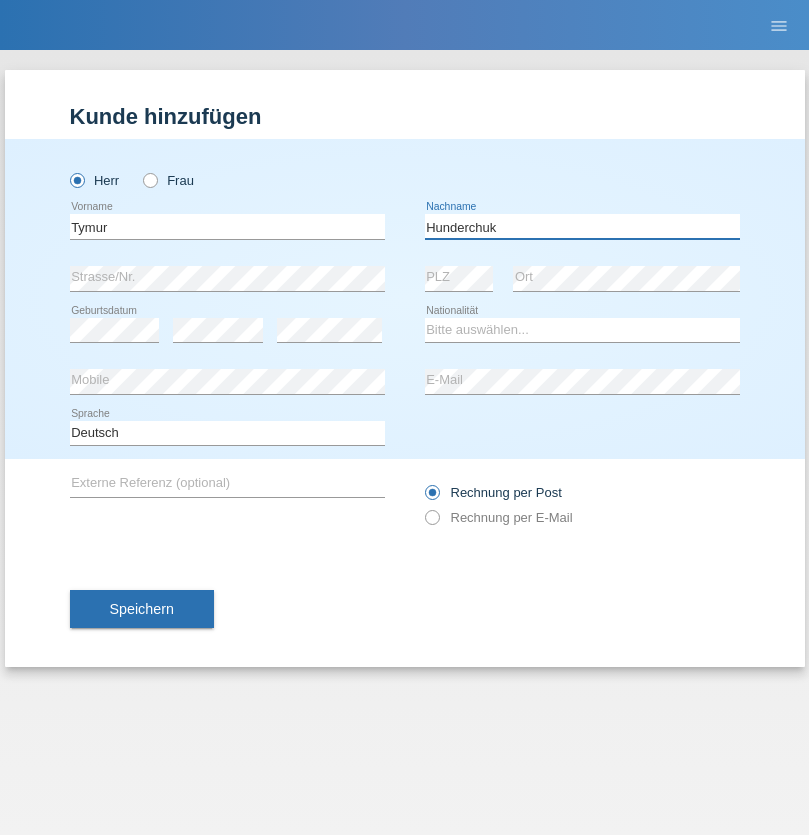 type on "Hunderchuk" 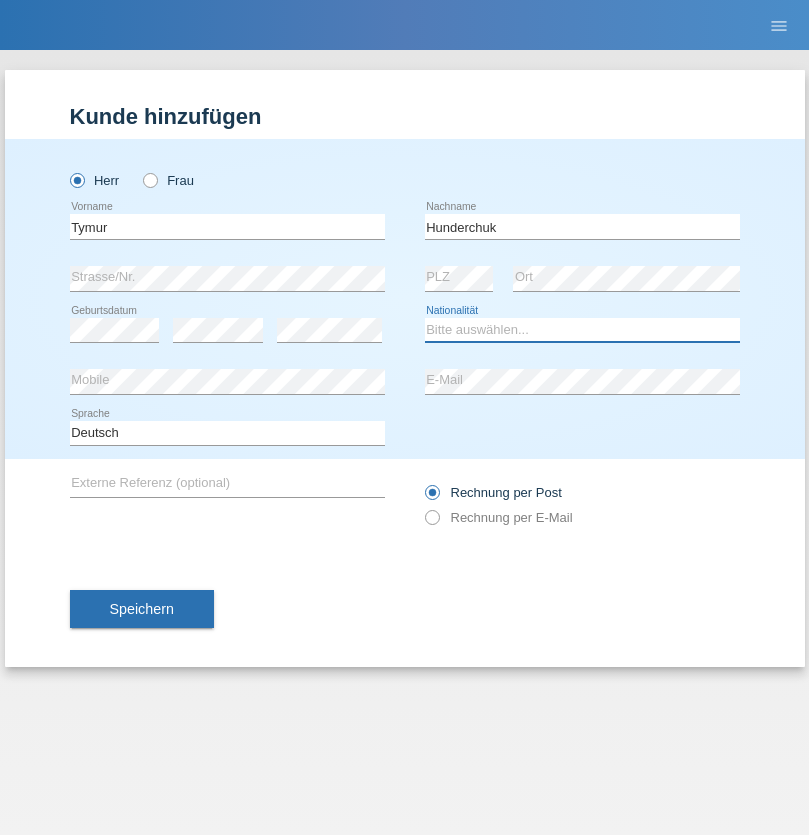 select on "UA" 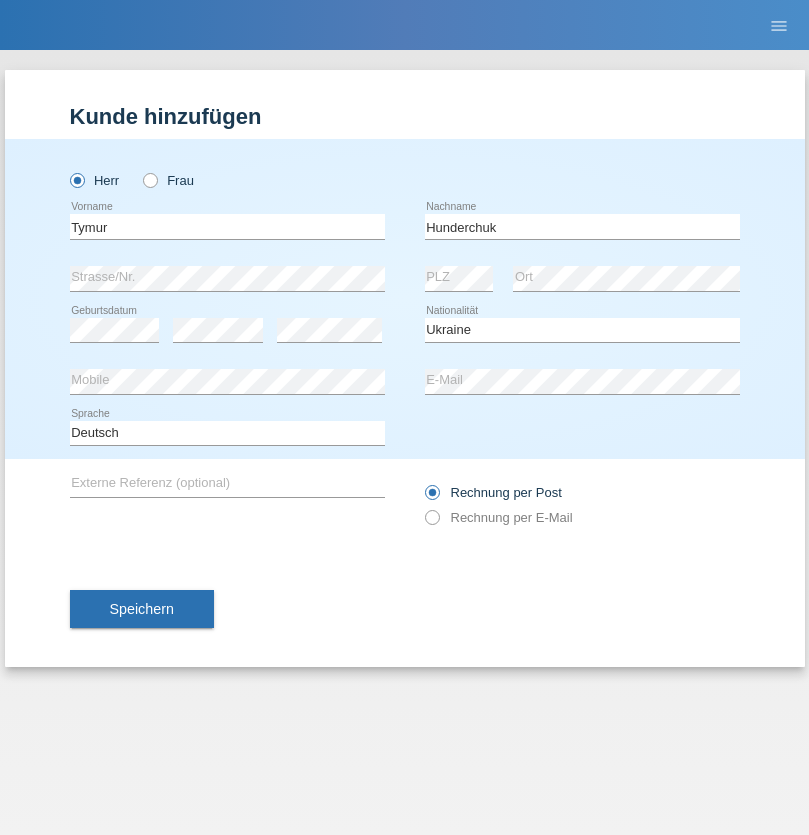 select on "C" 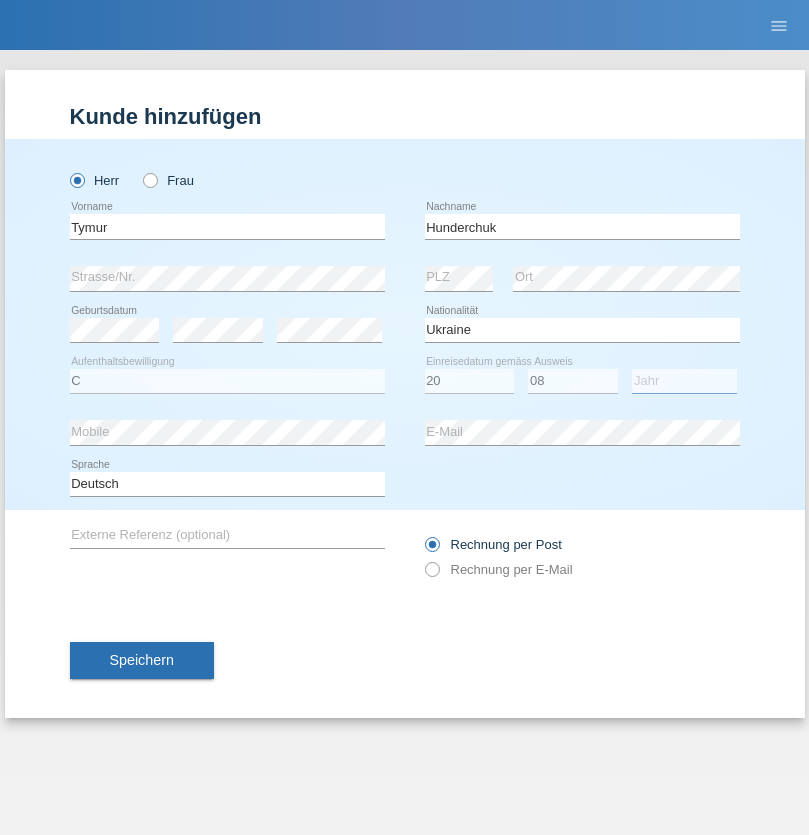 select on "2021" 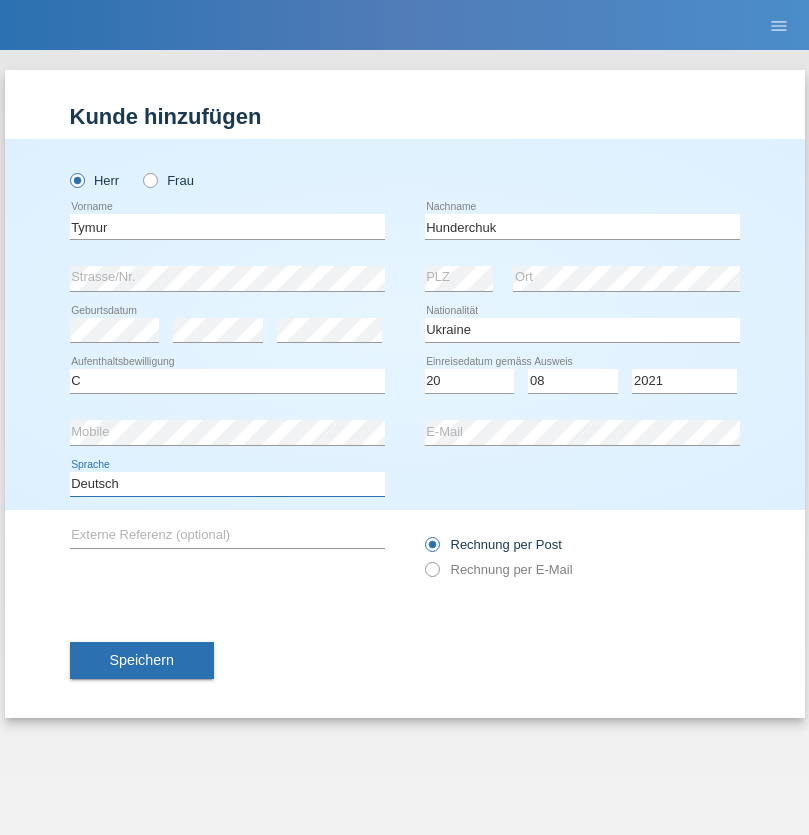 select on "en" 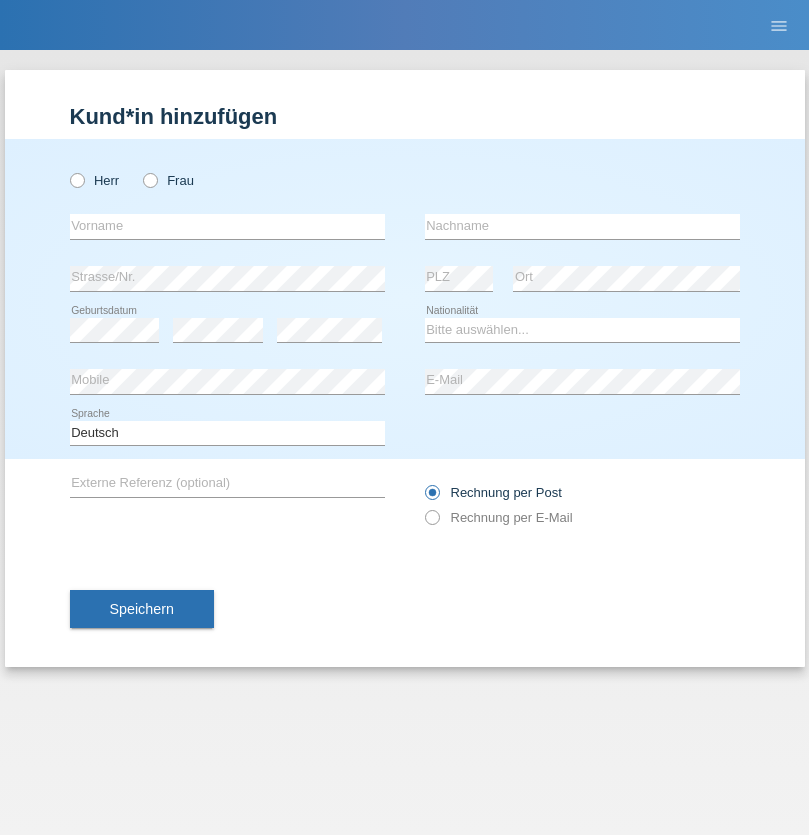 scroll, scrollTop: 0, scrollLeft: 0, axis: both 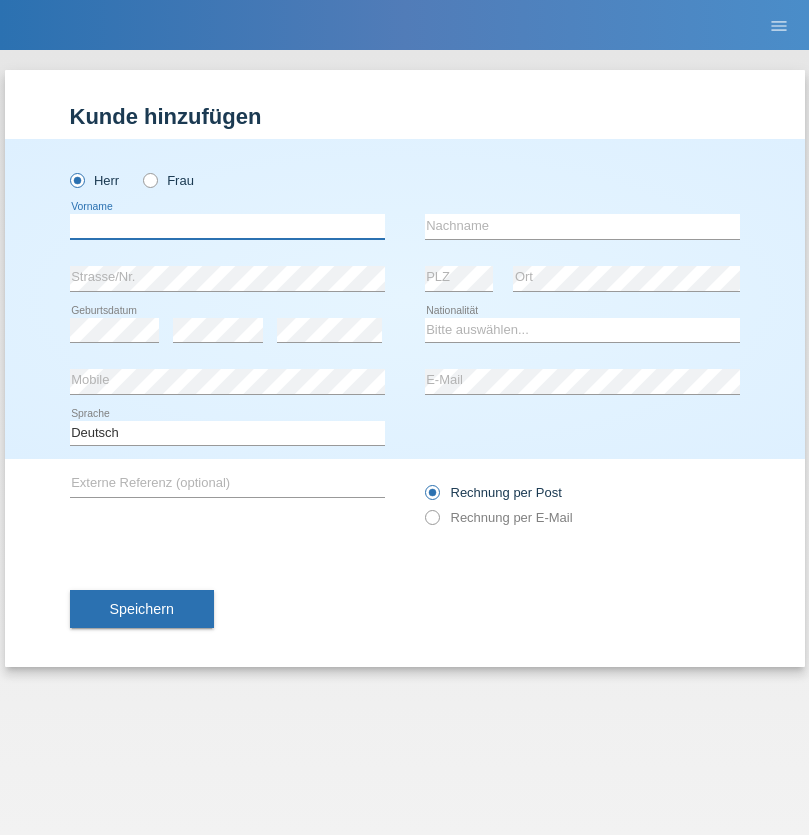 click at bounding box center (227, 226) 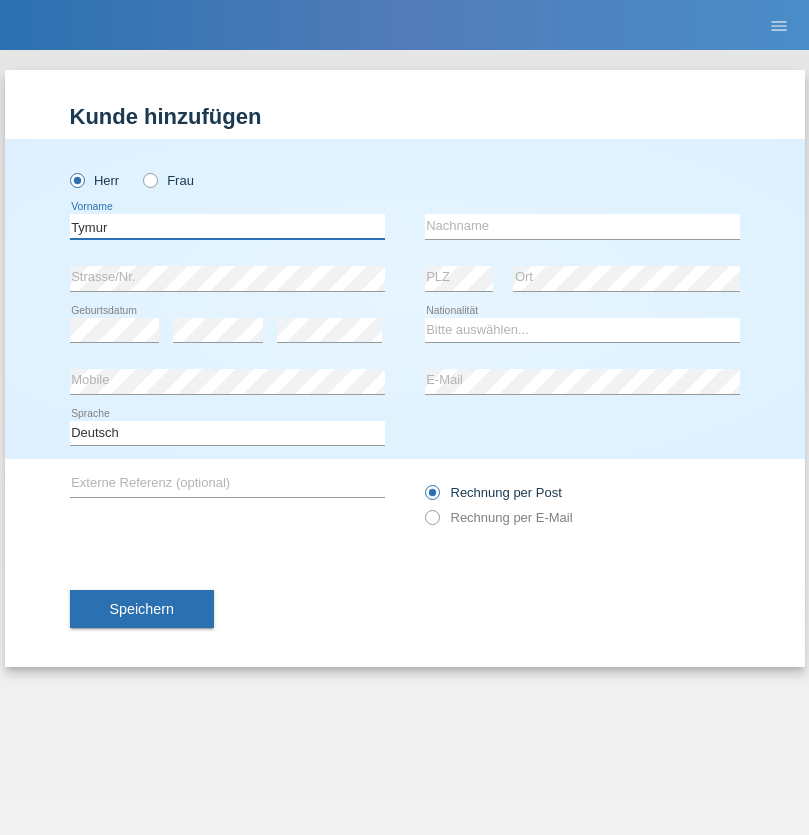 type on "Tymur" 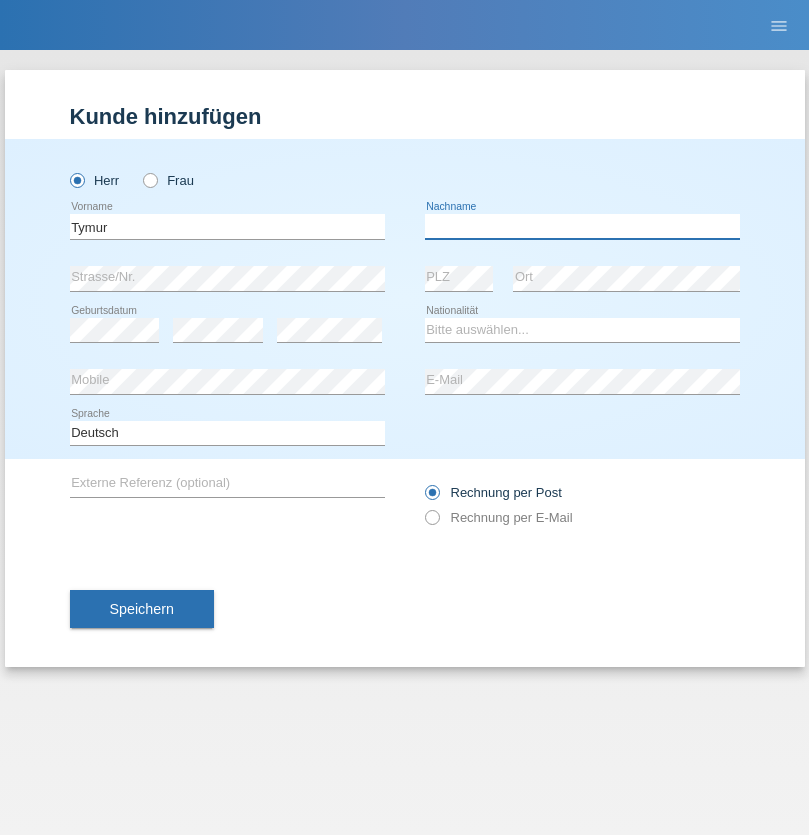 click at bounding box center (582, 226) 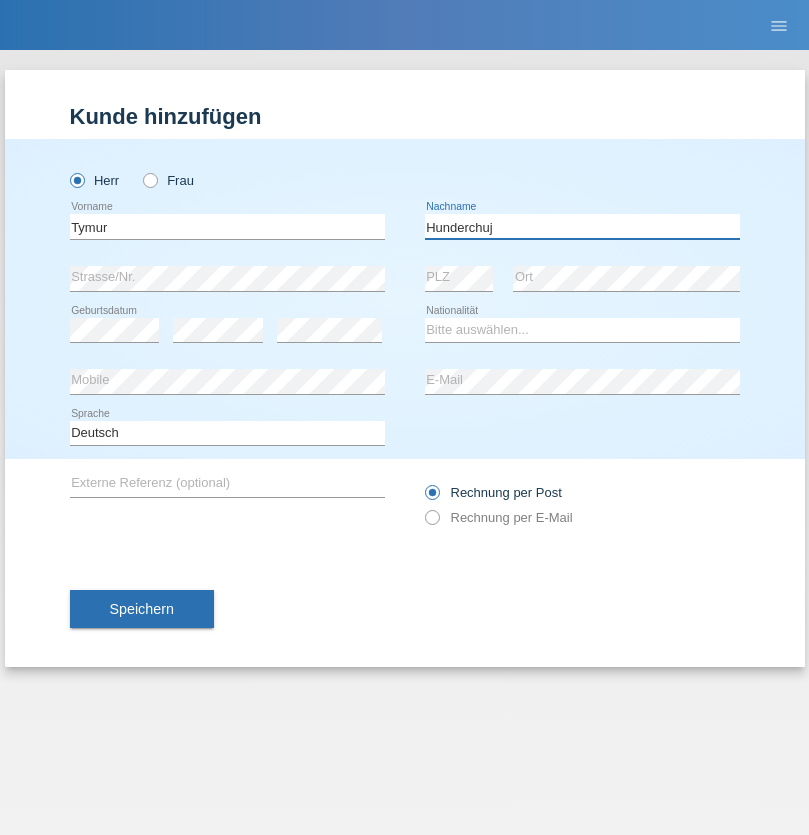 type on "Hunderchuj" 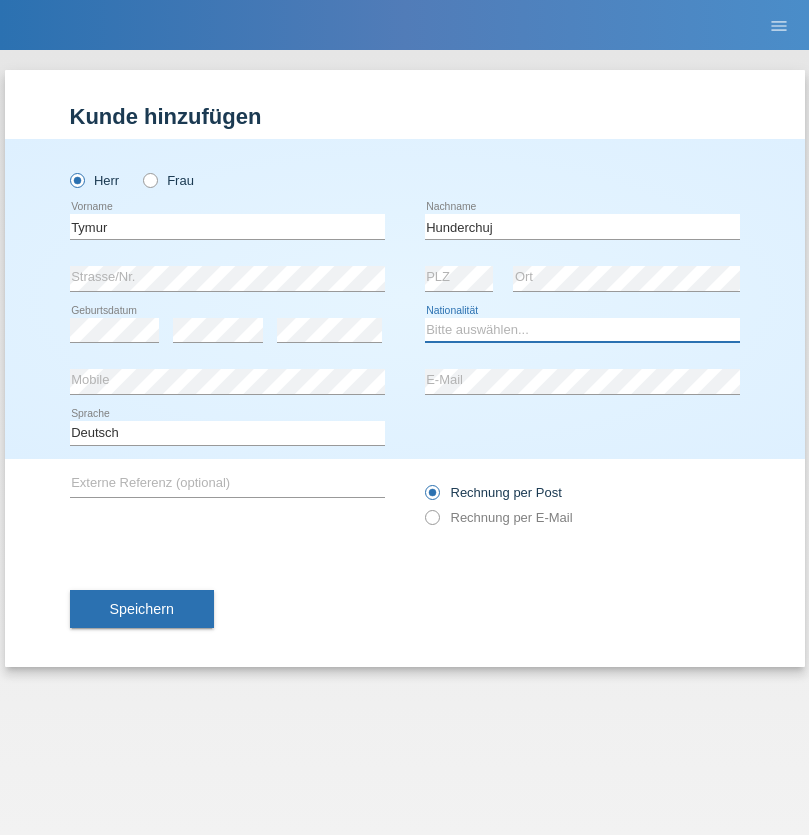 select on "UA" 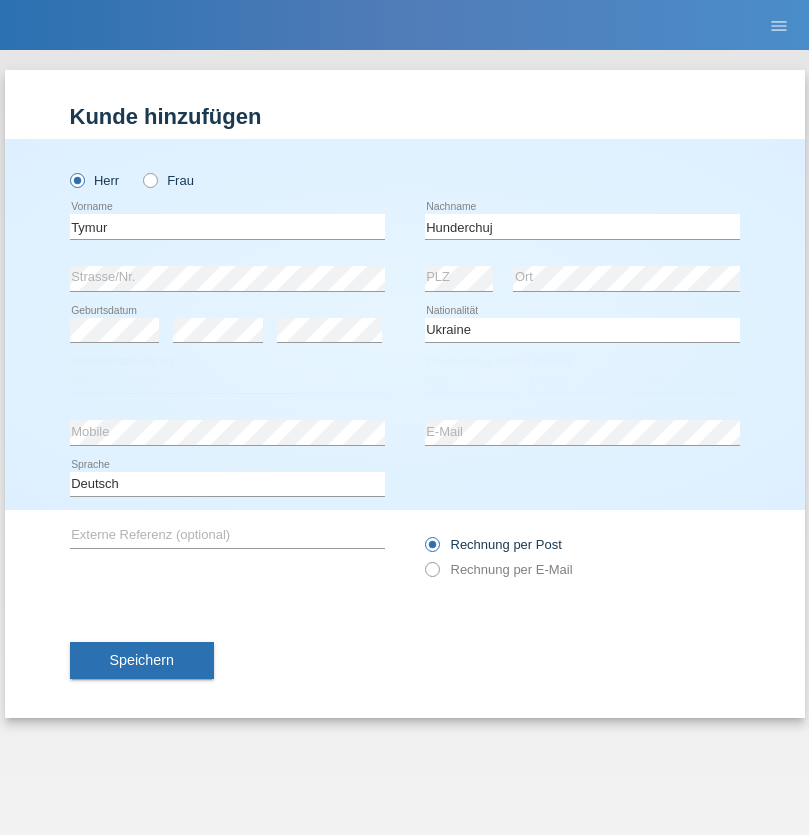 select on "C" 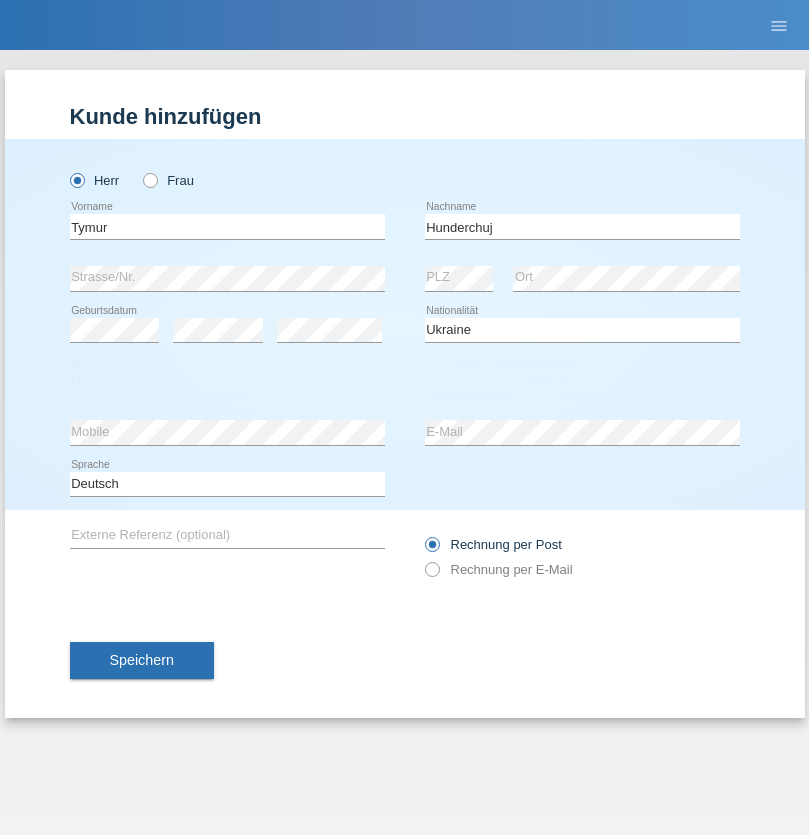 select on "20" 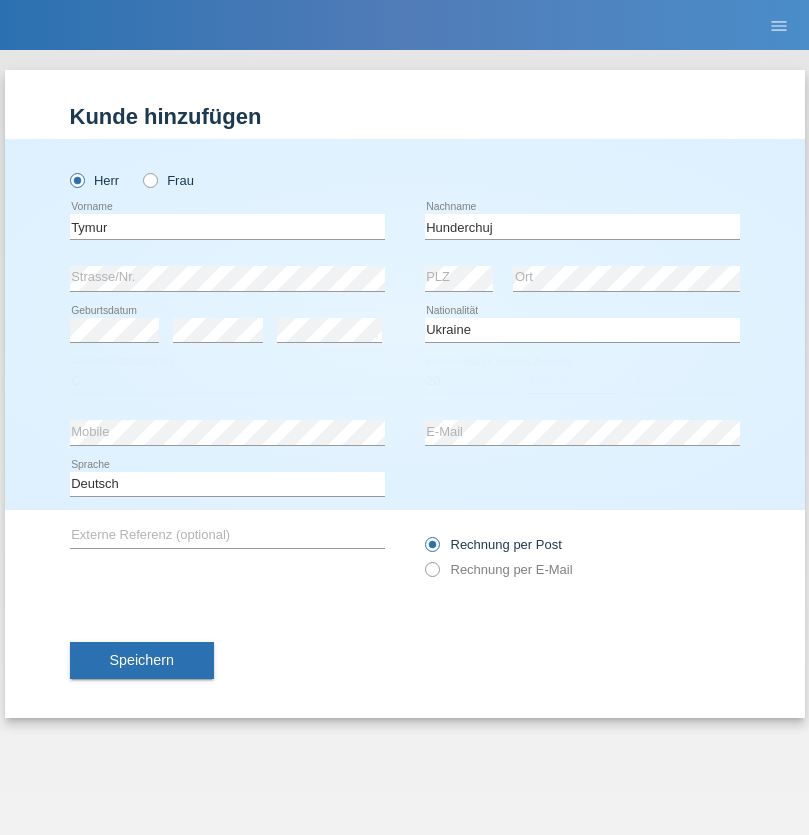 select on "08" 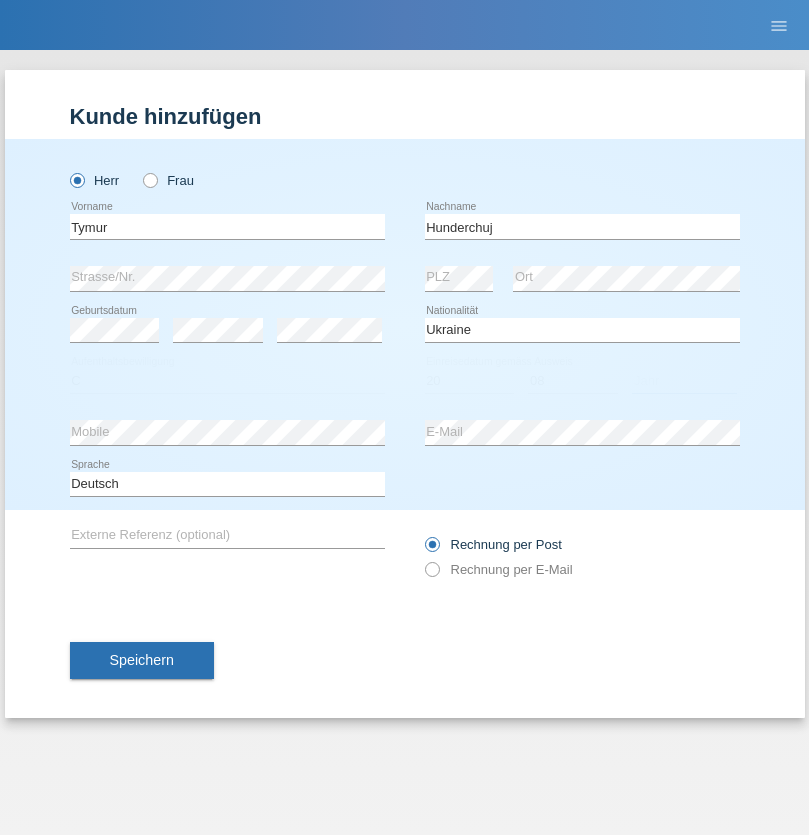 select on "2021" 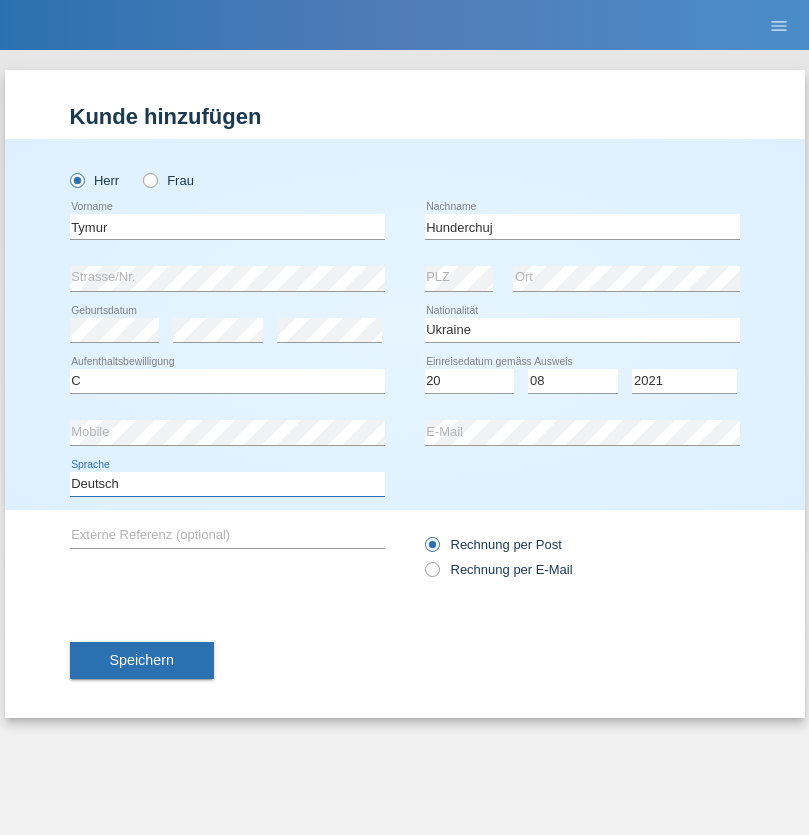 select on "en" 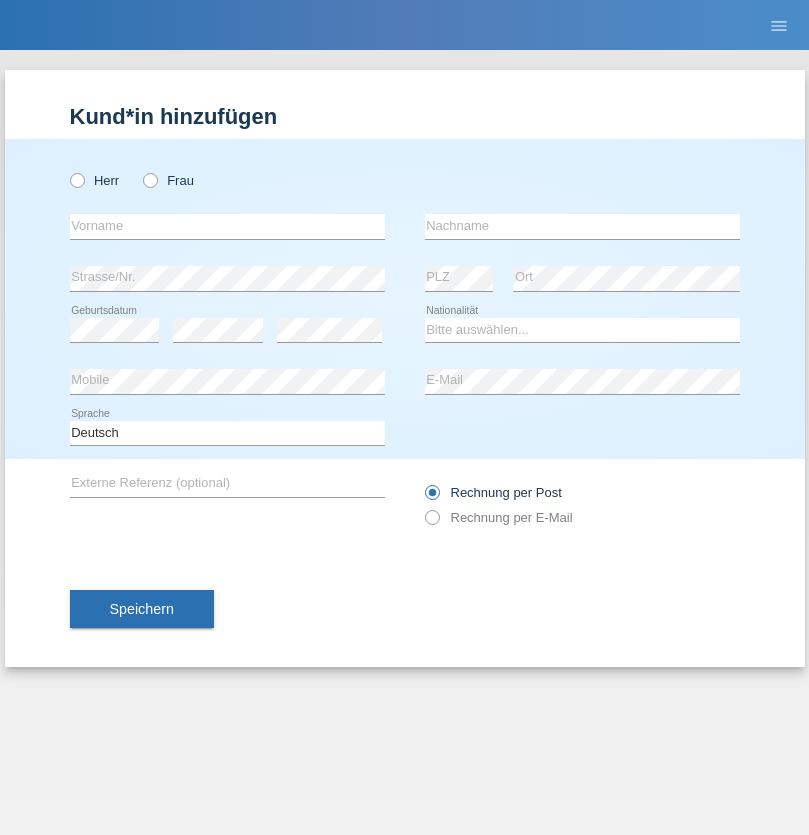 scroll, scrollTop: 0, scrollLeft: 0, axis: both 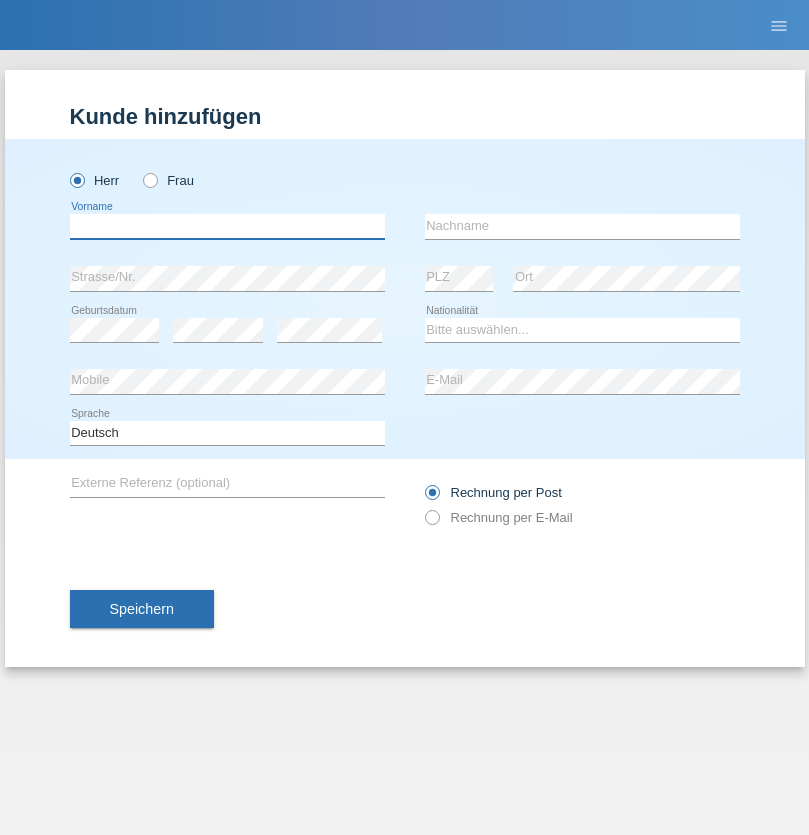 click at bounding box center (227, 226) 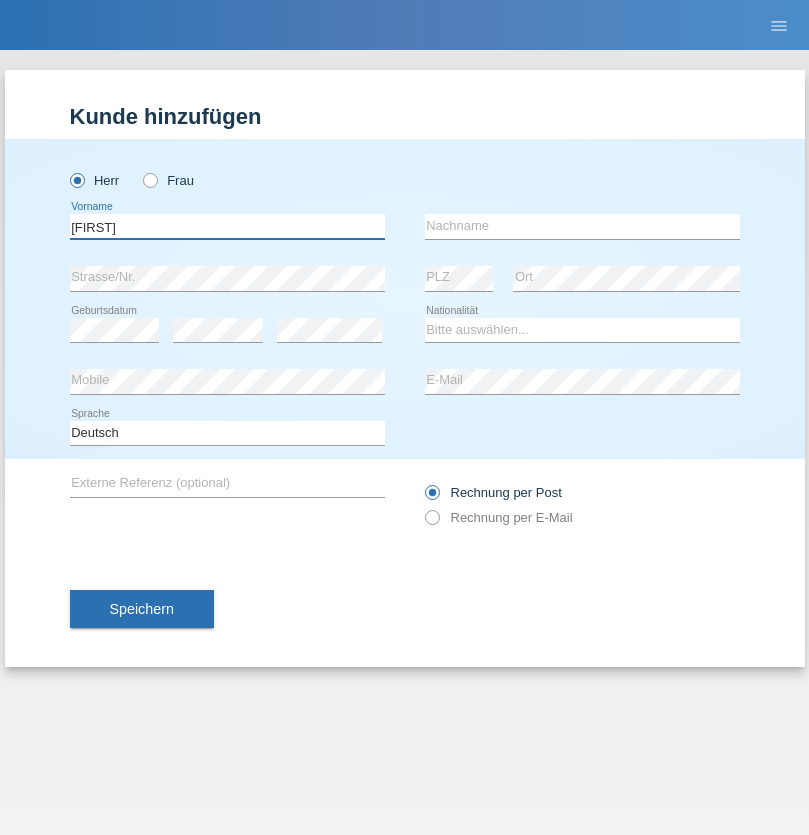 type on "Dominik" 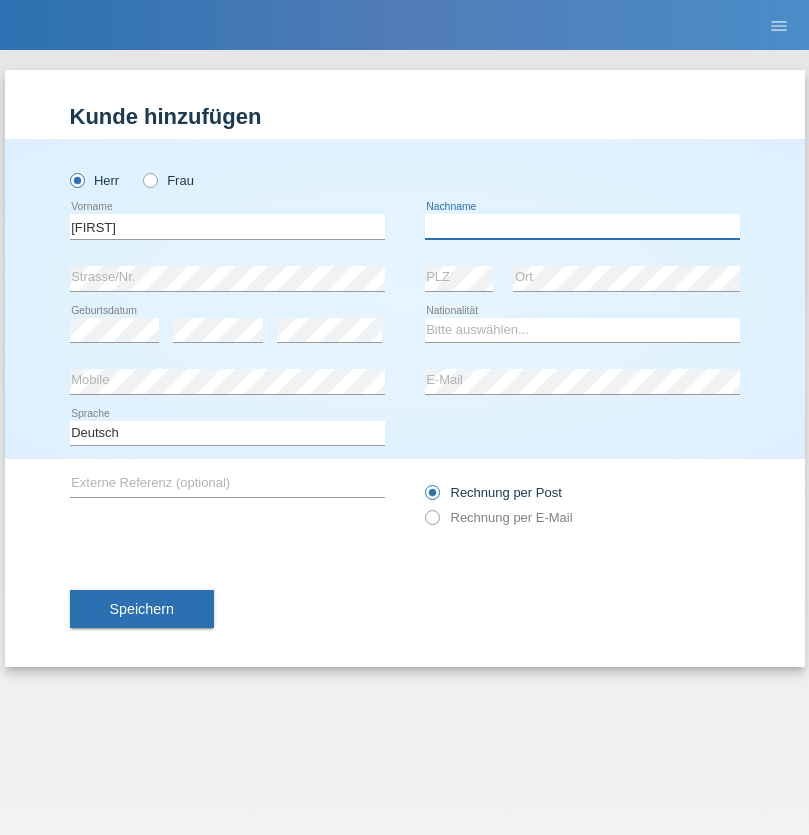 click at bounding box center [582, 226] 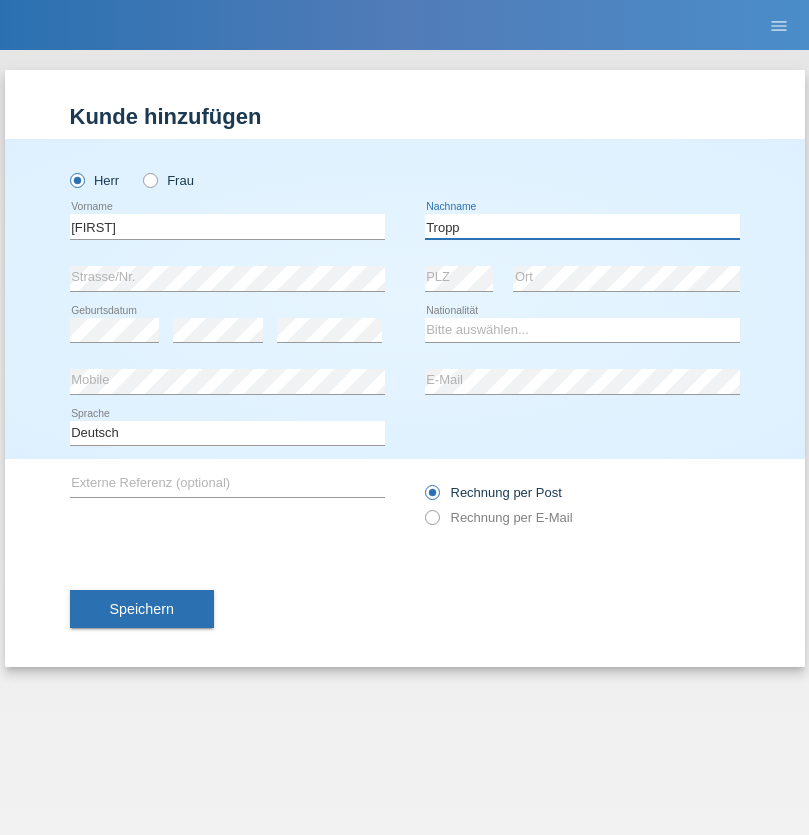 type on "Tropp" 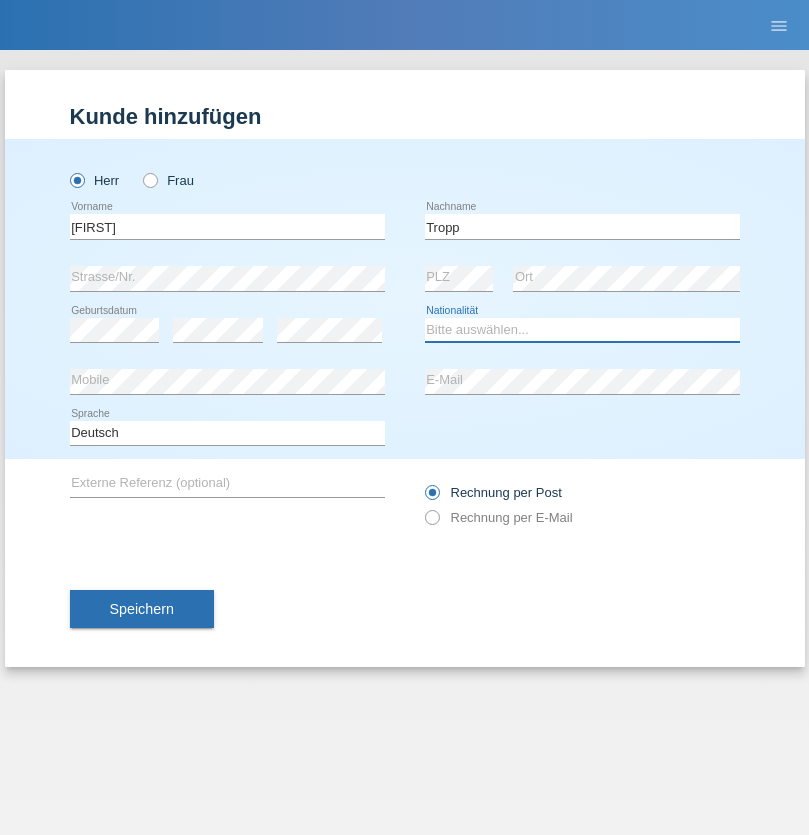 select on "SK" 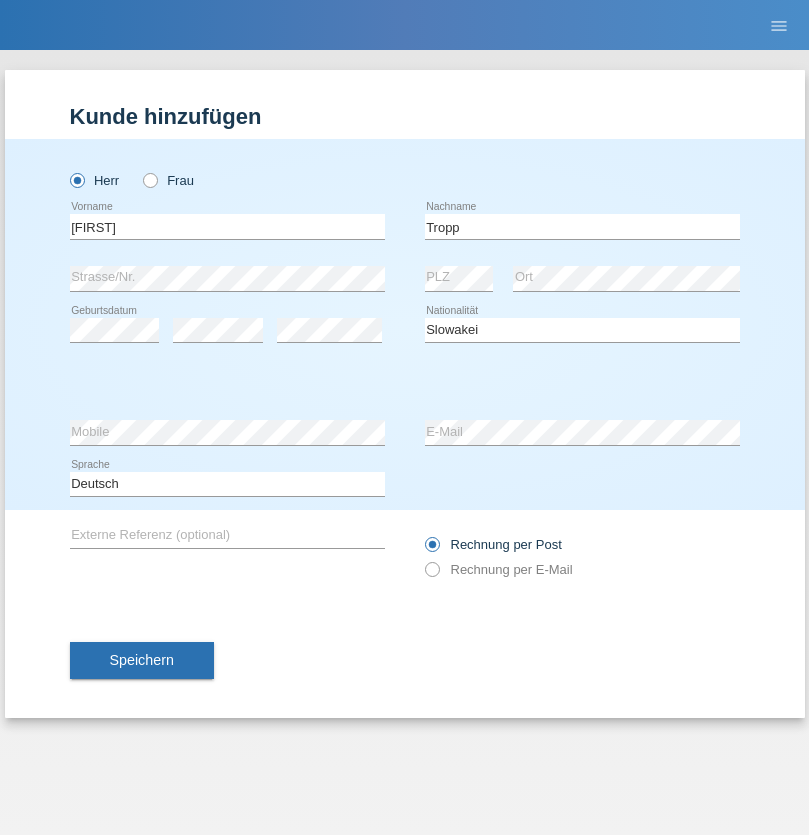select on "C" 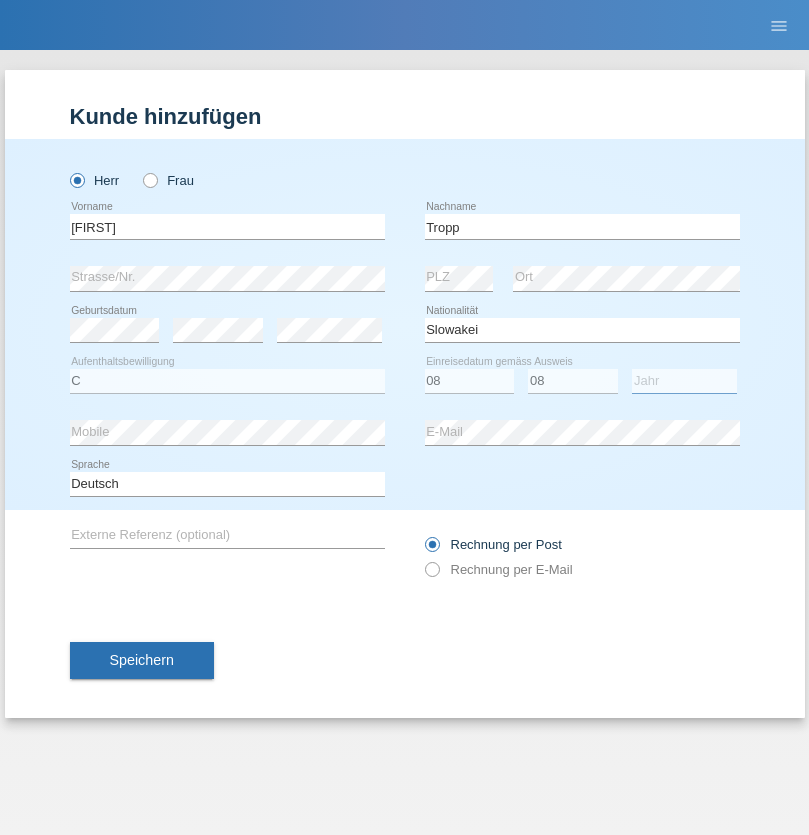 select on "2021" 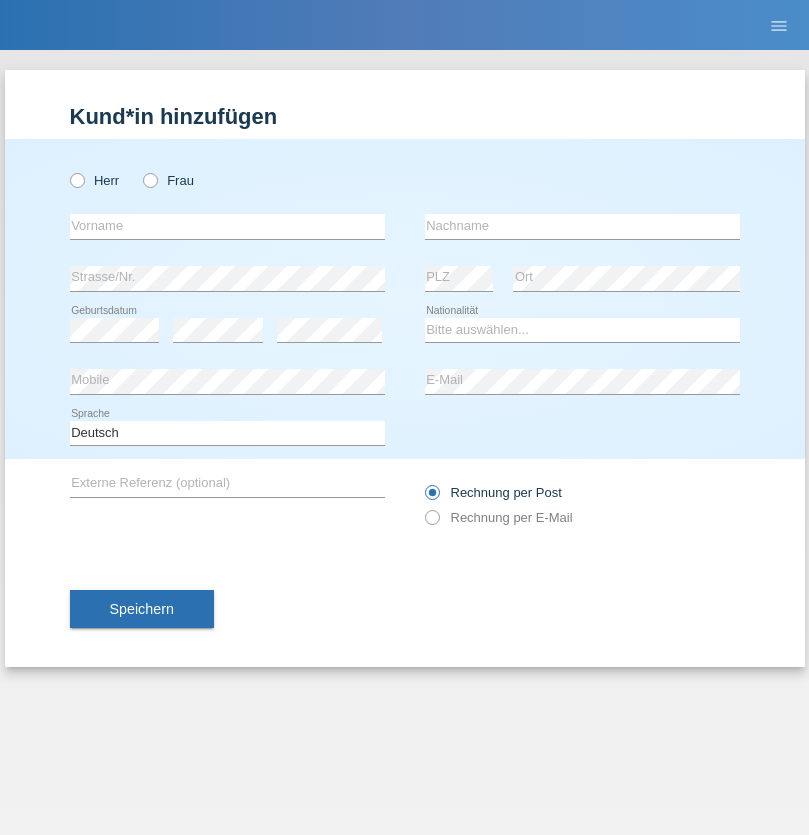 scroll, scrollTop: 0, scrollLeft: 0, axis: both 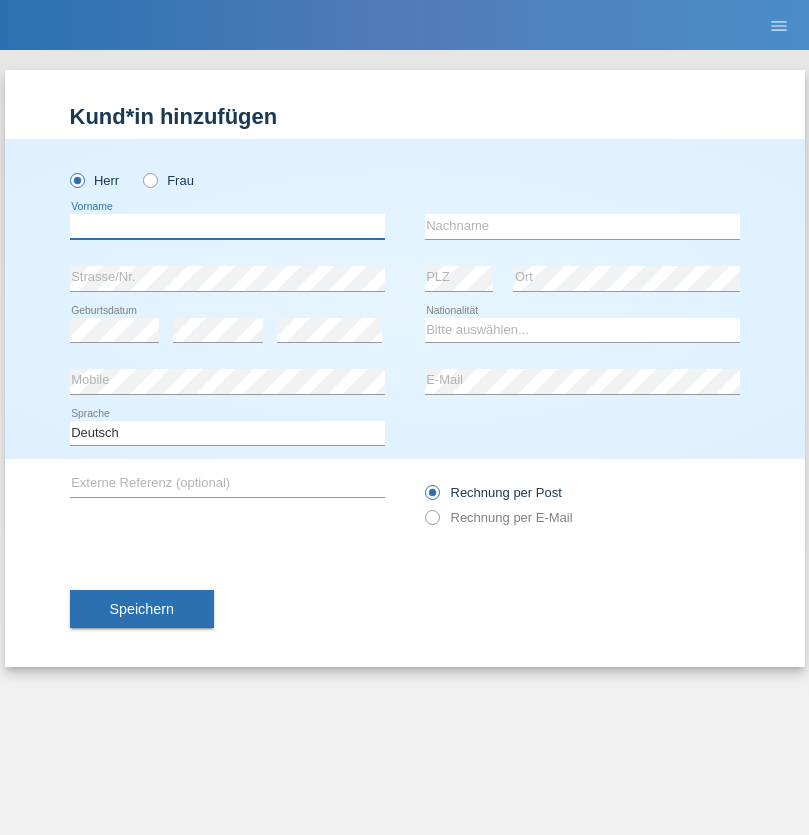 click at bounding box center (227, 226) 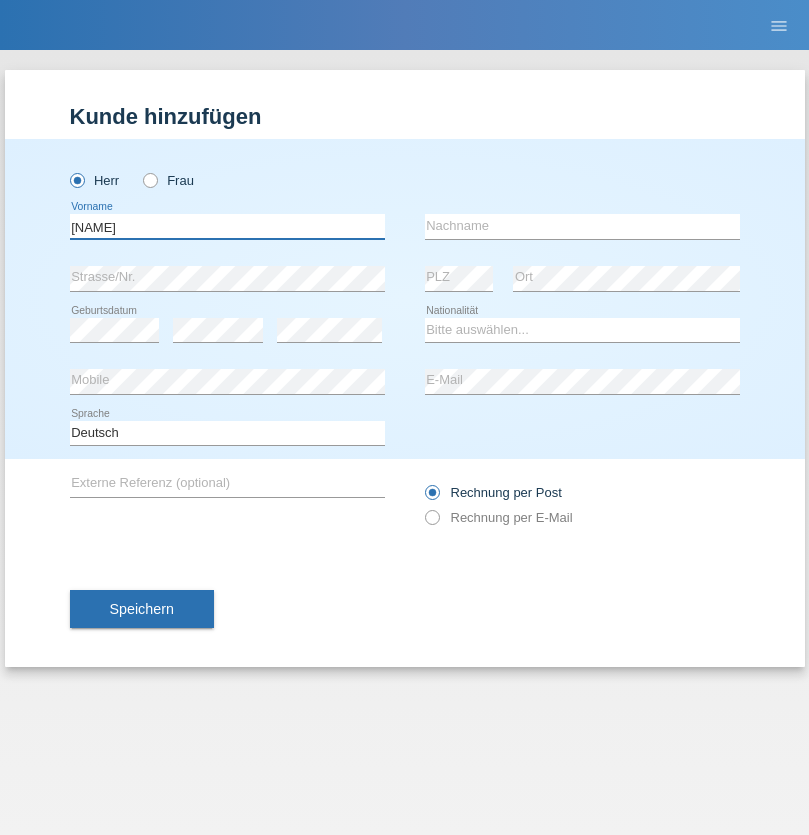 type on "[NAME]" 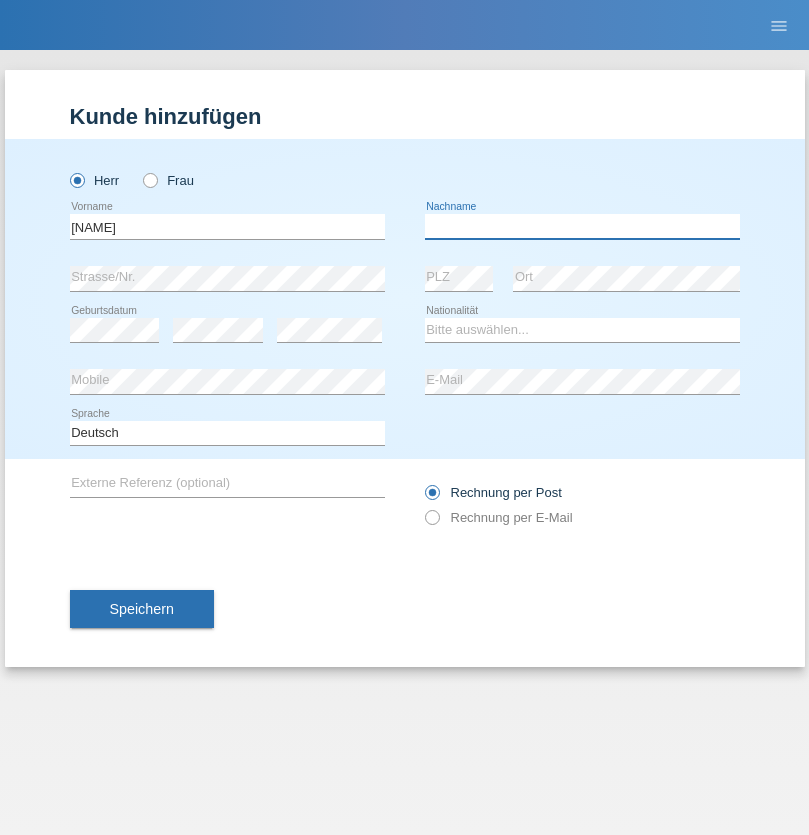 click at bounding box center [582, 226] 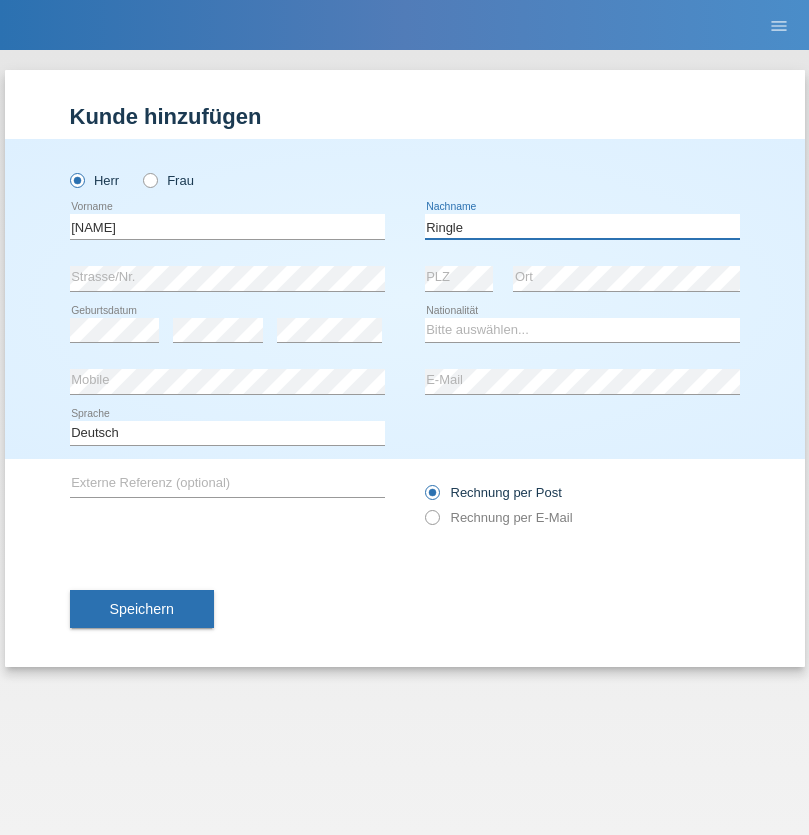 type on "Ringle" 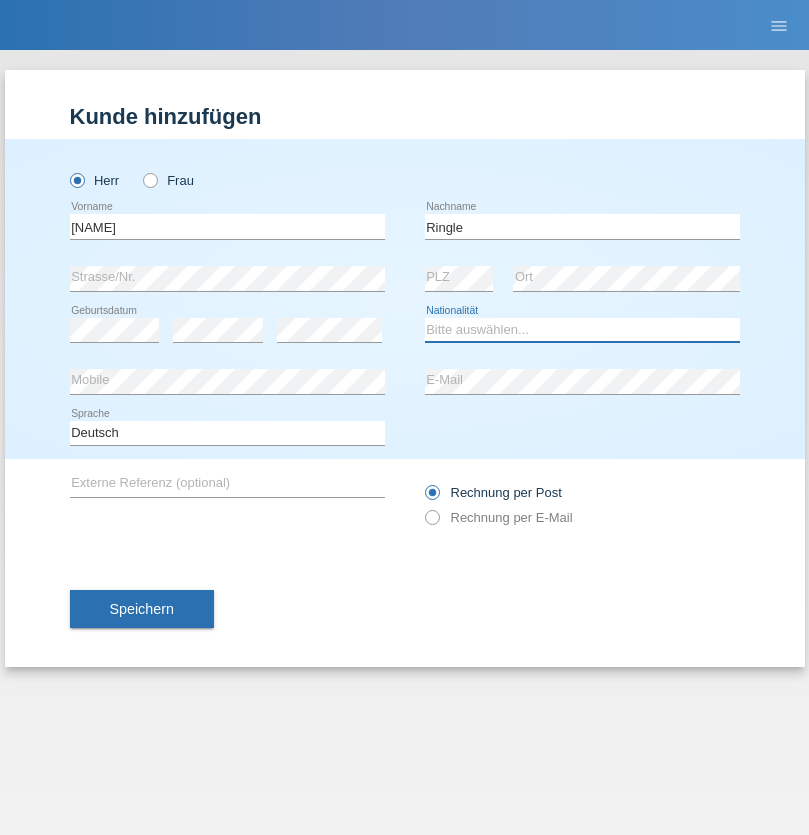 select on "DE" 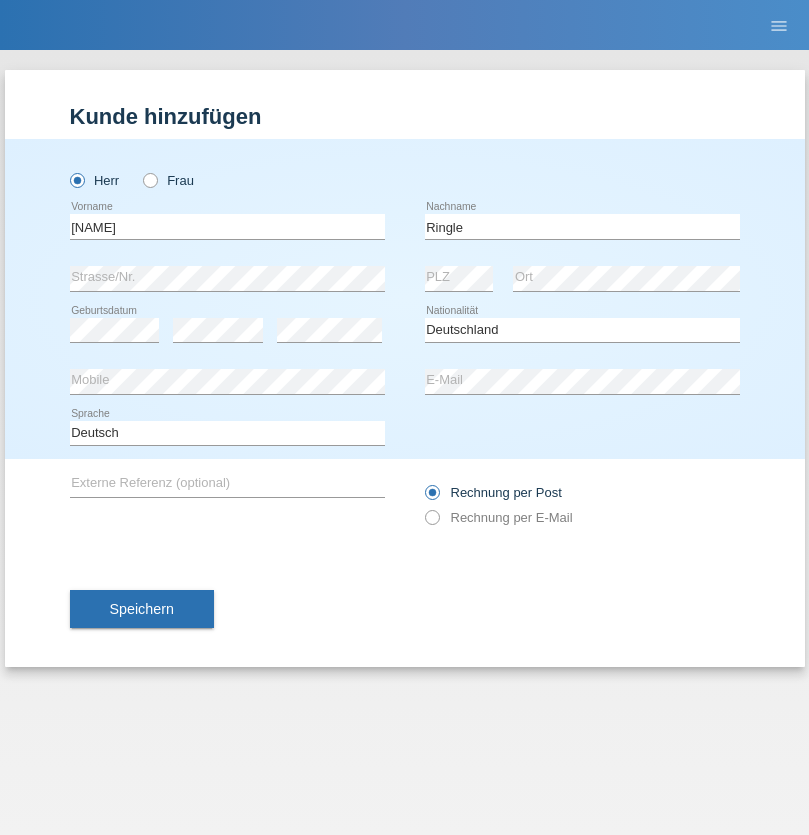 select on "C" 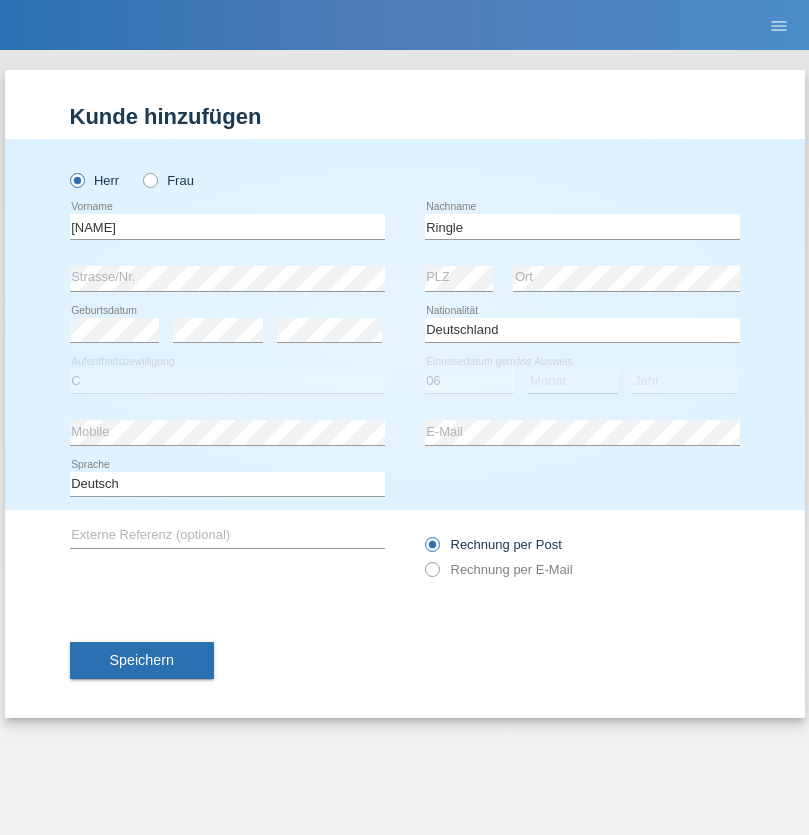 select on "01" 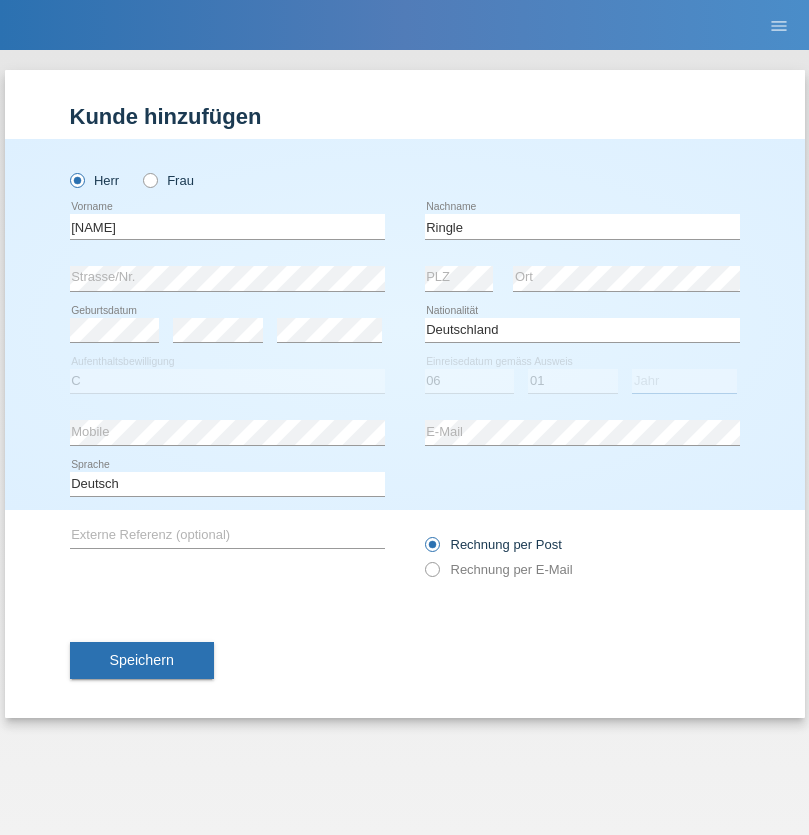 select on "2021" 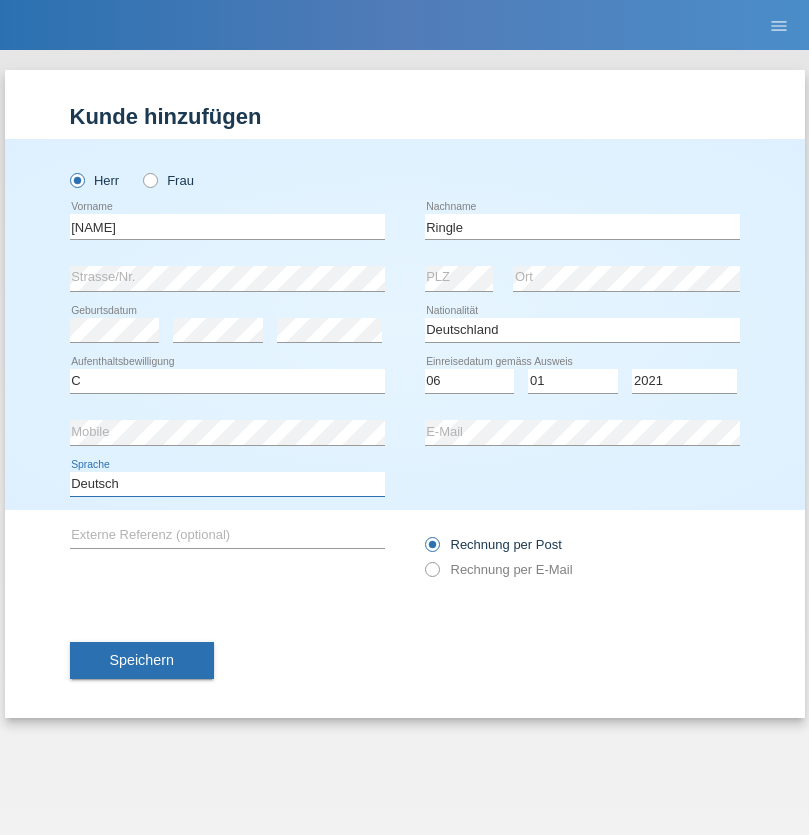 select on "en" 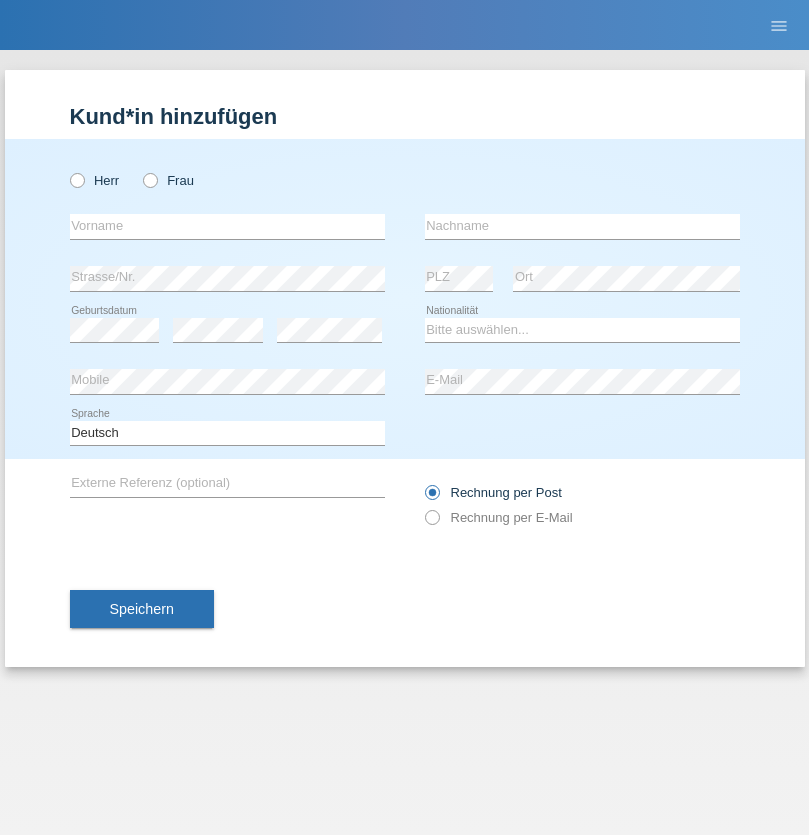 scroll, scrollTop: 0, scrollLeft: 0, axis: both 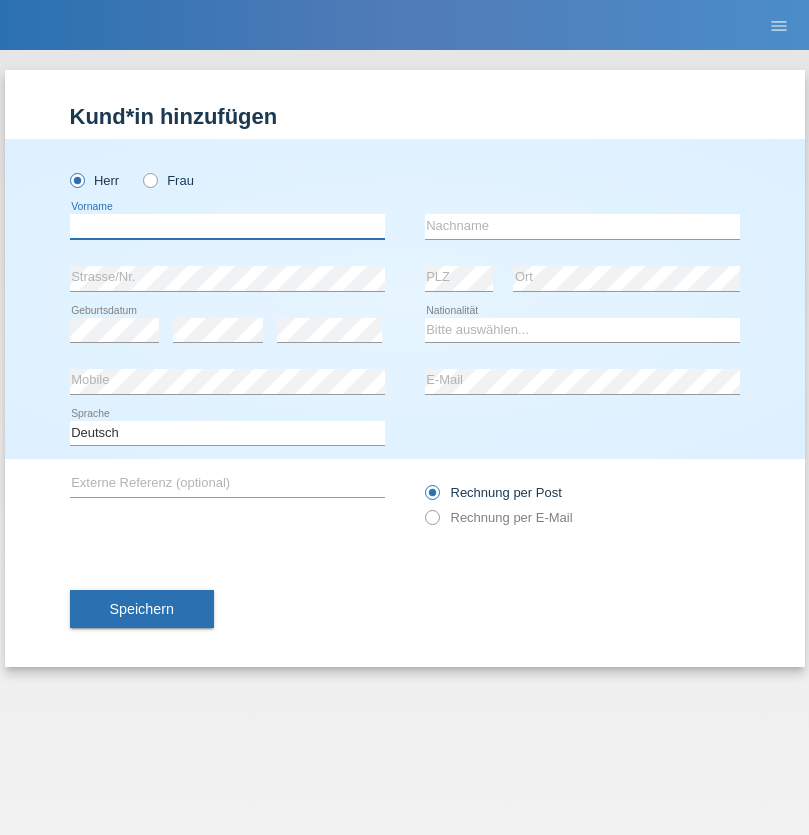 click at bounding box center [227, 226] 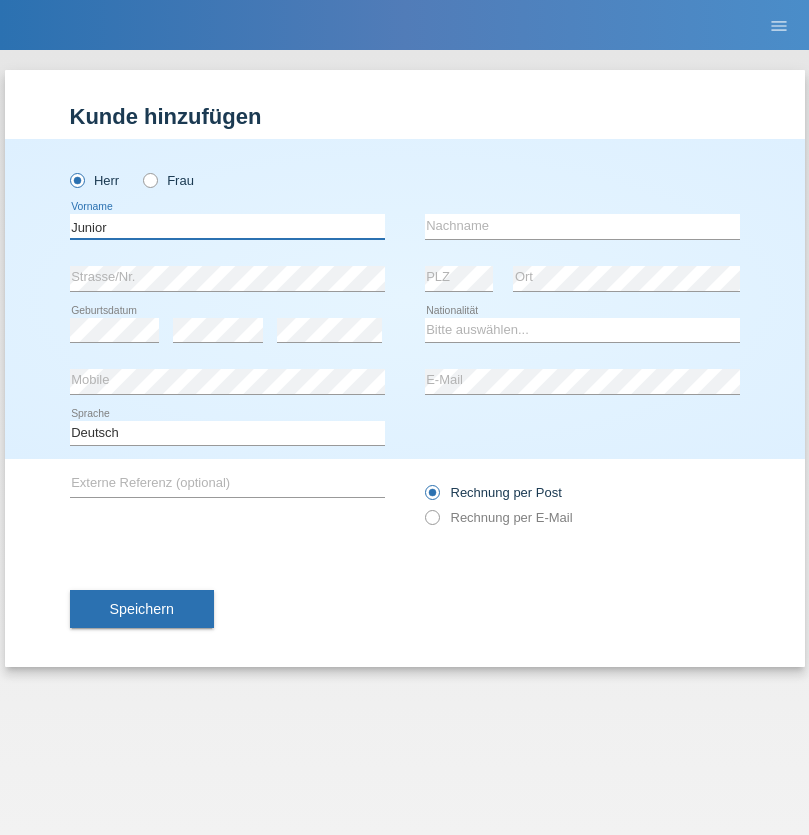 type on "Junior" 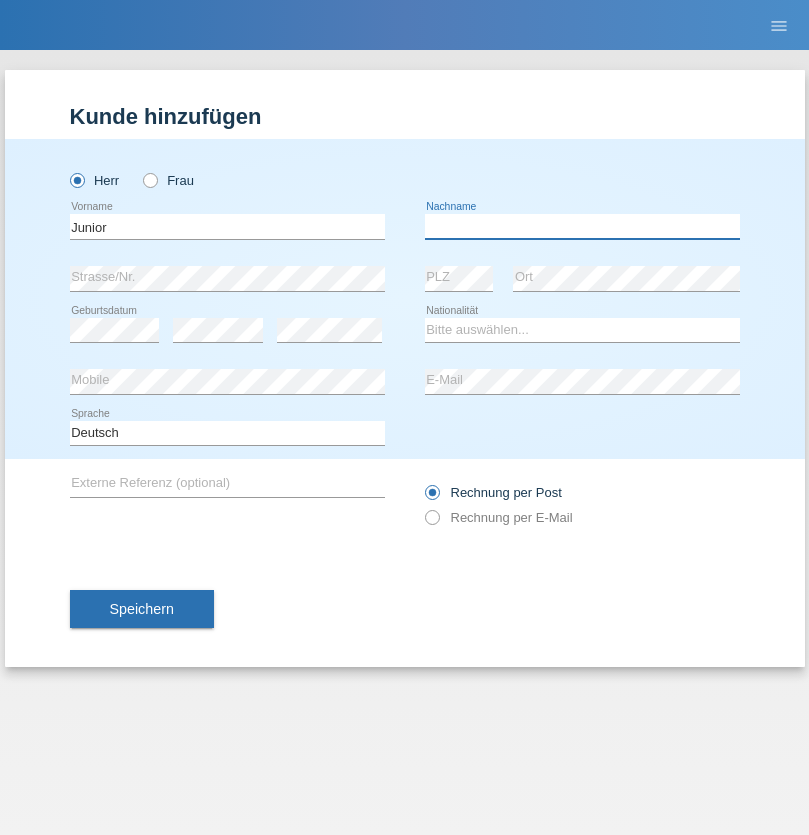 click at bounding box center [582, 226] 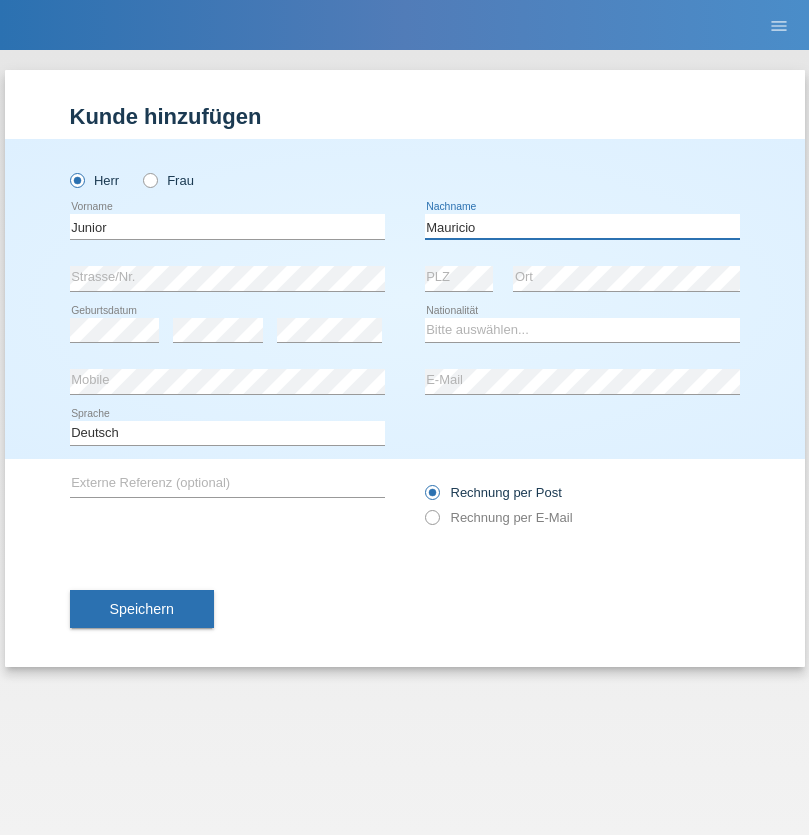 type on "Mauricio" 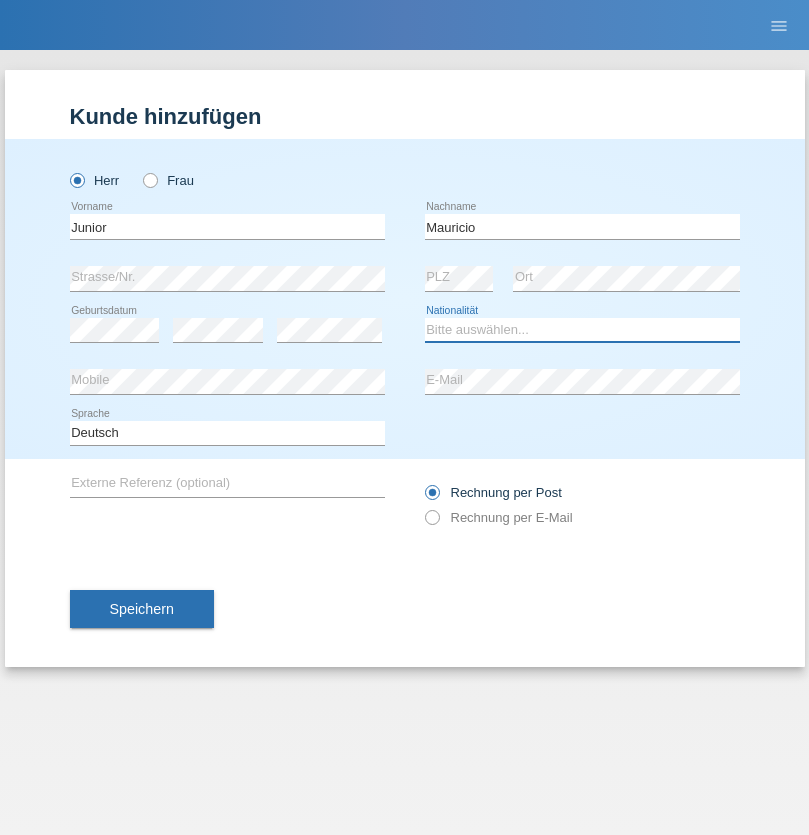 select on "CH" 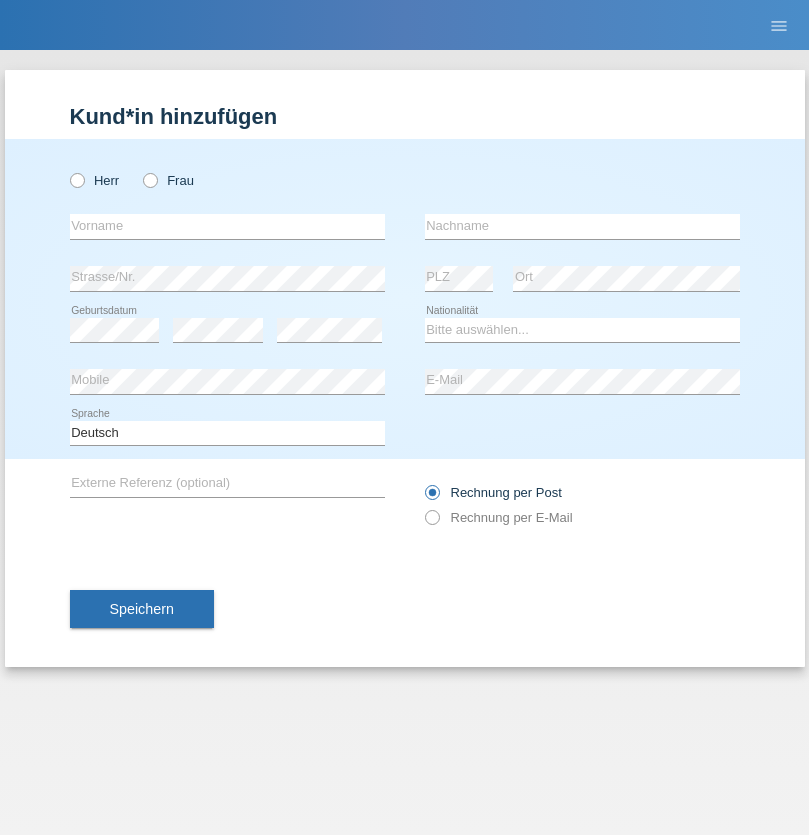 scroll, scrollTop: 0, scrollLeft: 0, axis: both 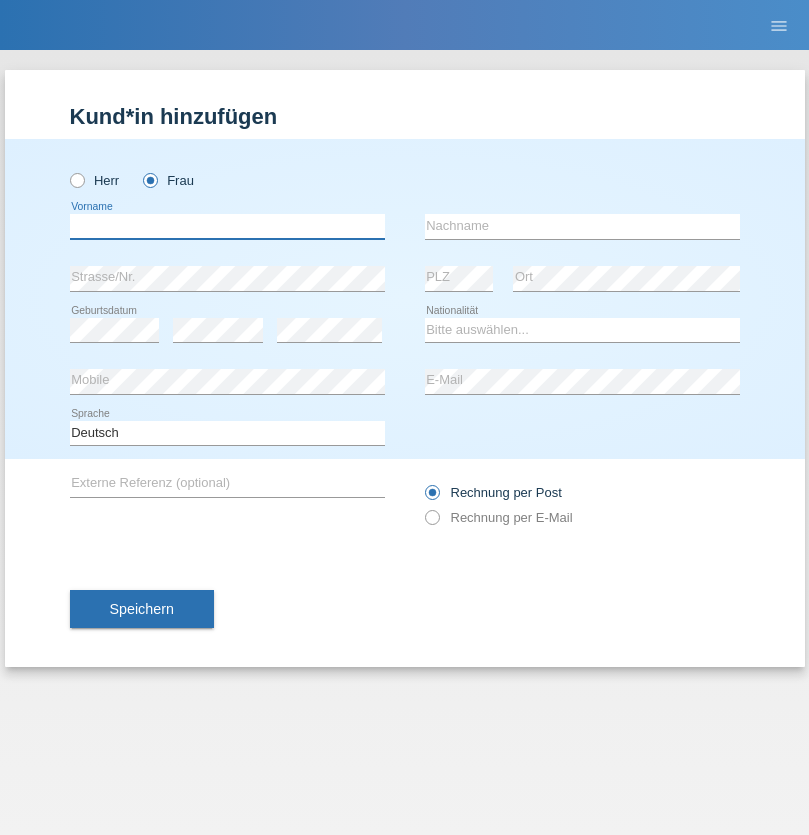 click at bounding box center [227, 226] 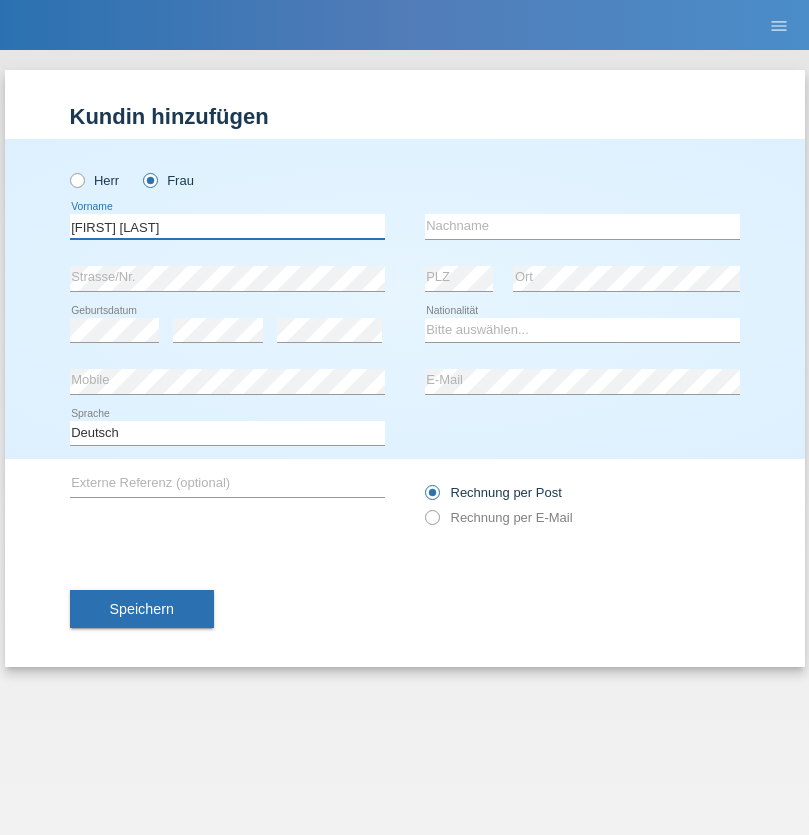 type on "Maria Fernanda" 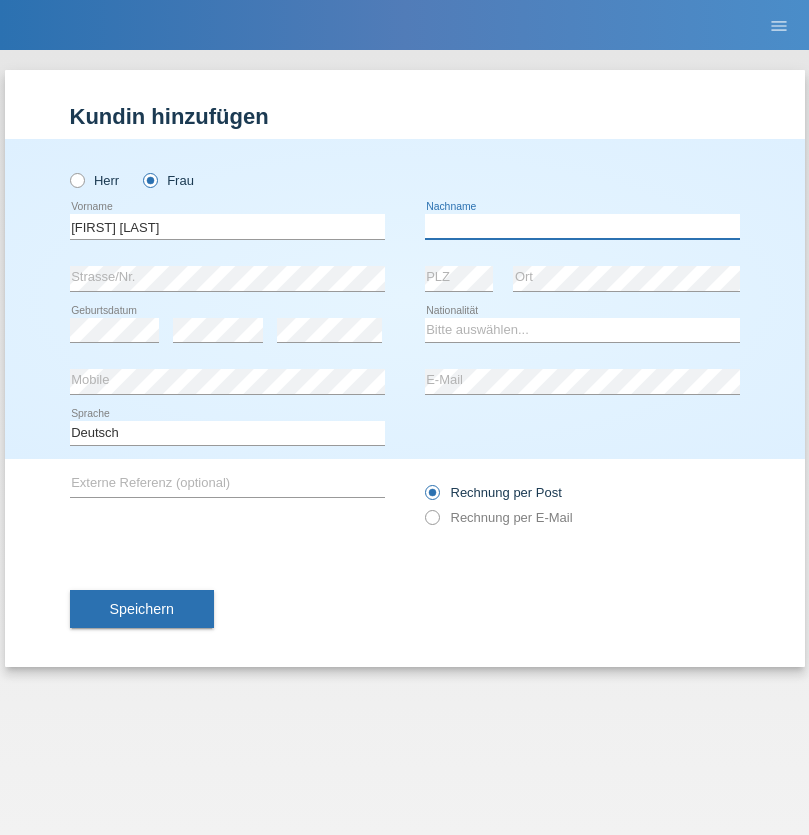 click at bounding box center [582, 226] 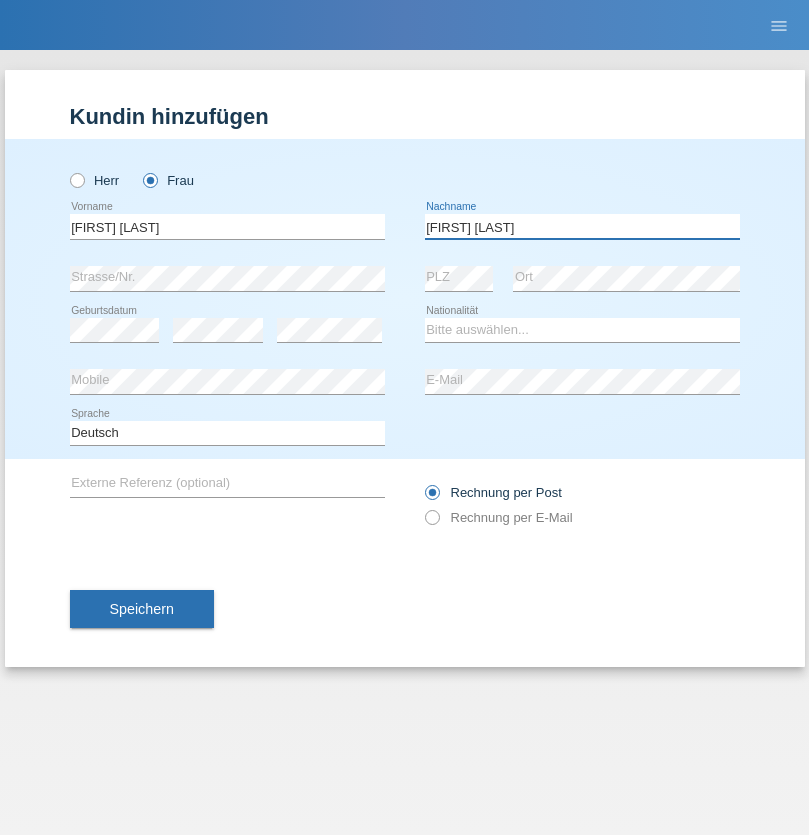 type on "Knusel Campillo" 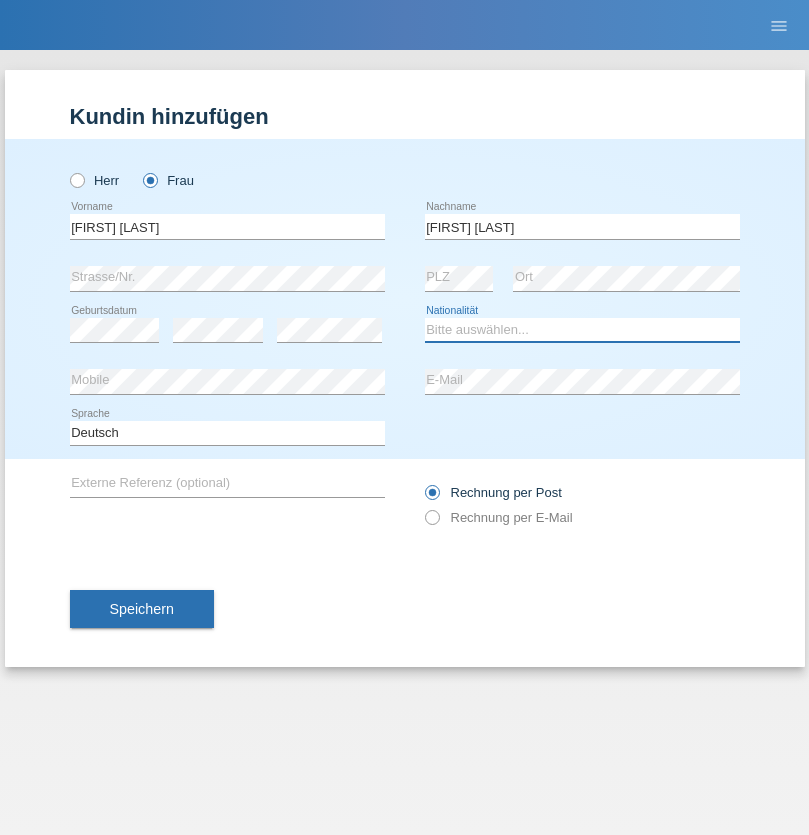 select on "CH" 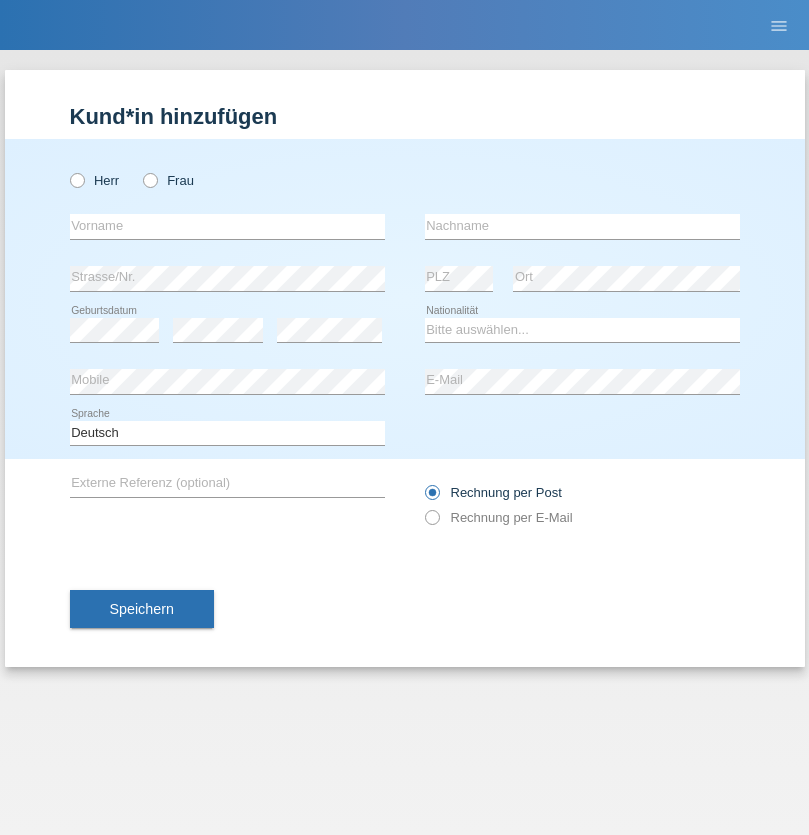 scroll, scrollTop: 0, scrollLeft: 0, axis: both 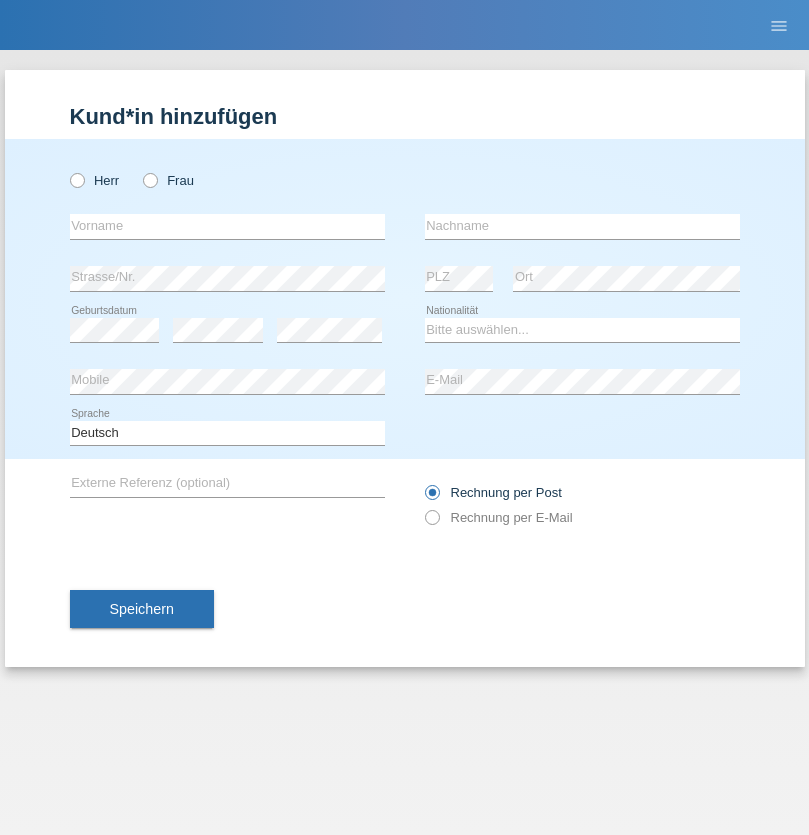 radio on "true" 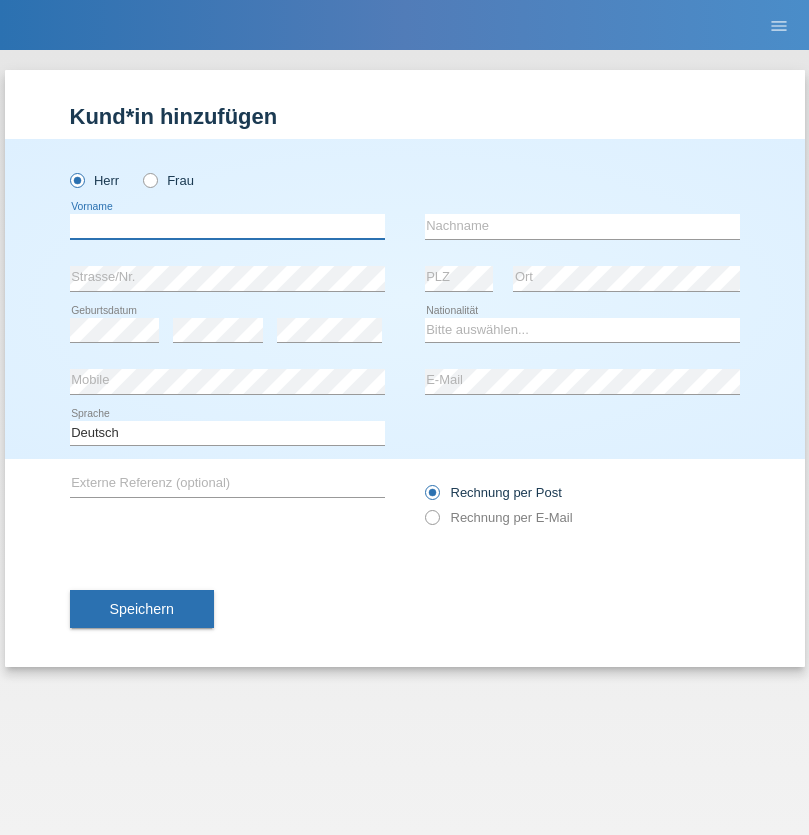 click at bounding box center [227, 226] 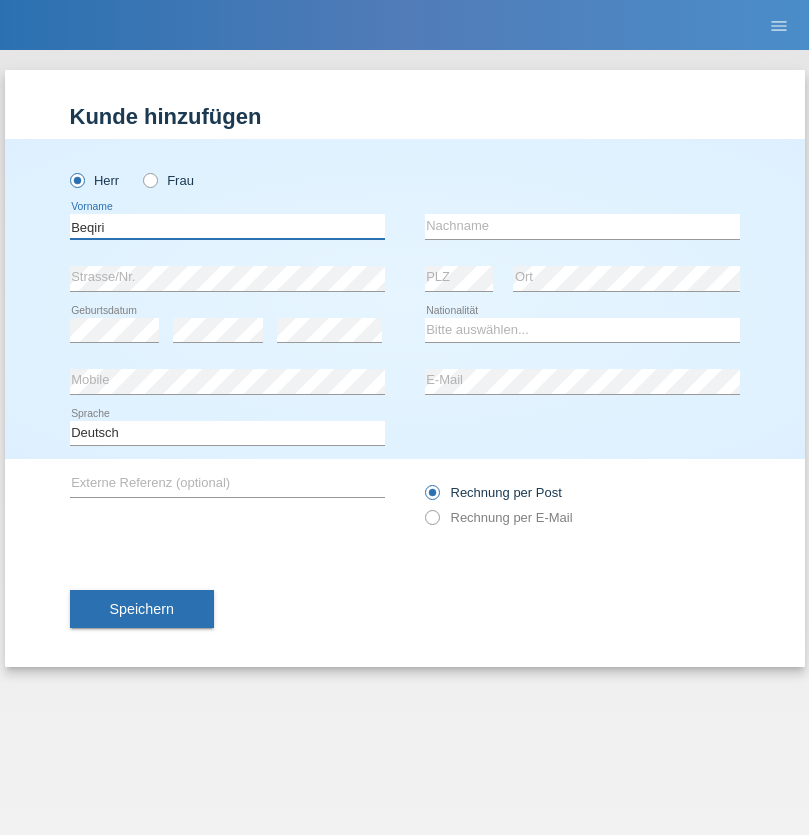 type on "Beqiri" 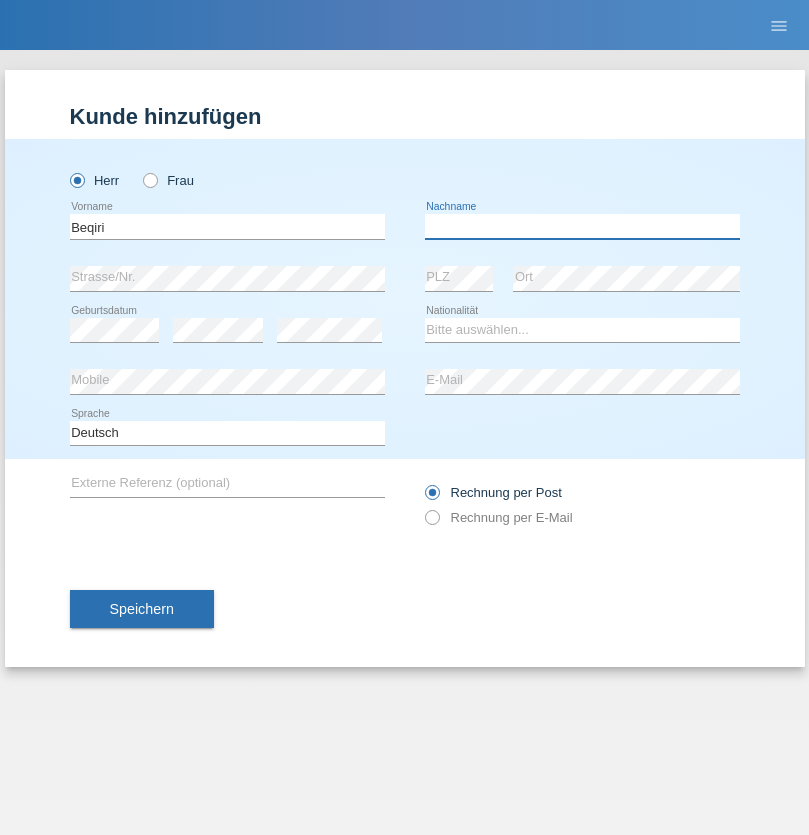 click at bounding box center [582, 226] 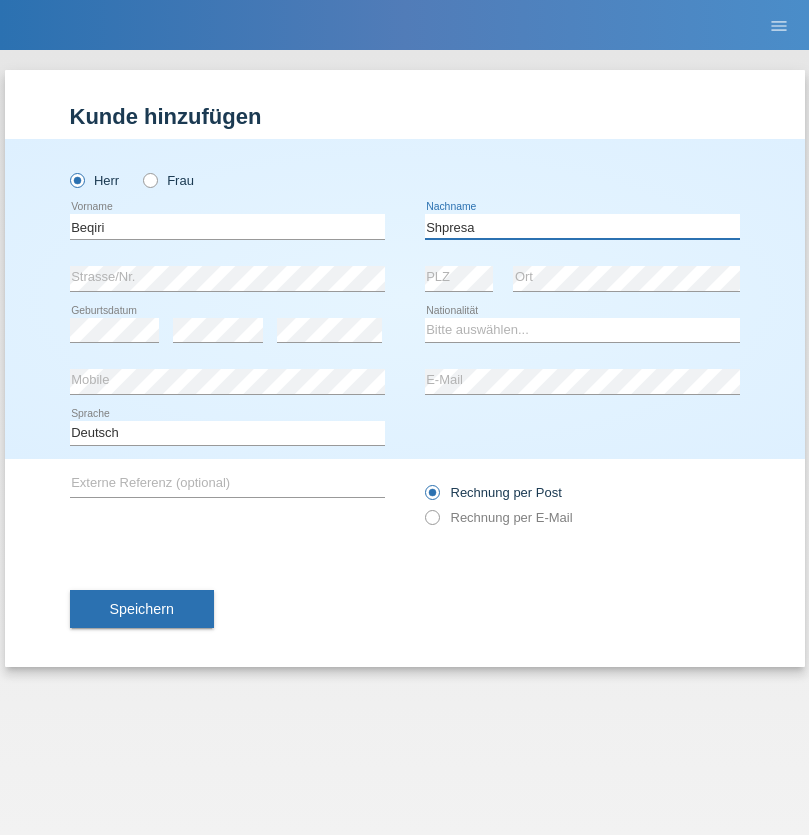 type on "Shpresa" 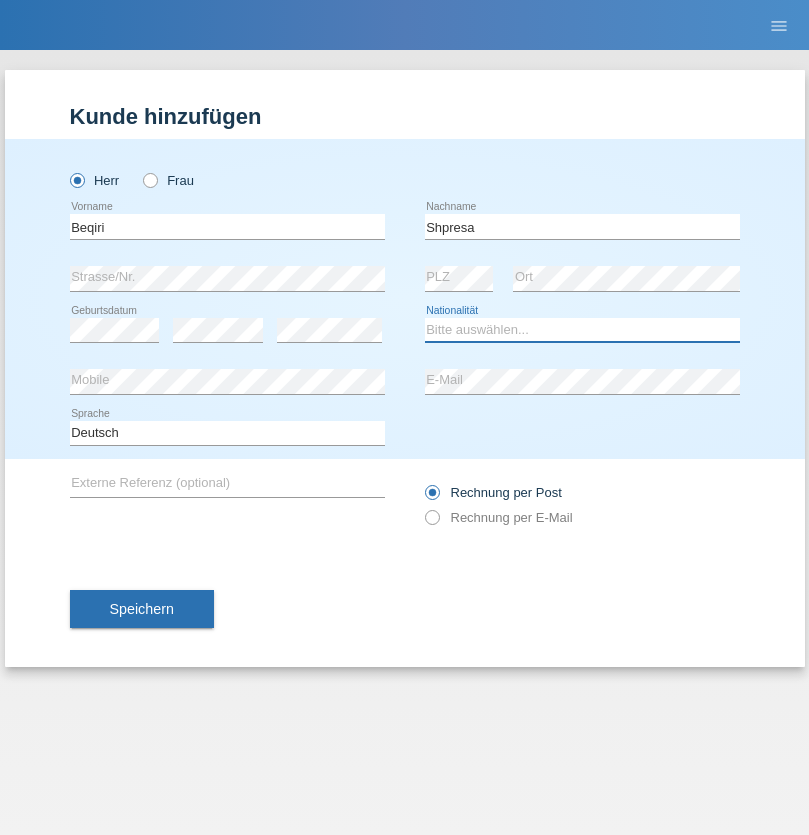 select on "XK" 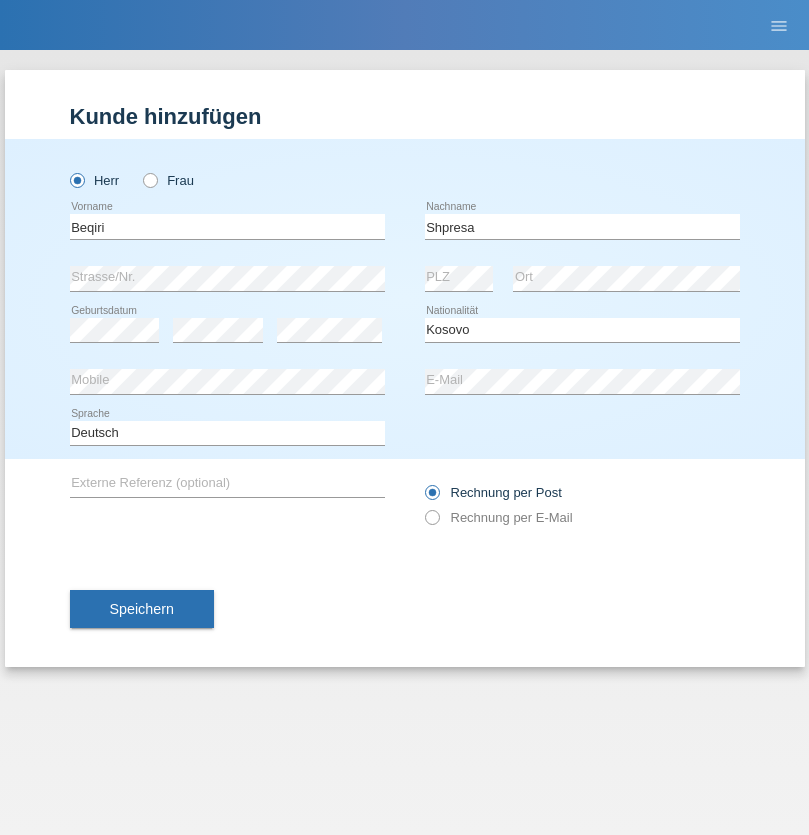 select on "C" 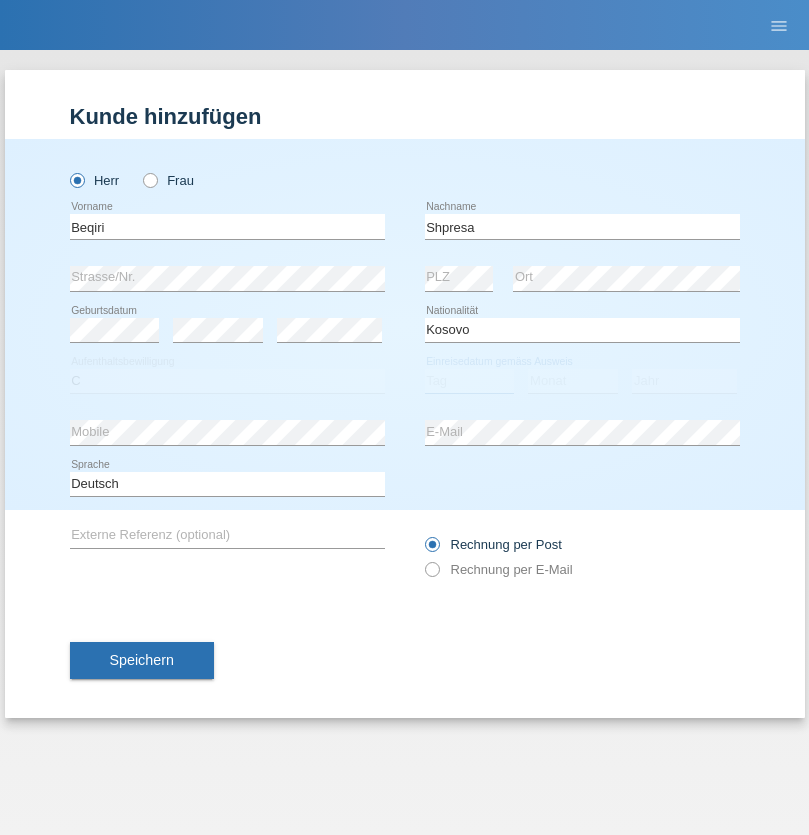 select on "08" 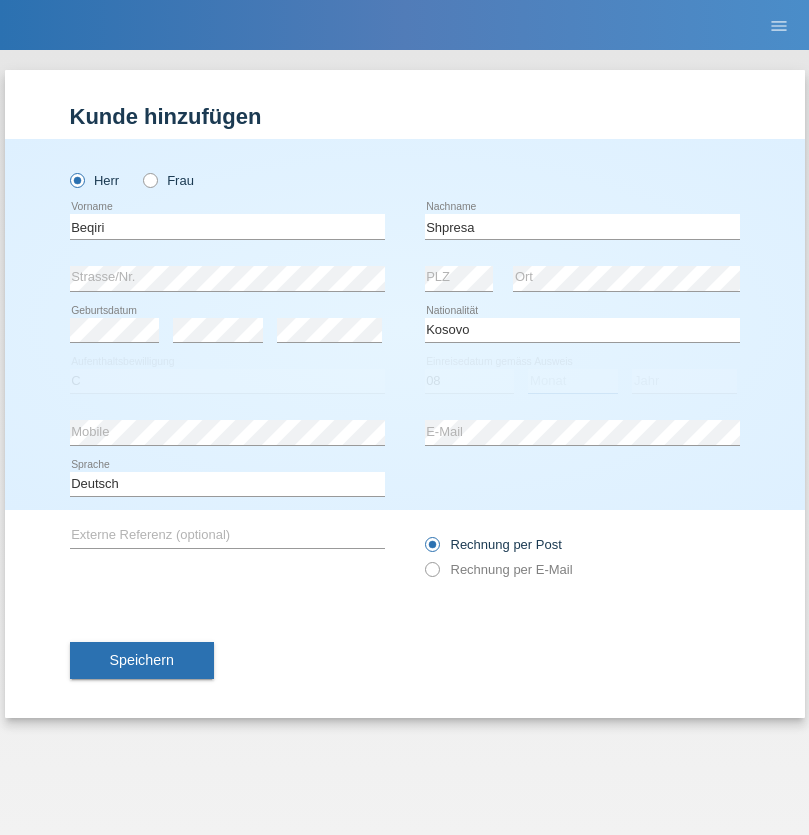 select on "02" 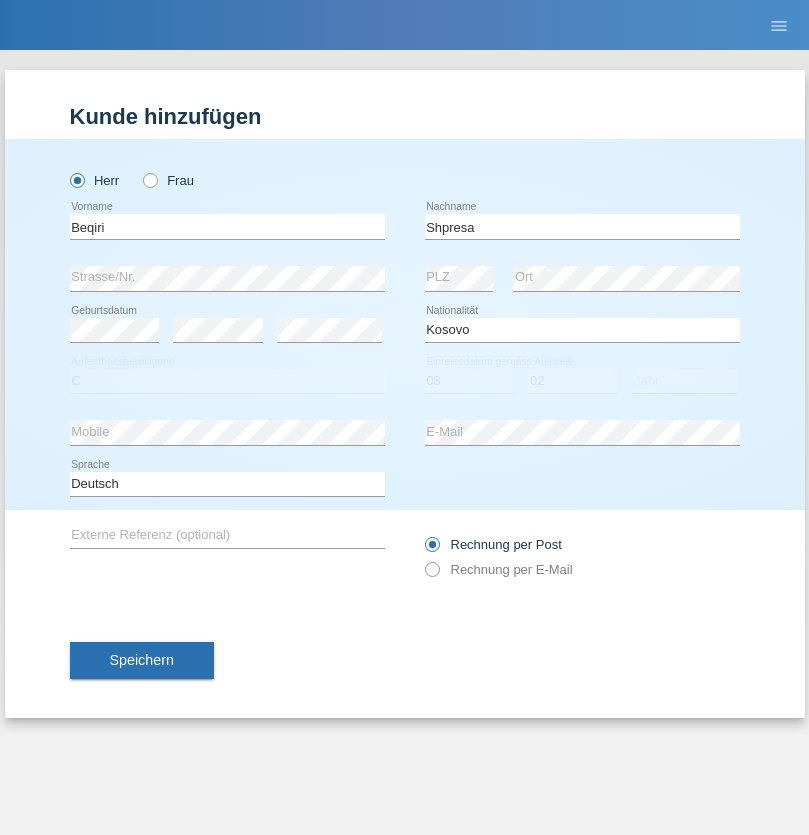 select on "1979" 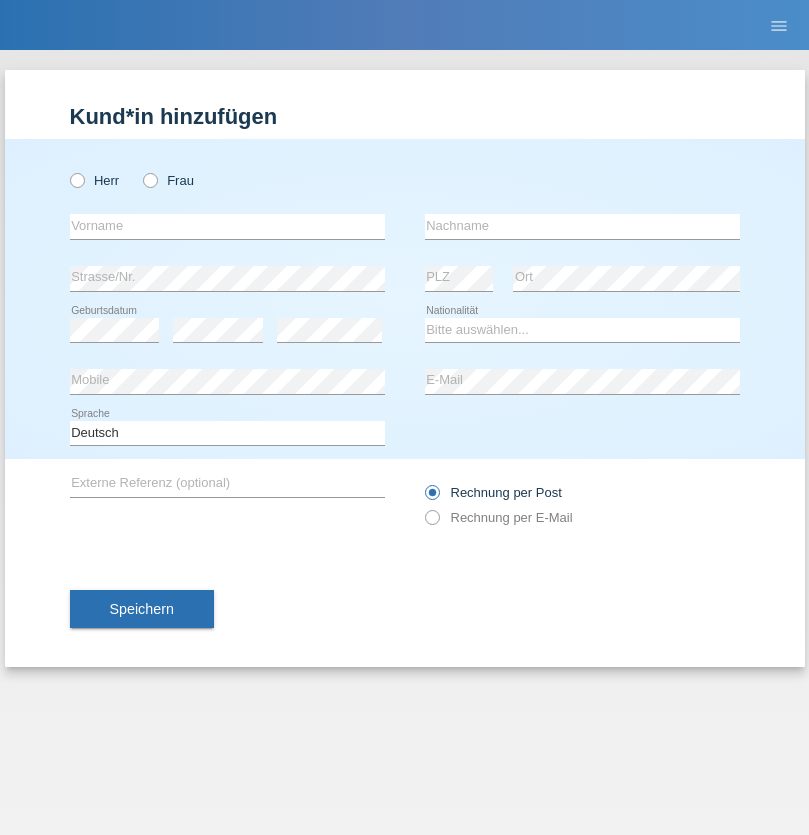 scroll, scrollTop: 0, scrollLeft: 0, axis: both 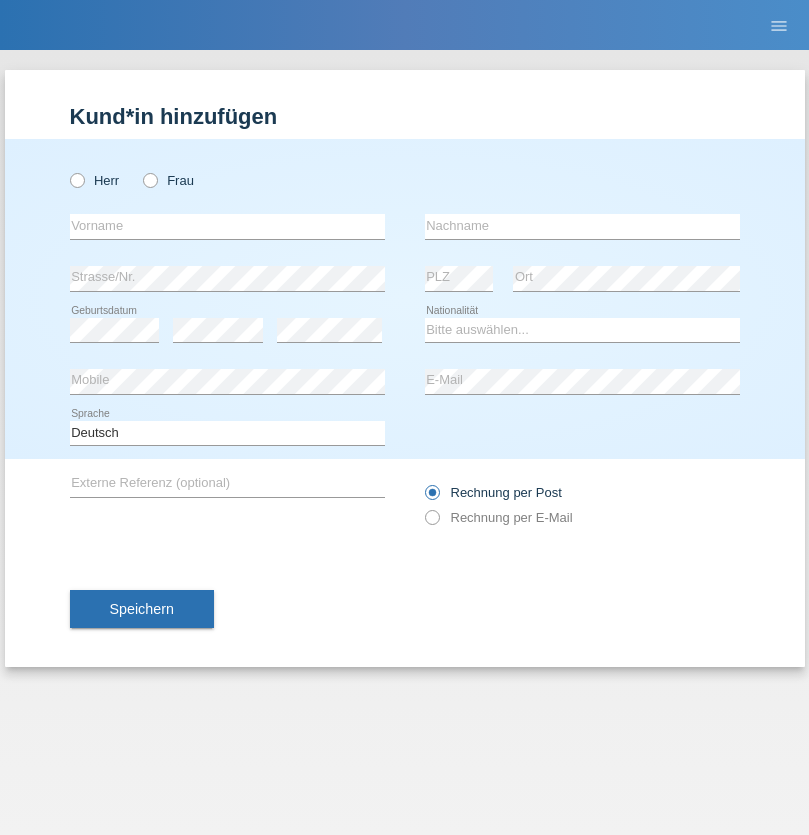 radio on "true" 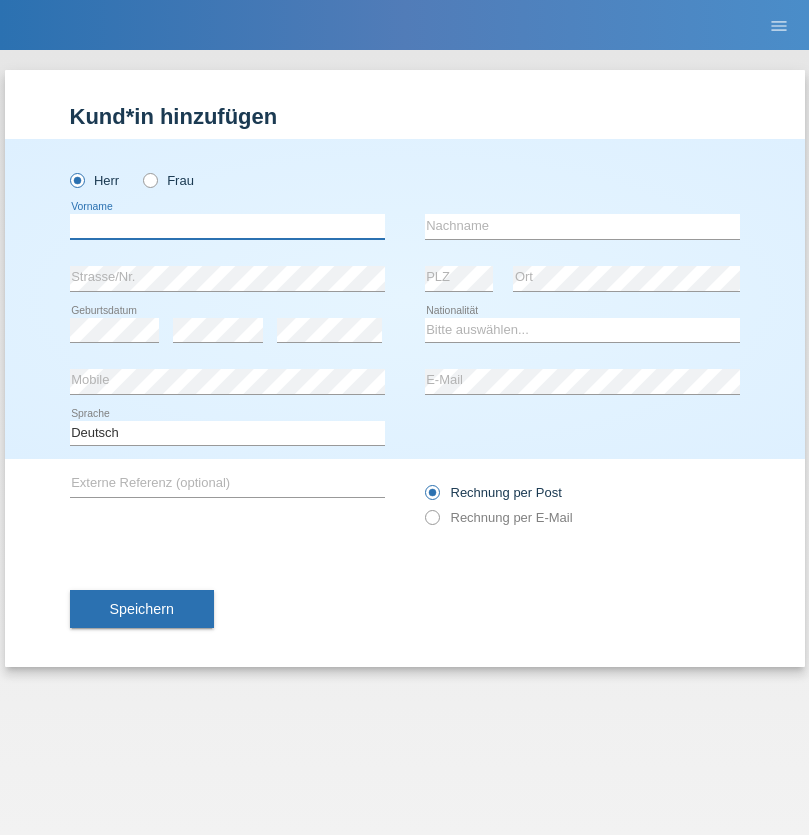 click at bounding box center [227, 226] 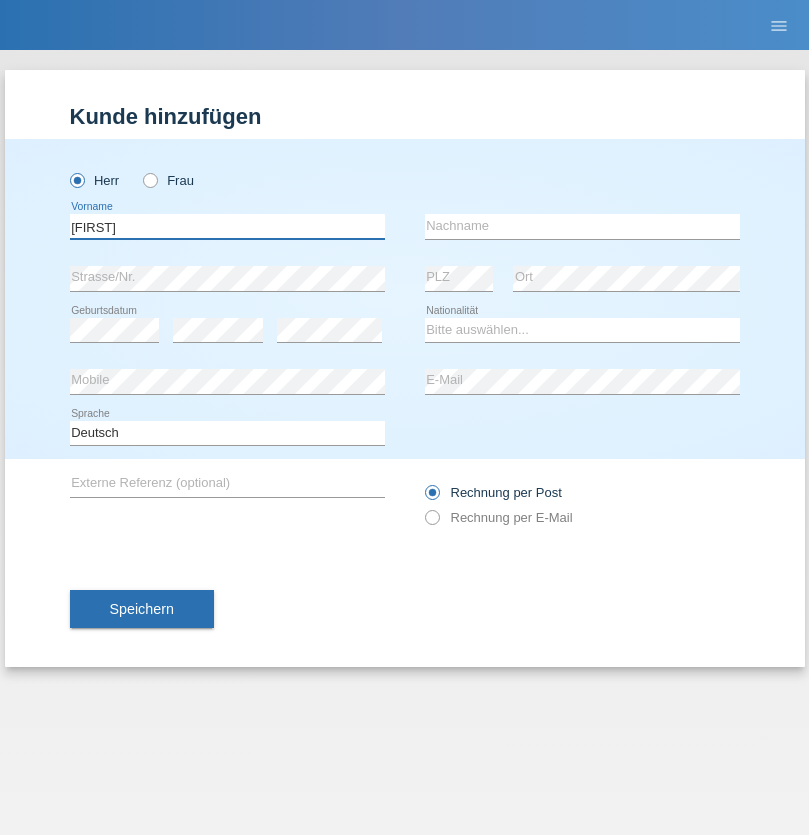 type on "[FIRST]" 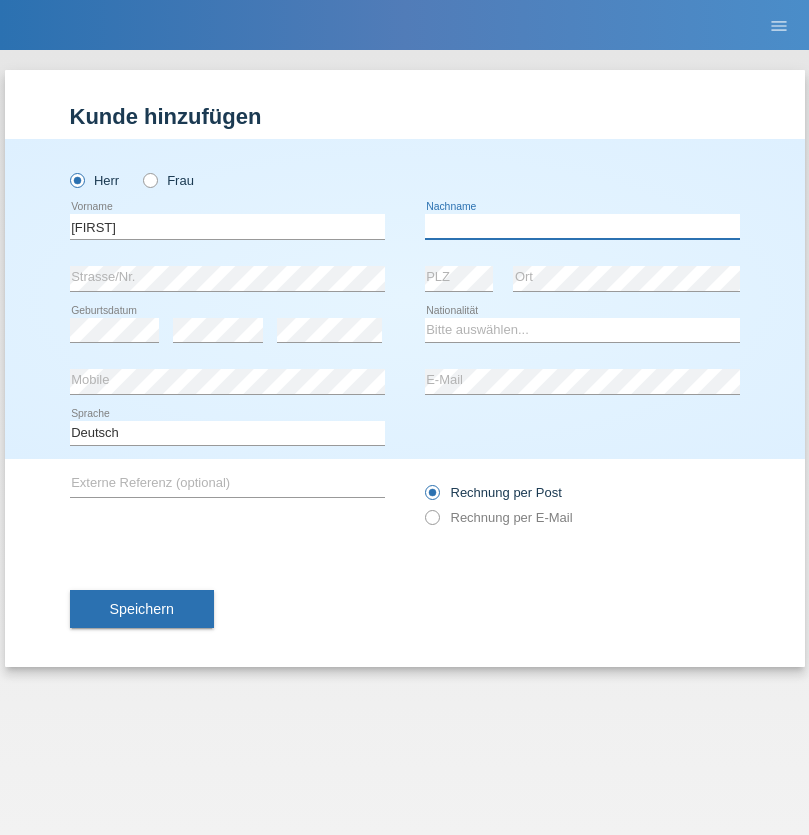 click at bounding box center (582, 226) 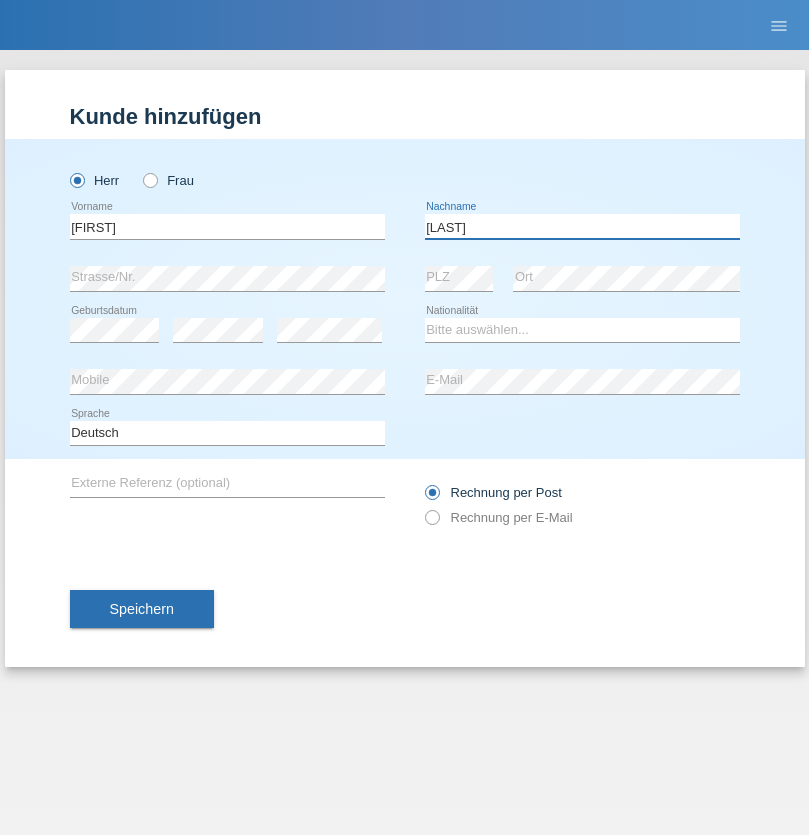 type on "[LAST]" 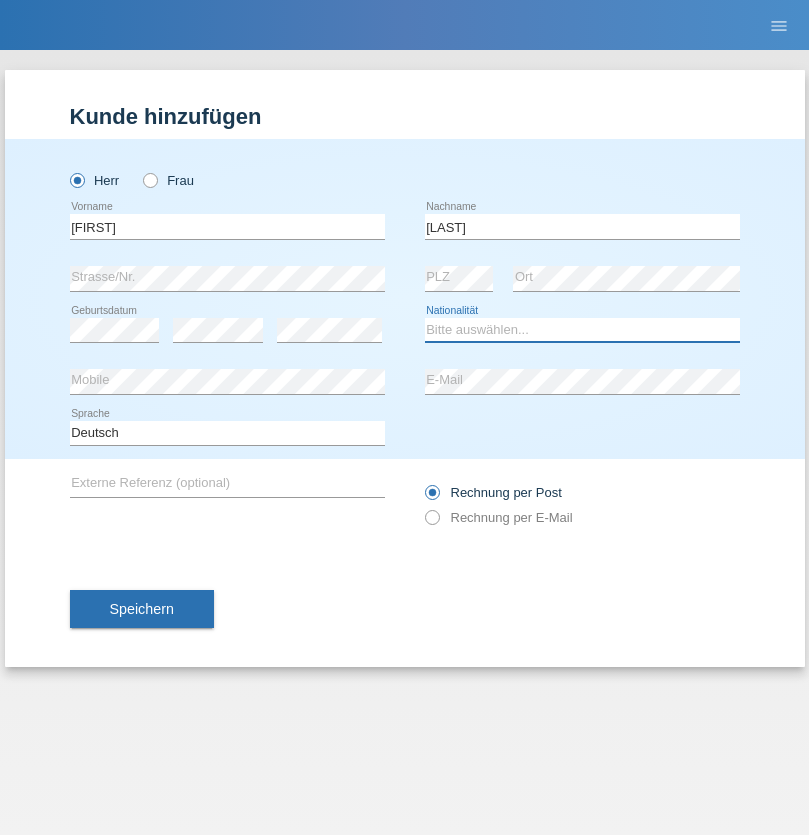 select on "CH" 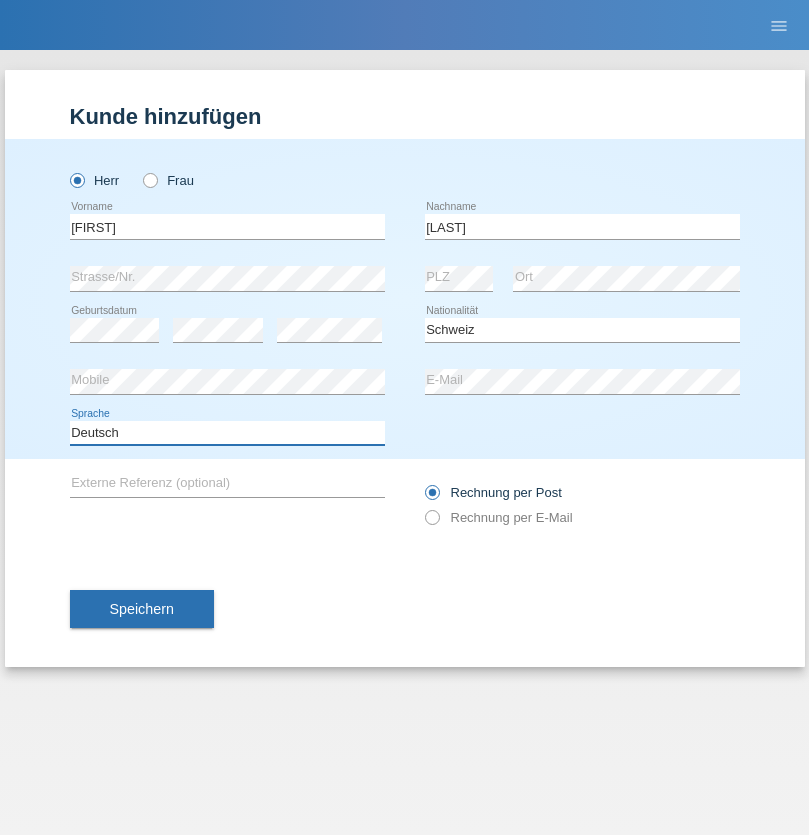 select on "en" 